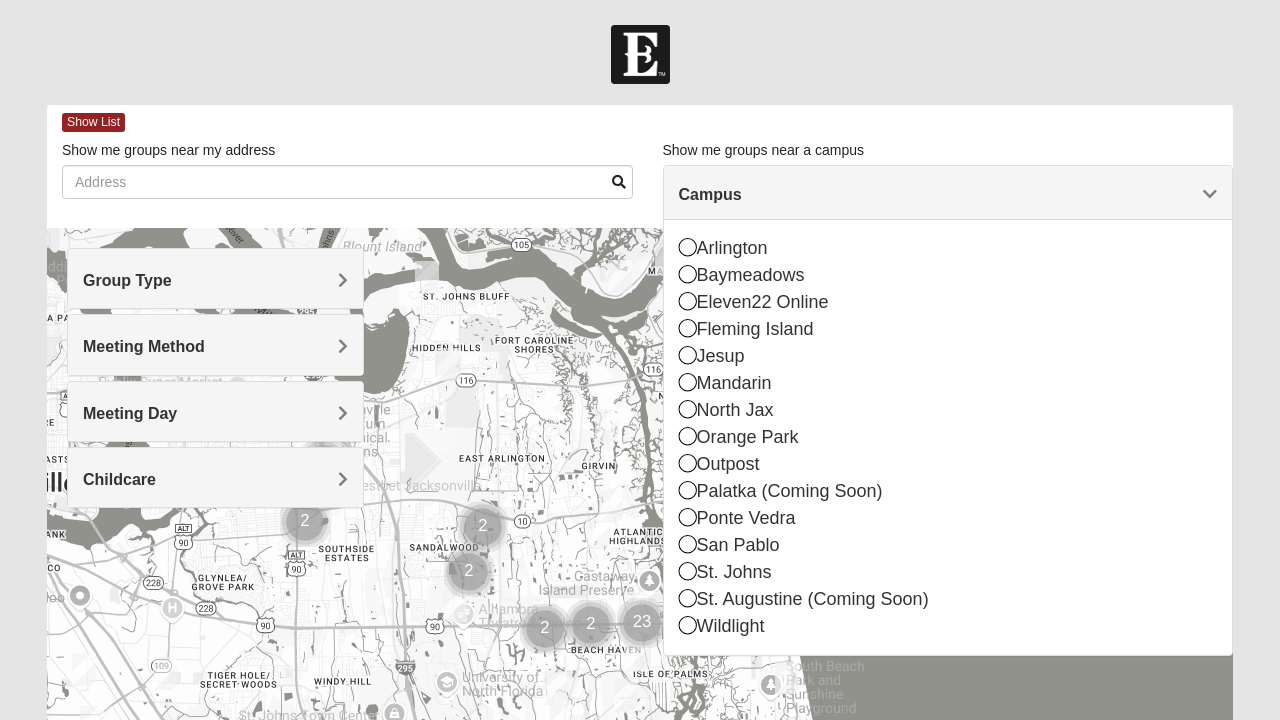 scroll, scrollTop: 0, scrollLeft: 0, axis: both 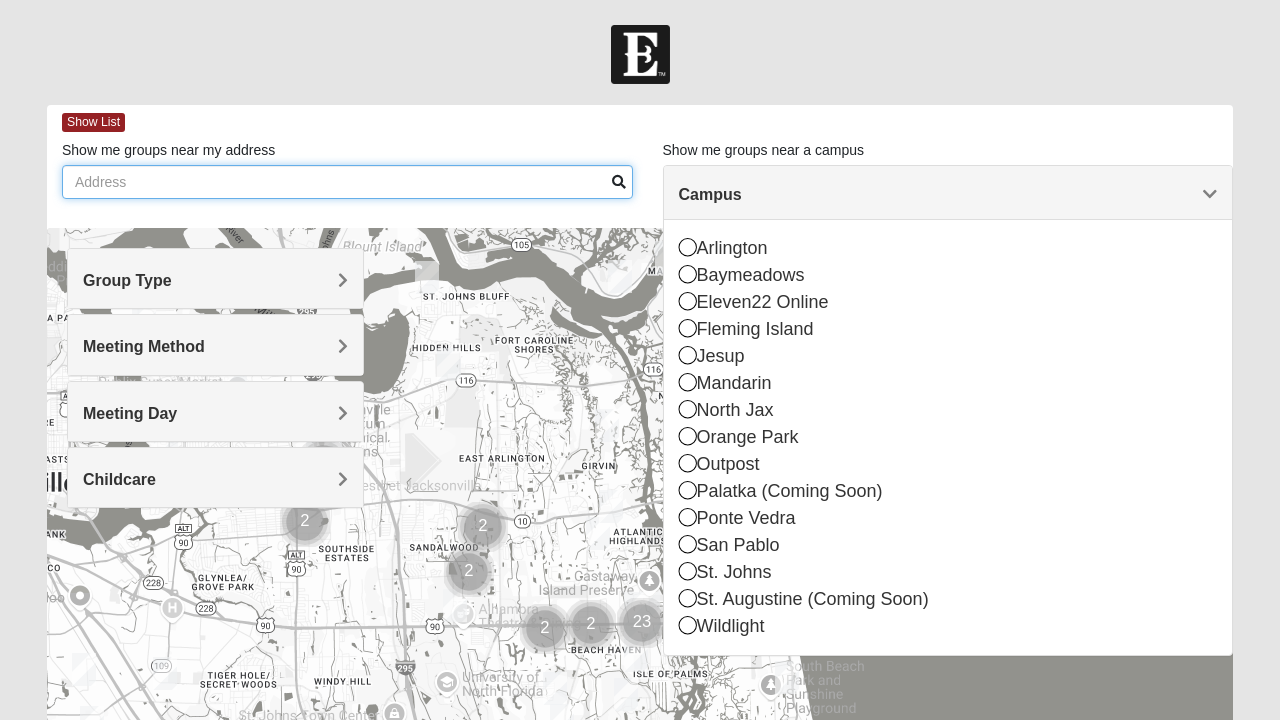 click on "Show me groups near my address" at bounding box center [347, 182] 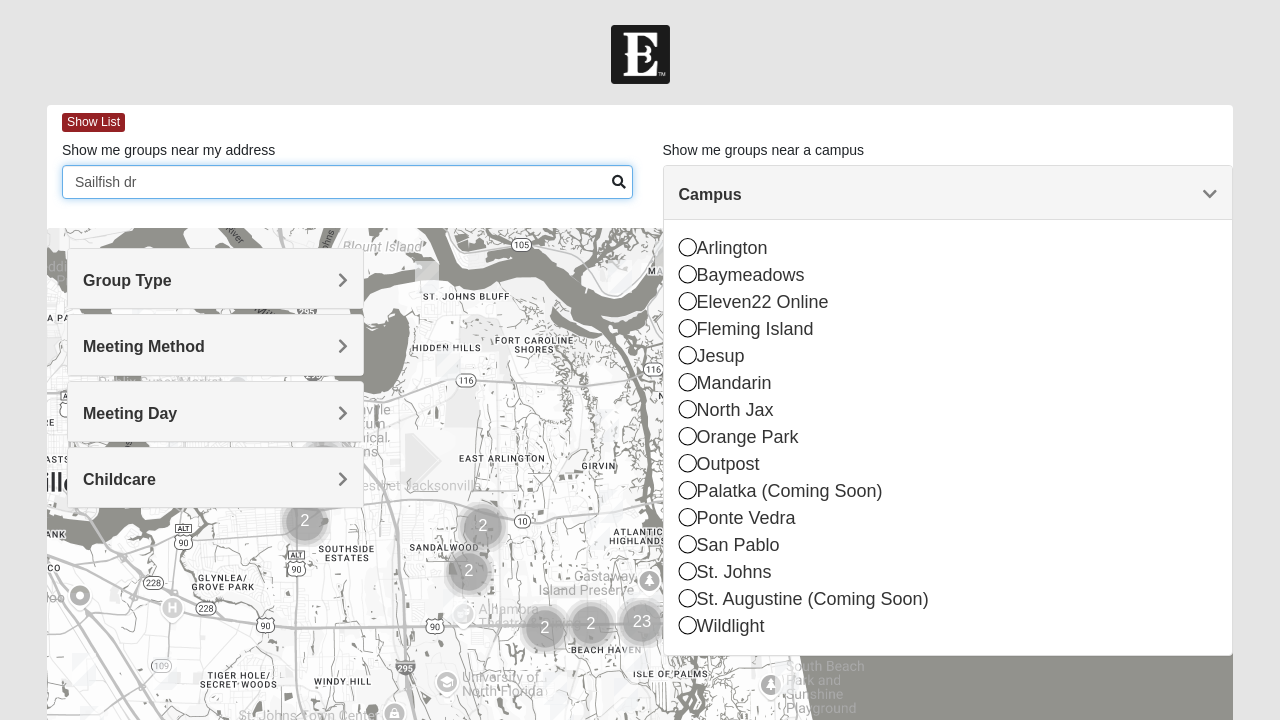type on "Sailfish dr" 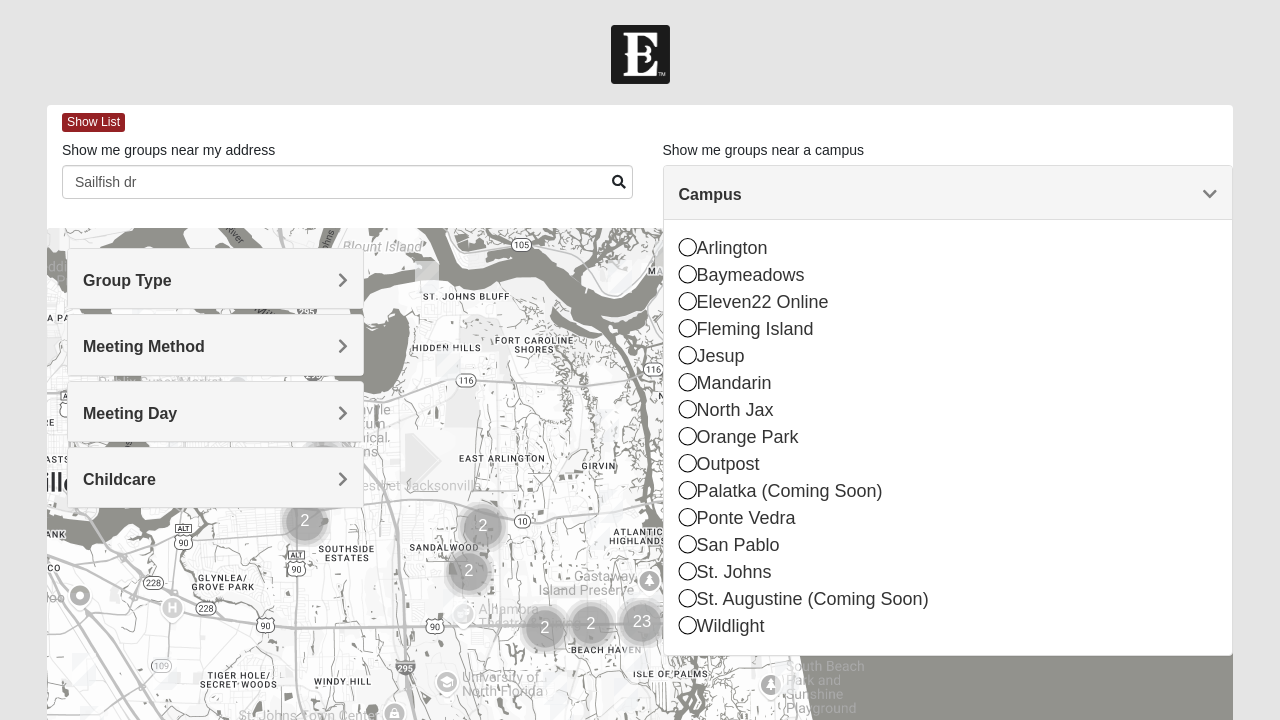 click on "Group Type" at bounding box center (127, 280) 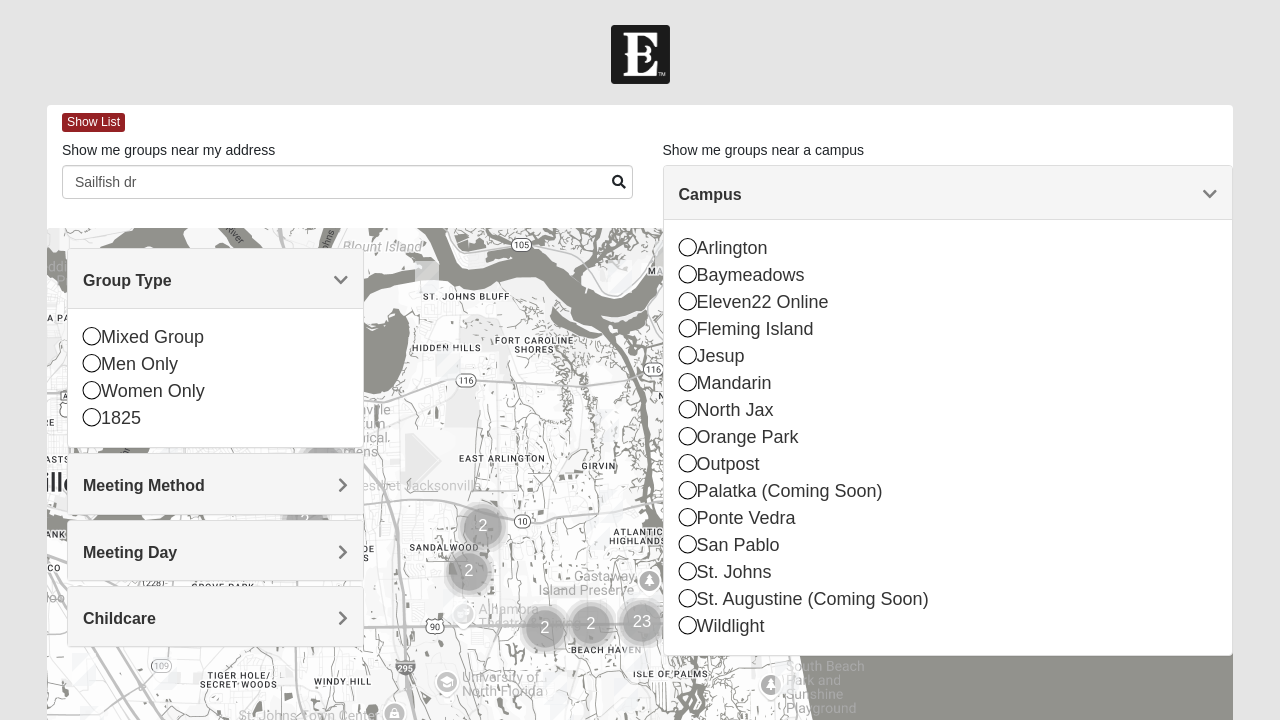 click on "Women Only" at bounding box center [215, 391] 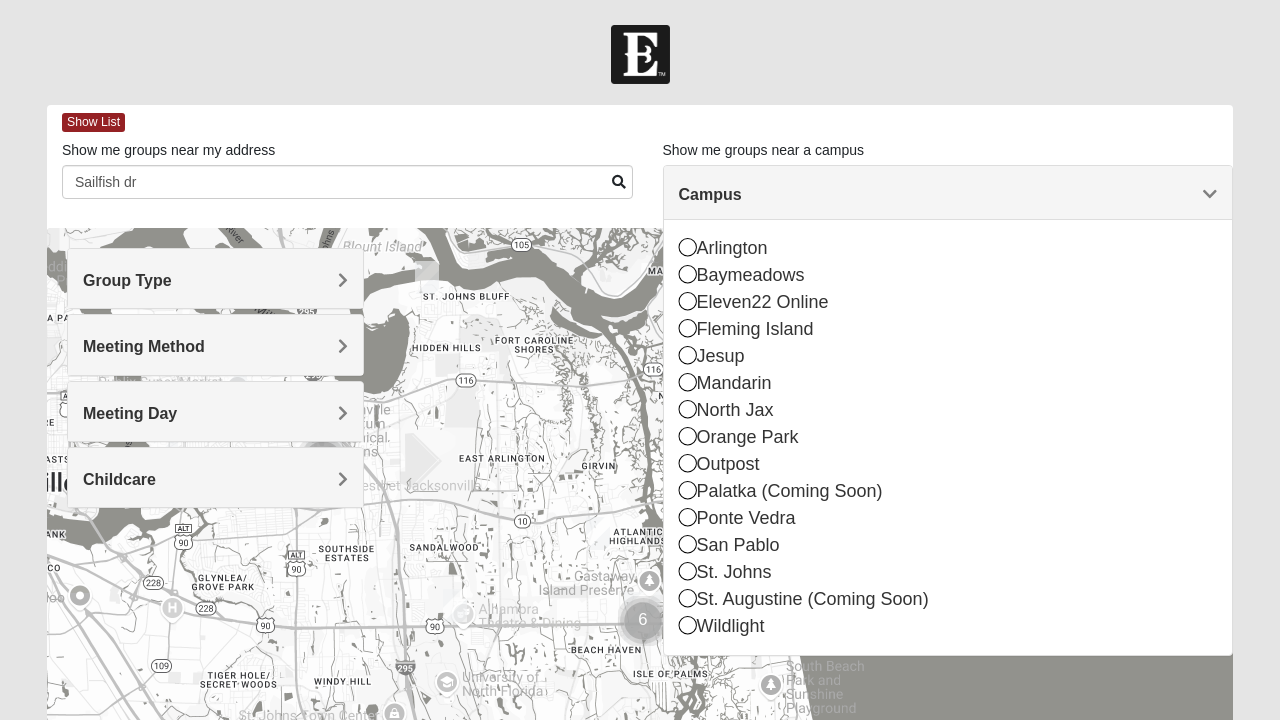 click on "Meeting Method" at bounding box center [144, 346] 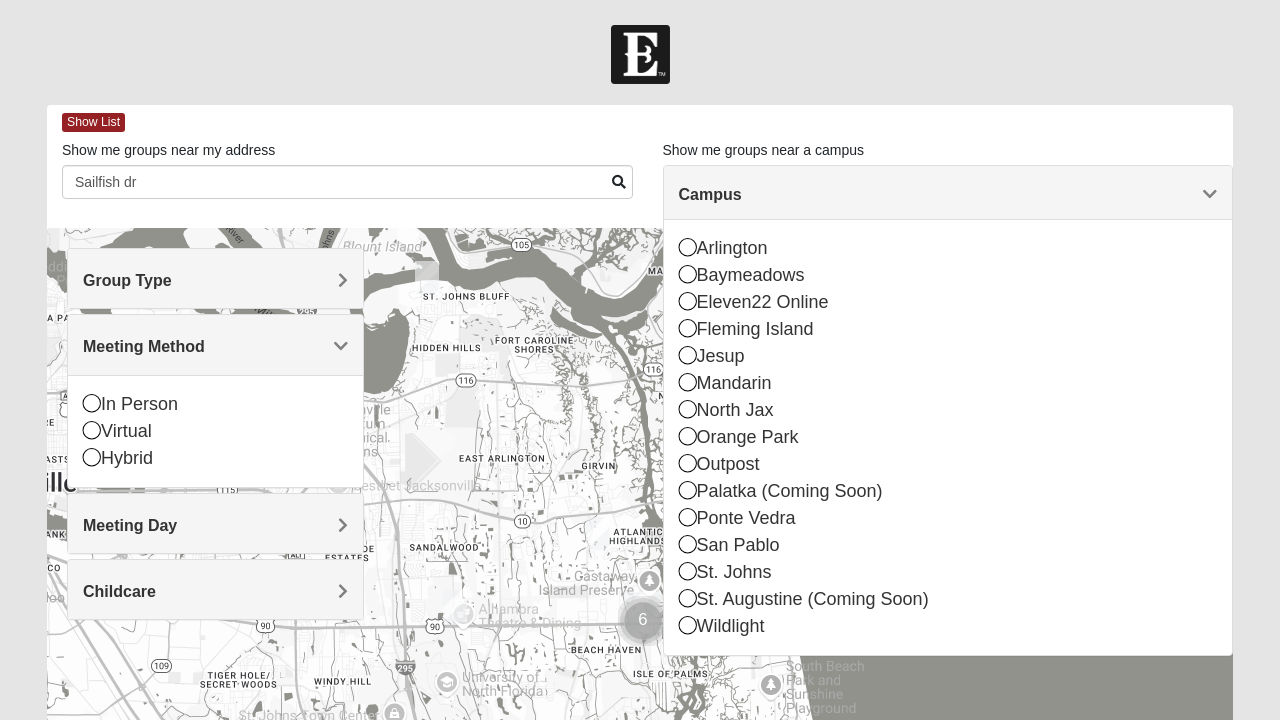 click at bounding box center (92, 430) 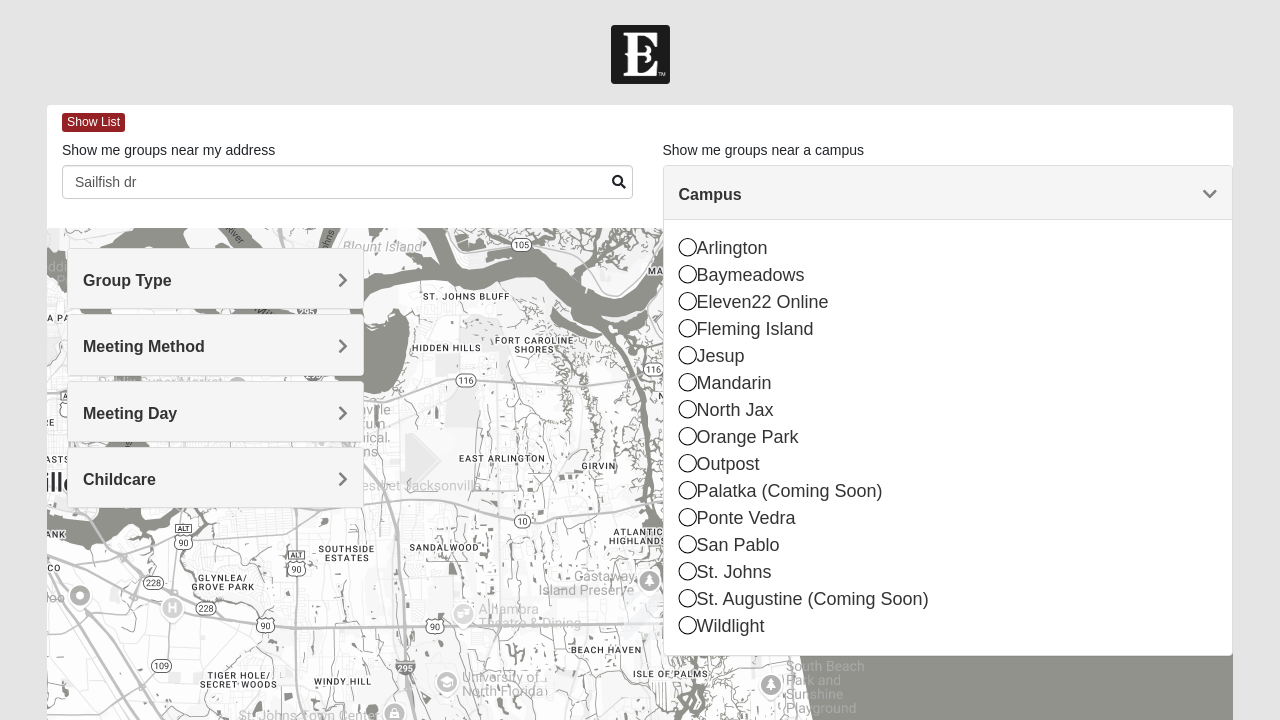click on "Meeting Day" at bounding box center [130, 413] 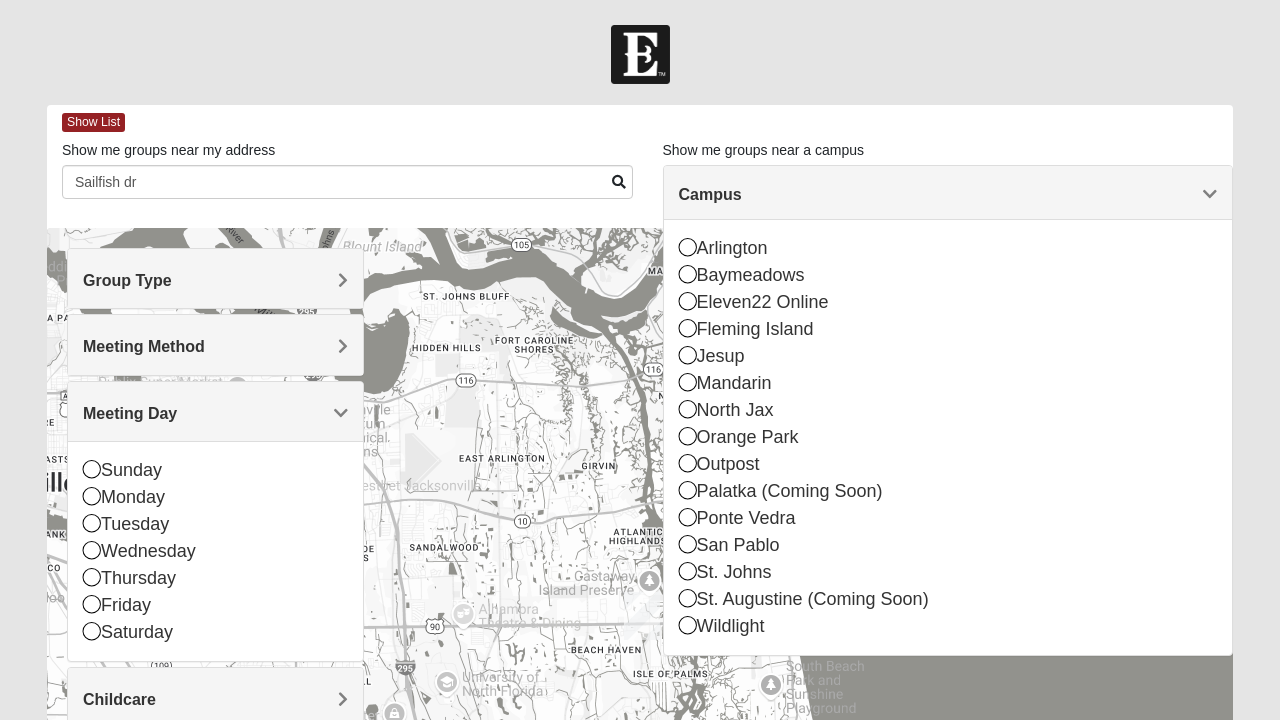 click on "Meeting Day" at bounding box center [130, 413] 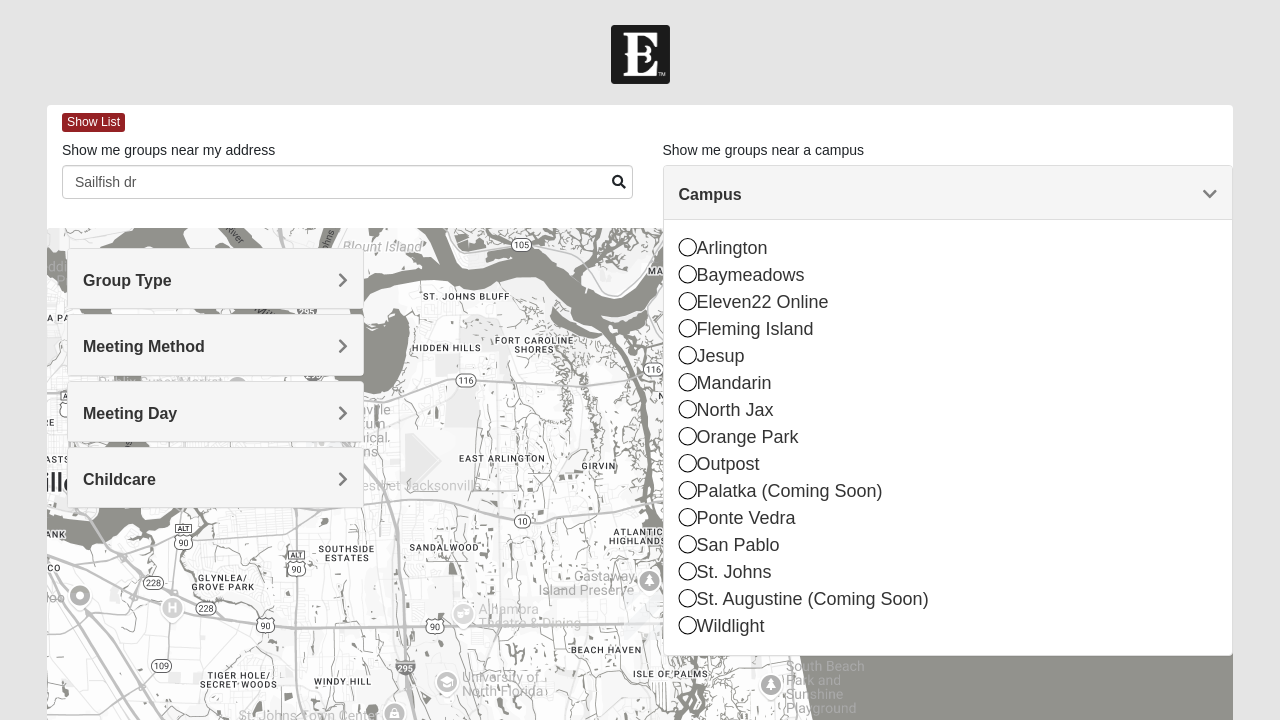 click on "Ponte Vedra" at bounding box center (948, 518) 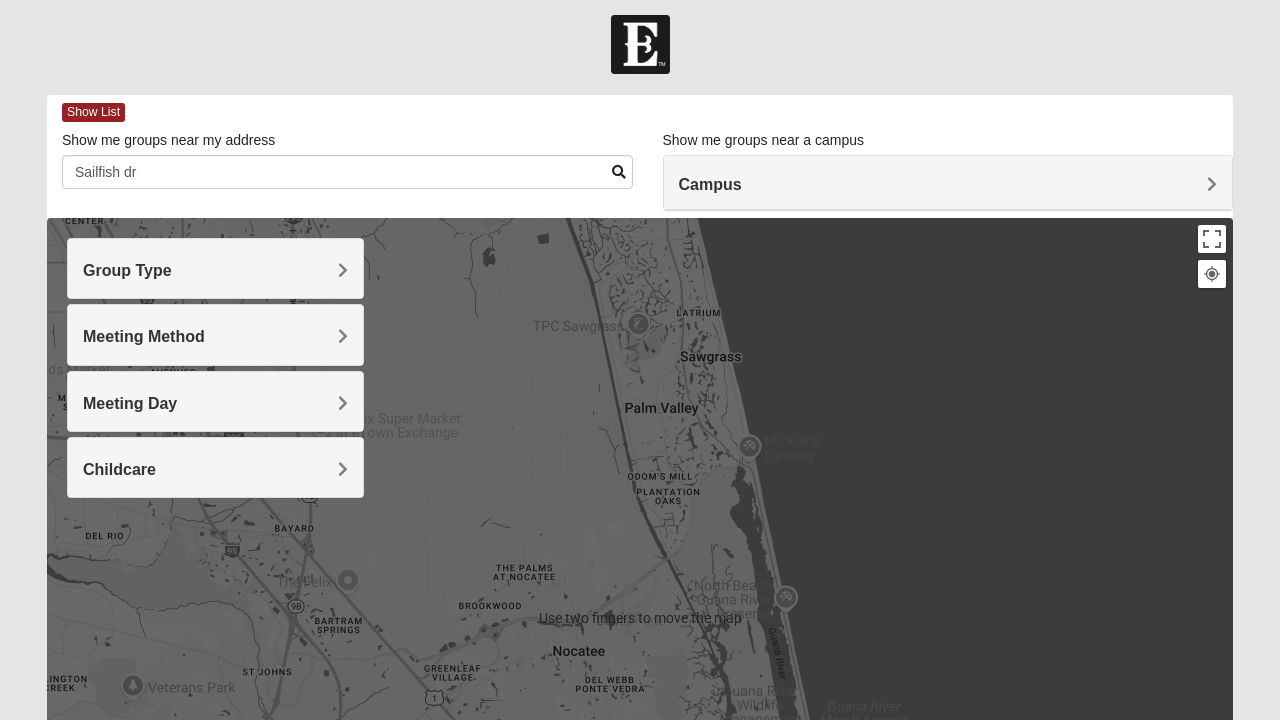 scroll, scrollTop: 32, scrollLeft: 0, axis: vertical 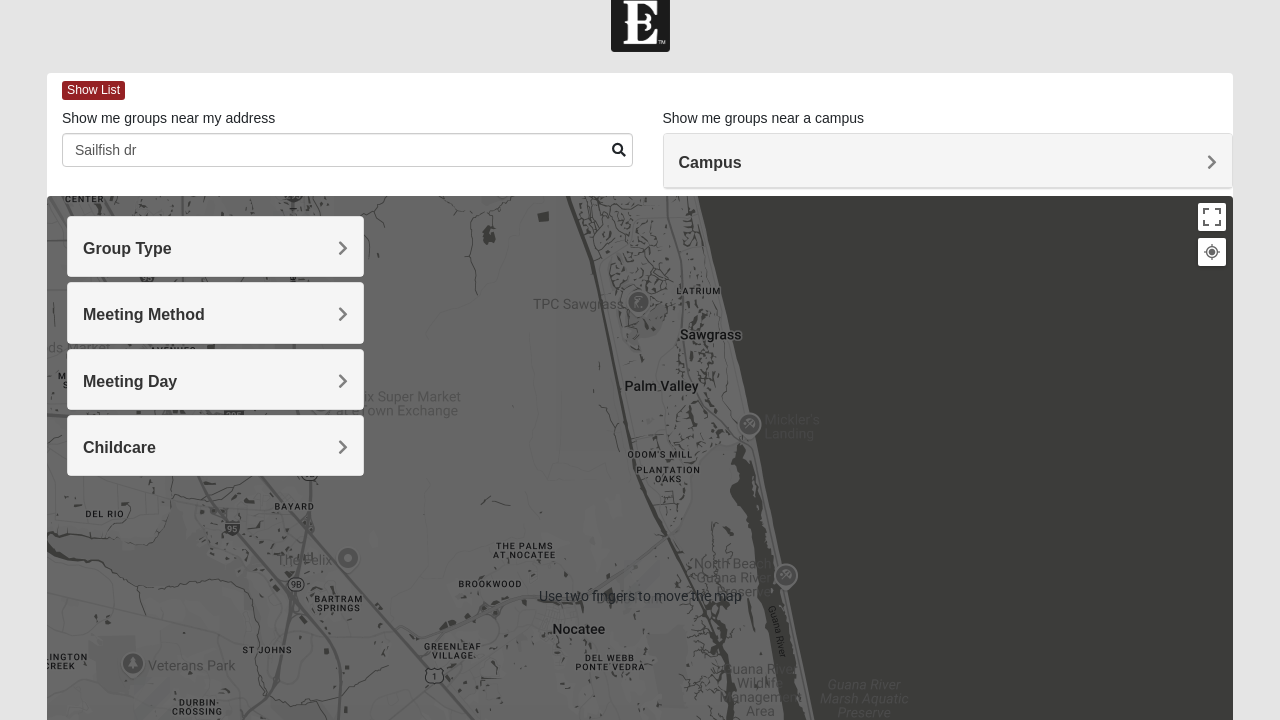 click on "Campus" at bounding box center [948, 162] 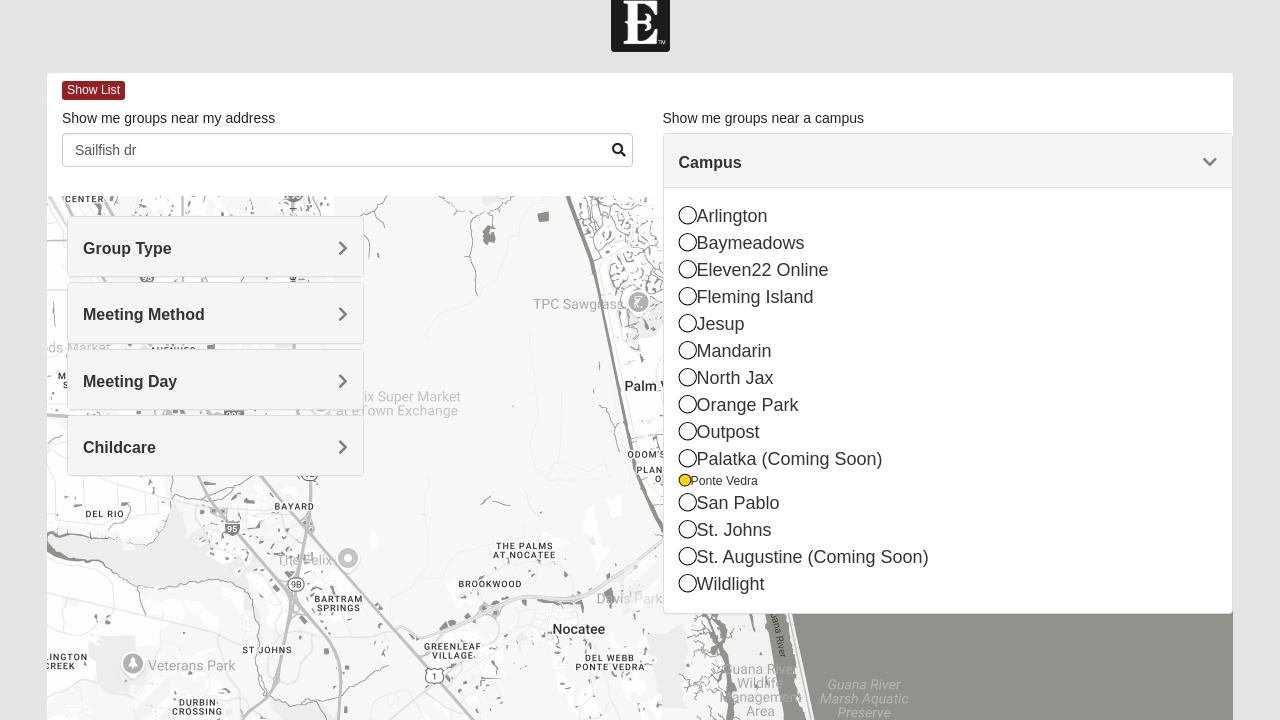click on "St. Johns" at bounding box center [948, 530] 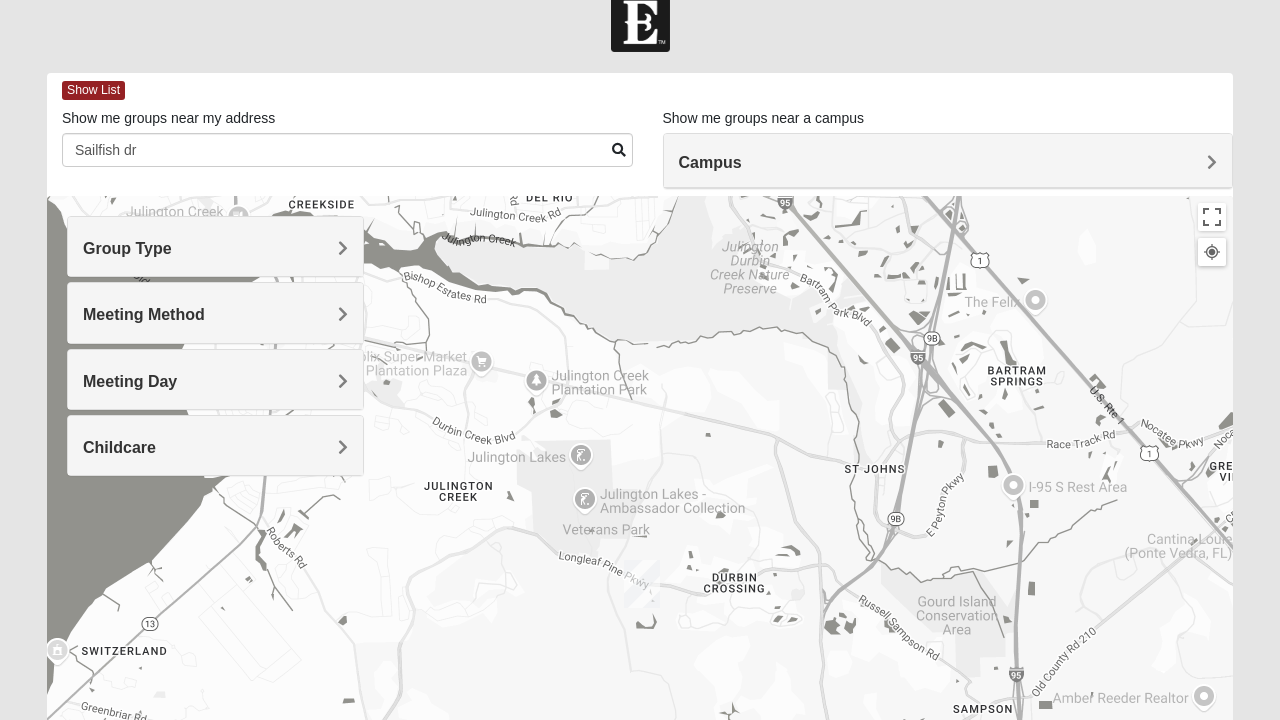 click on "Show List" at bounding box center (93, 90) 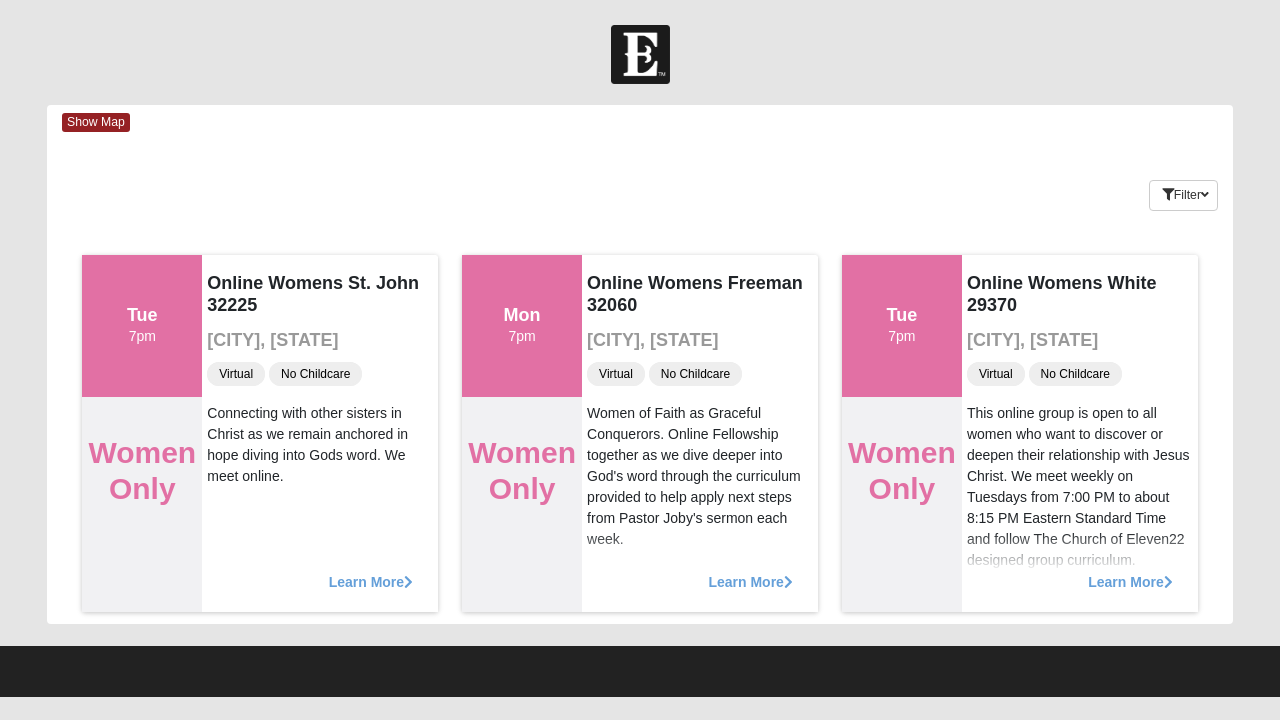 scroll, scrollTop: 0, scrollLeft: 0, axis: both 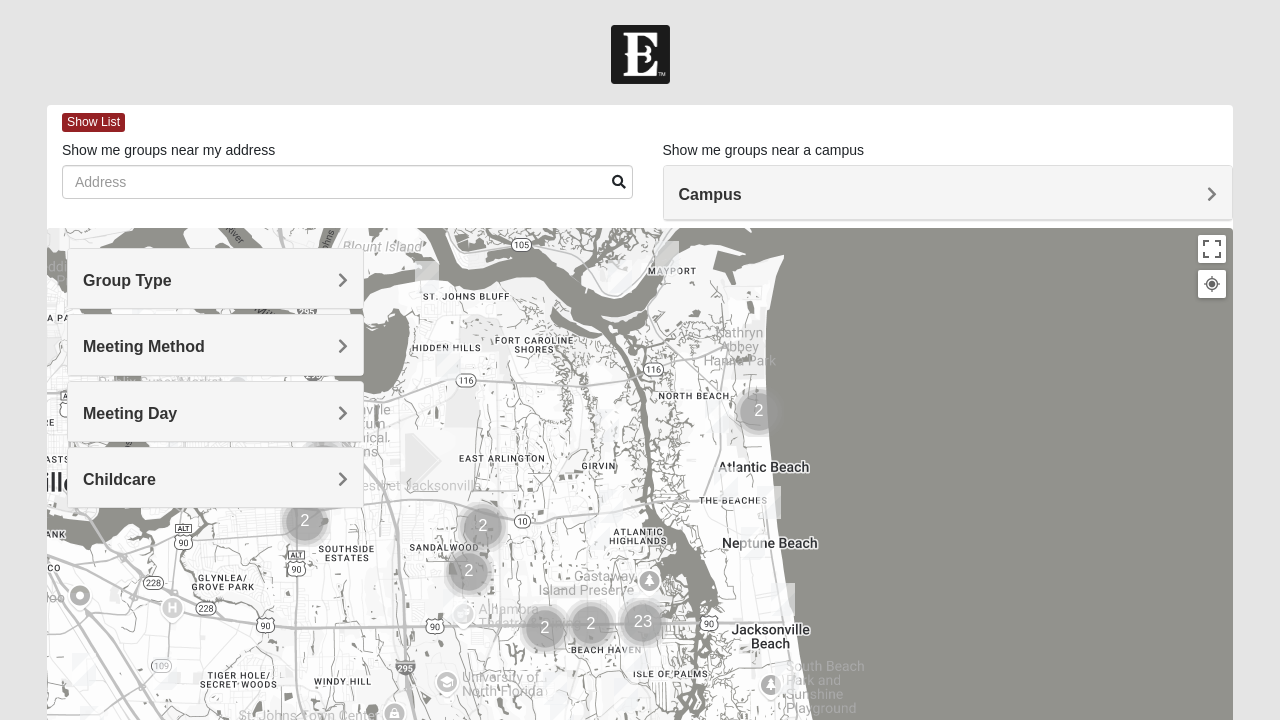 click on "Group Type" at bounding box center (215, 278) 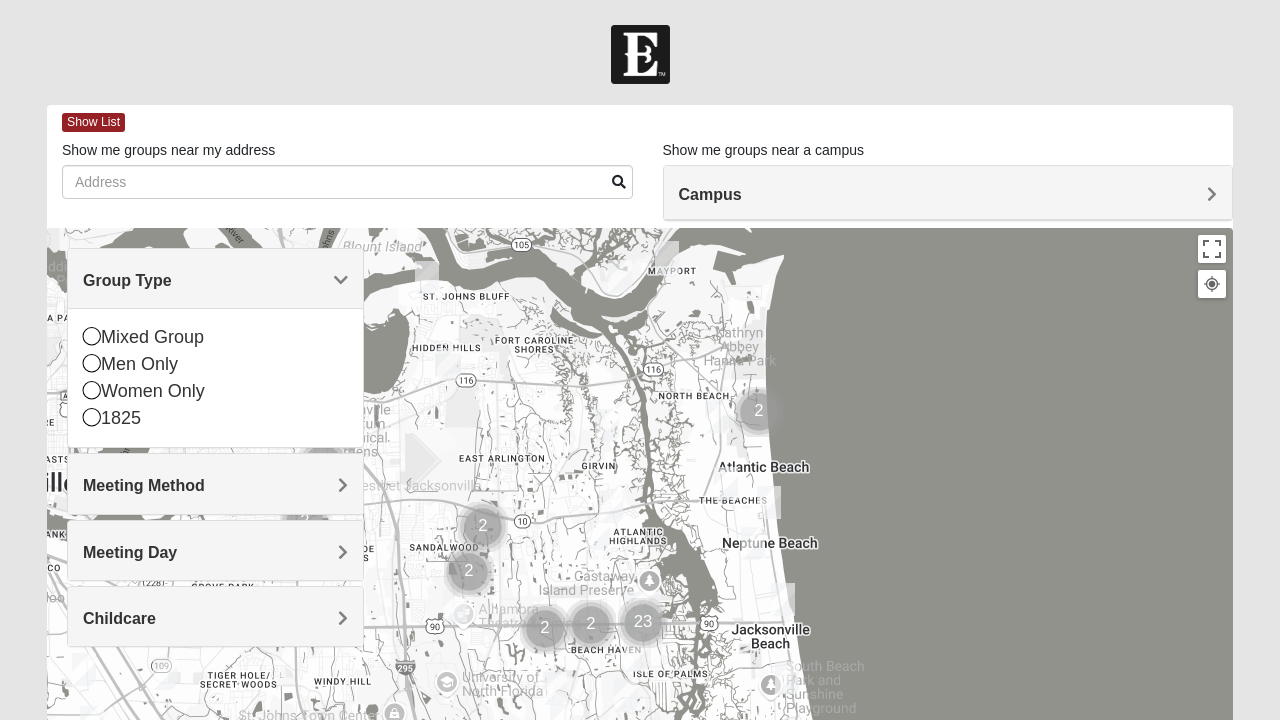 click at bounding box center [92, 363] 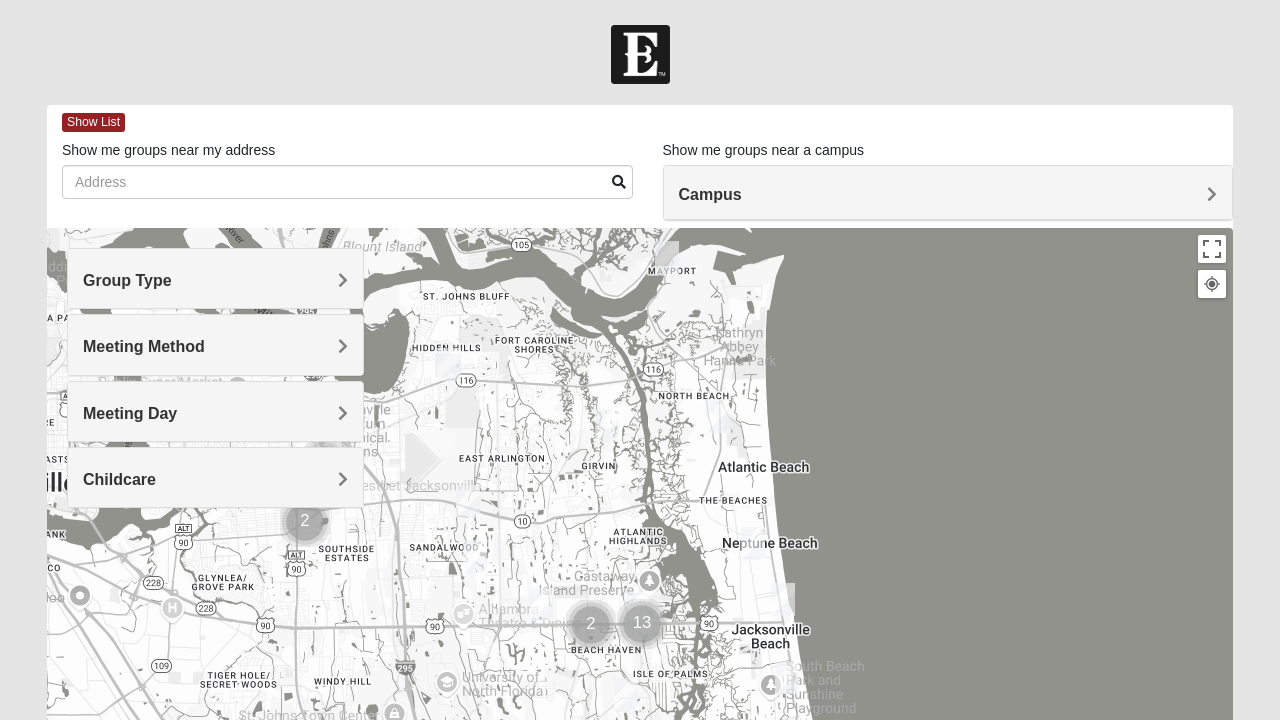 click on "Meeting Method" at bounding box center (215, 344) 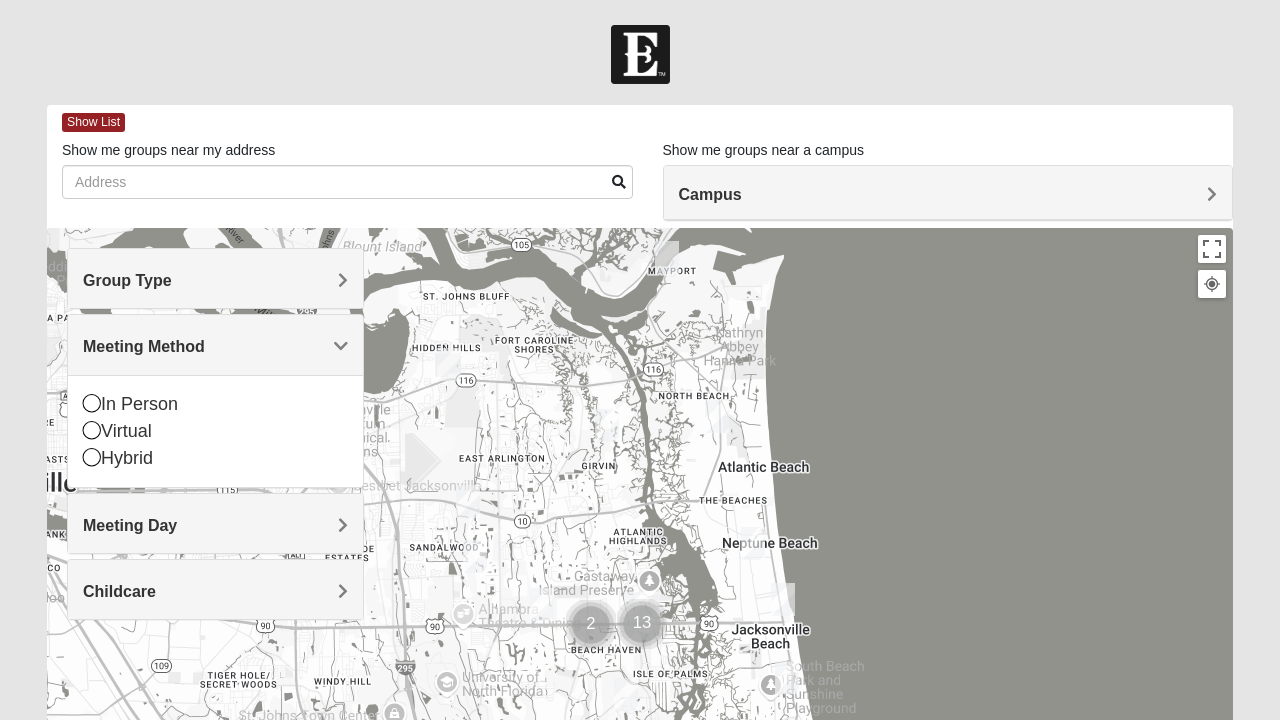 click at bounding box center [92, 403] 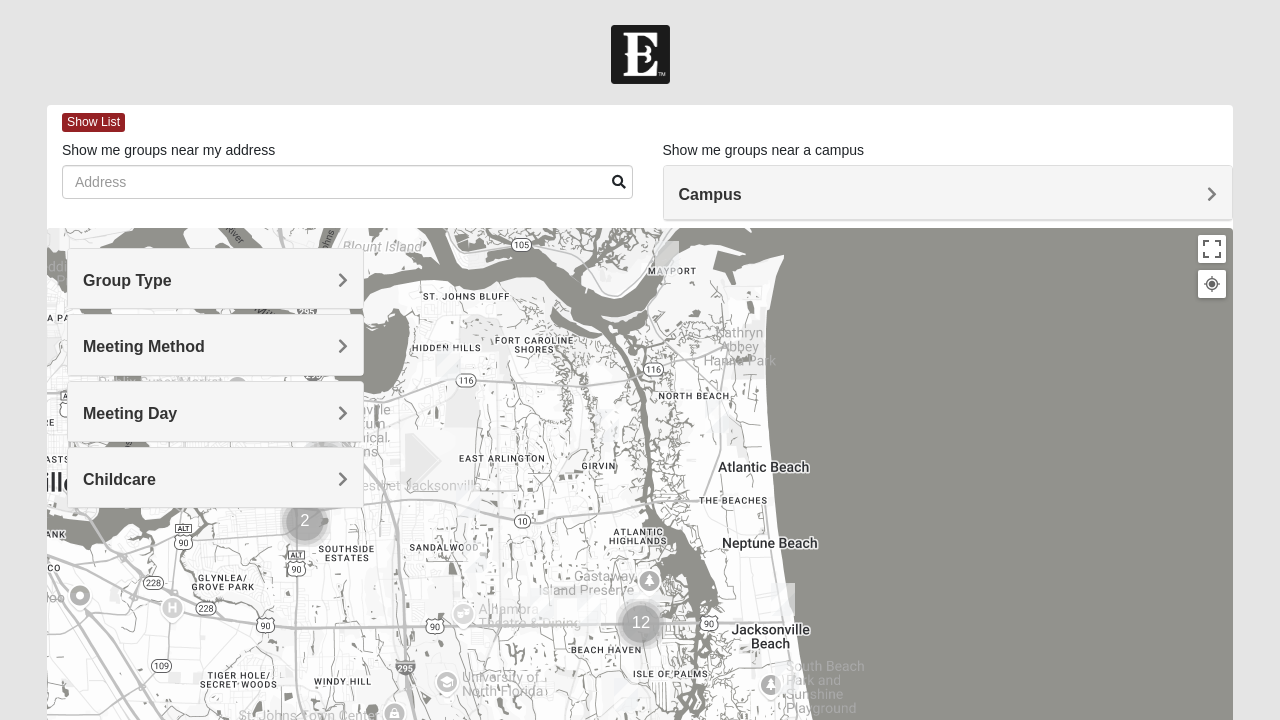click on "Meeting Day" at bounding box center (130, 413) 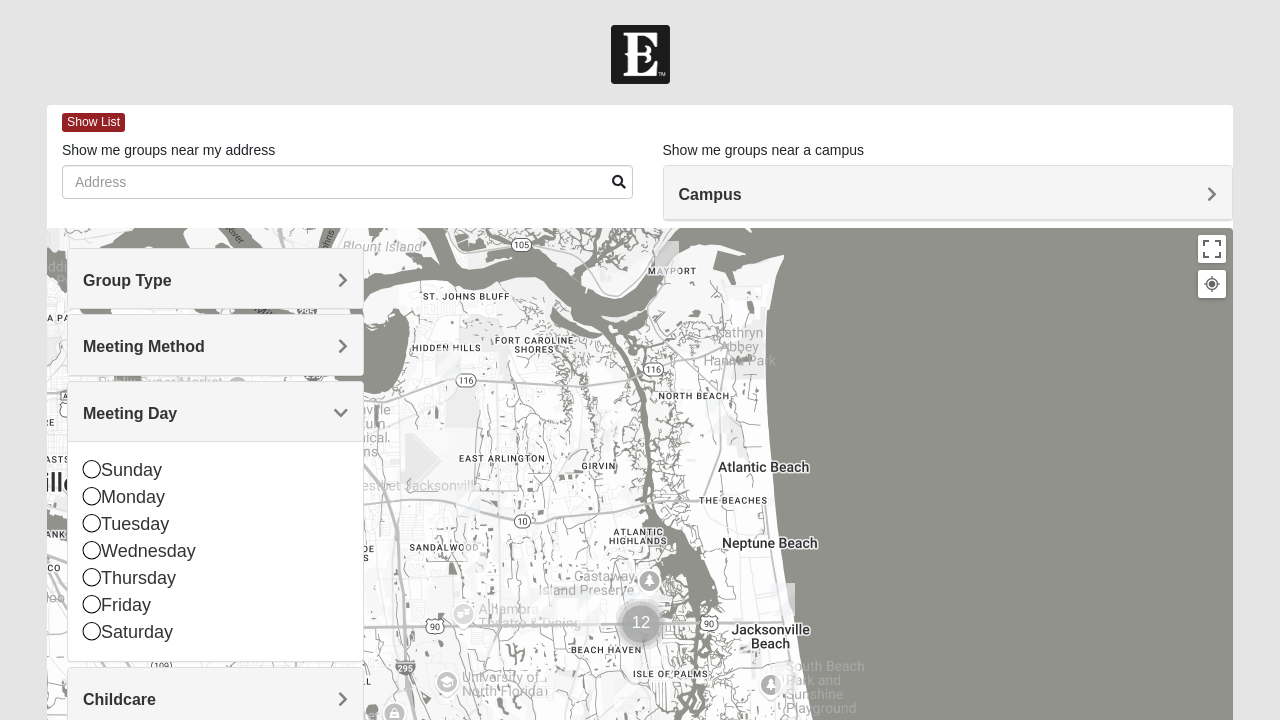 click at bounding box center (92, 631) 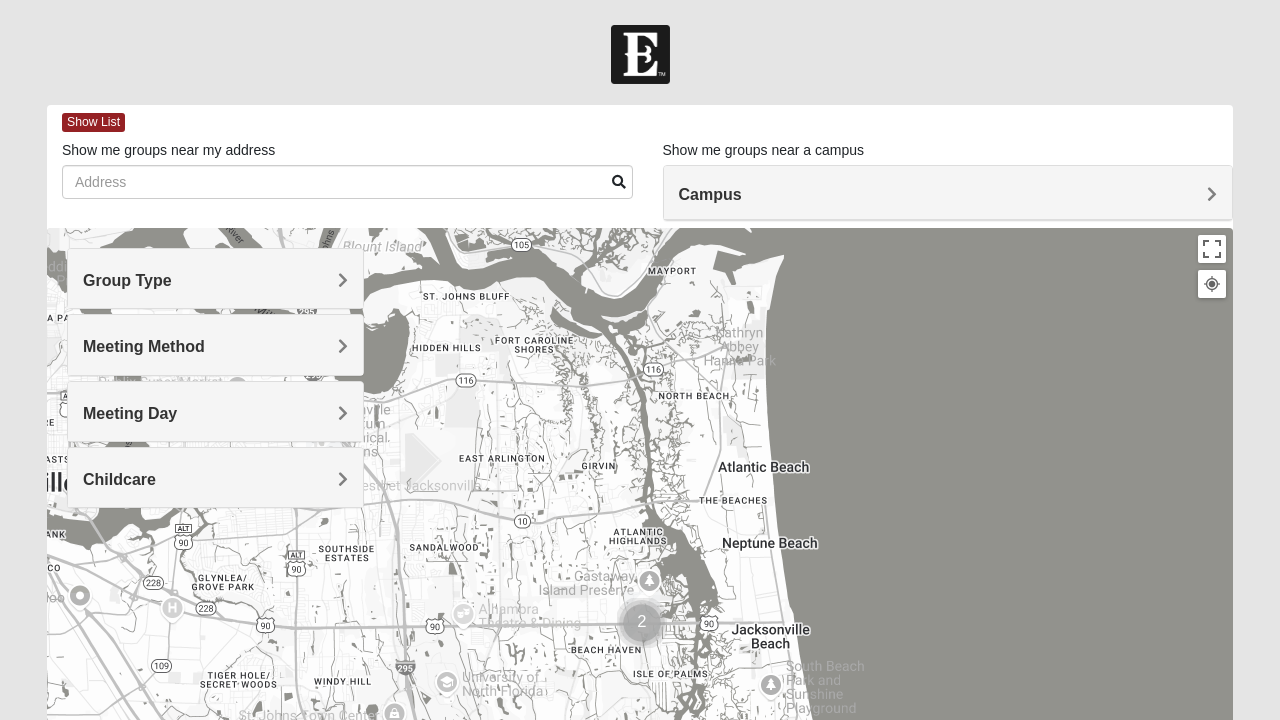 click on "Sunday" at bounding box center [215, 470] 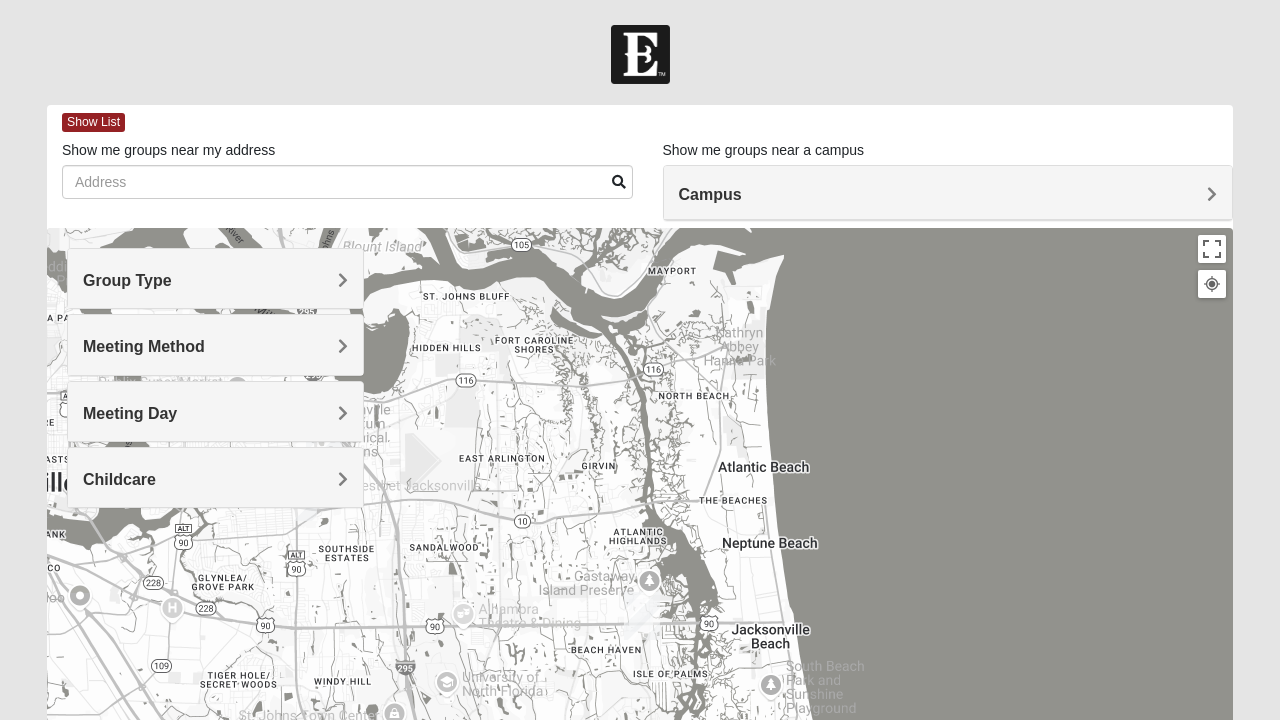 click on "Meeting Day" at bounding box center (130, 413) 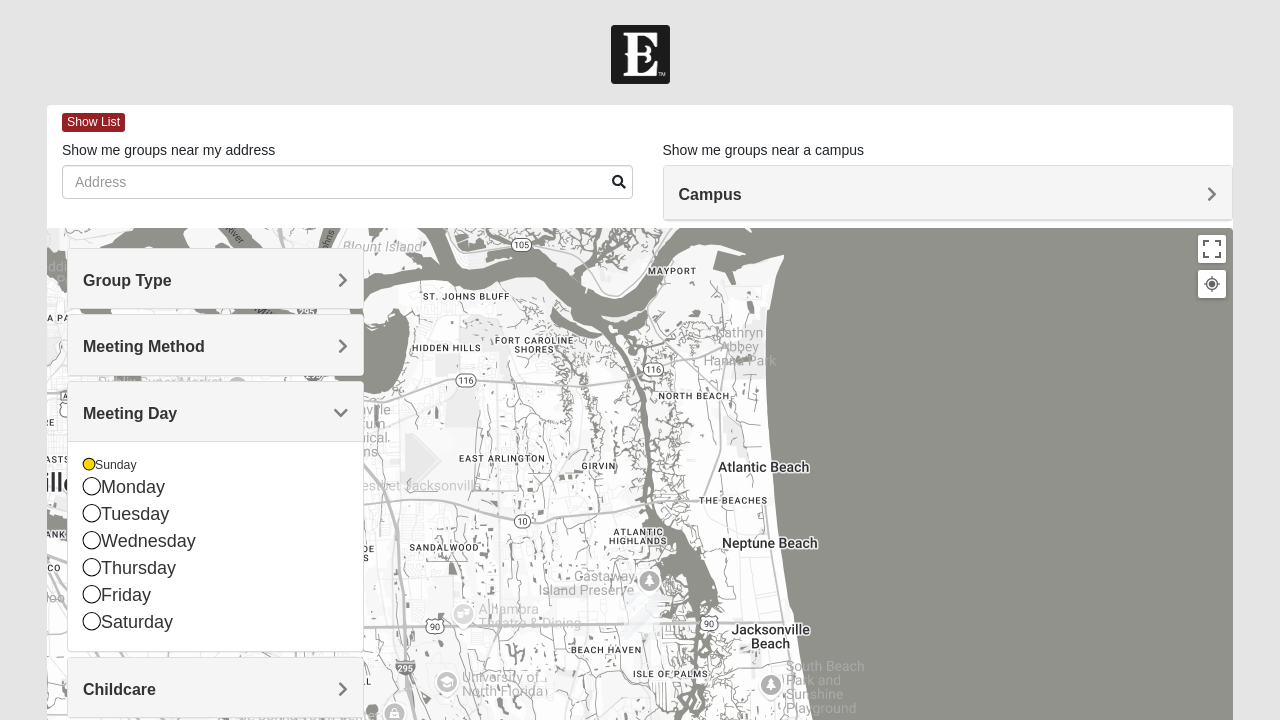 click at bounding box center (92, 621) 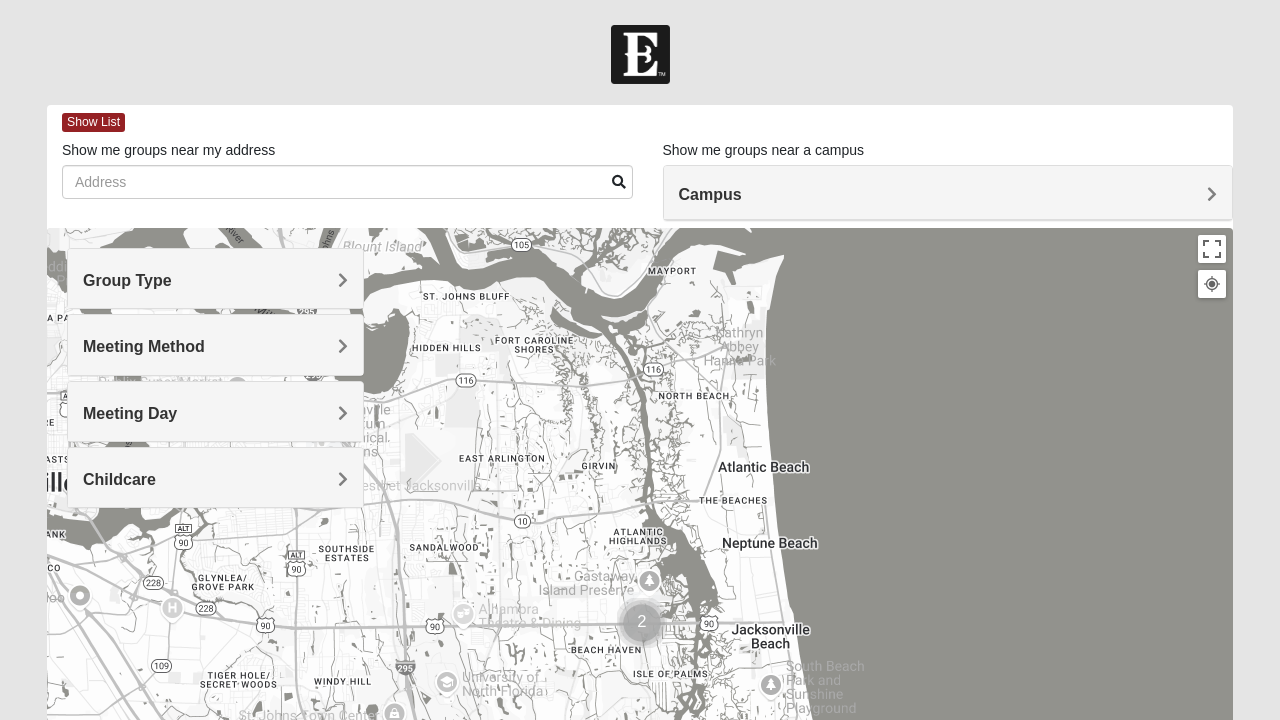 click on "Meeting Day" at bounding box center [130, 413] 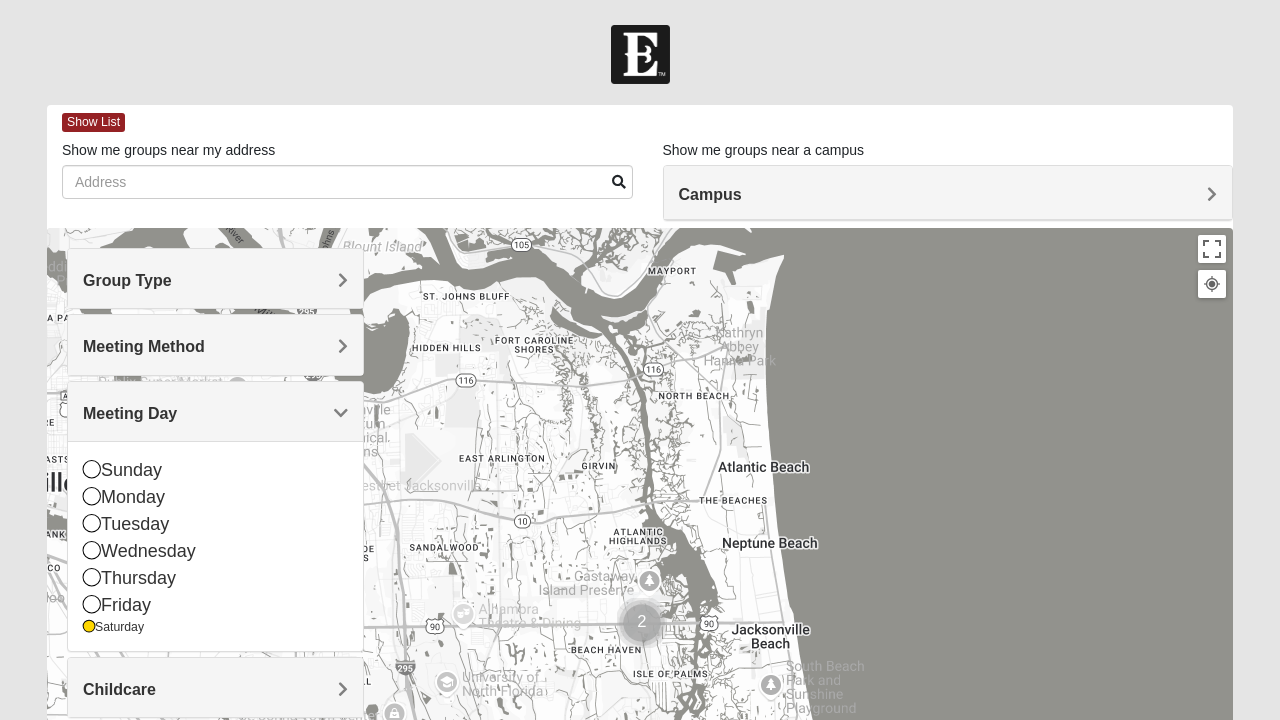 click on "Meeting Day" at bounding box center [130, 413] 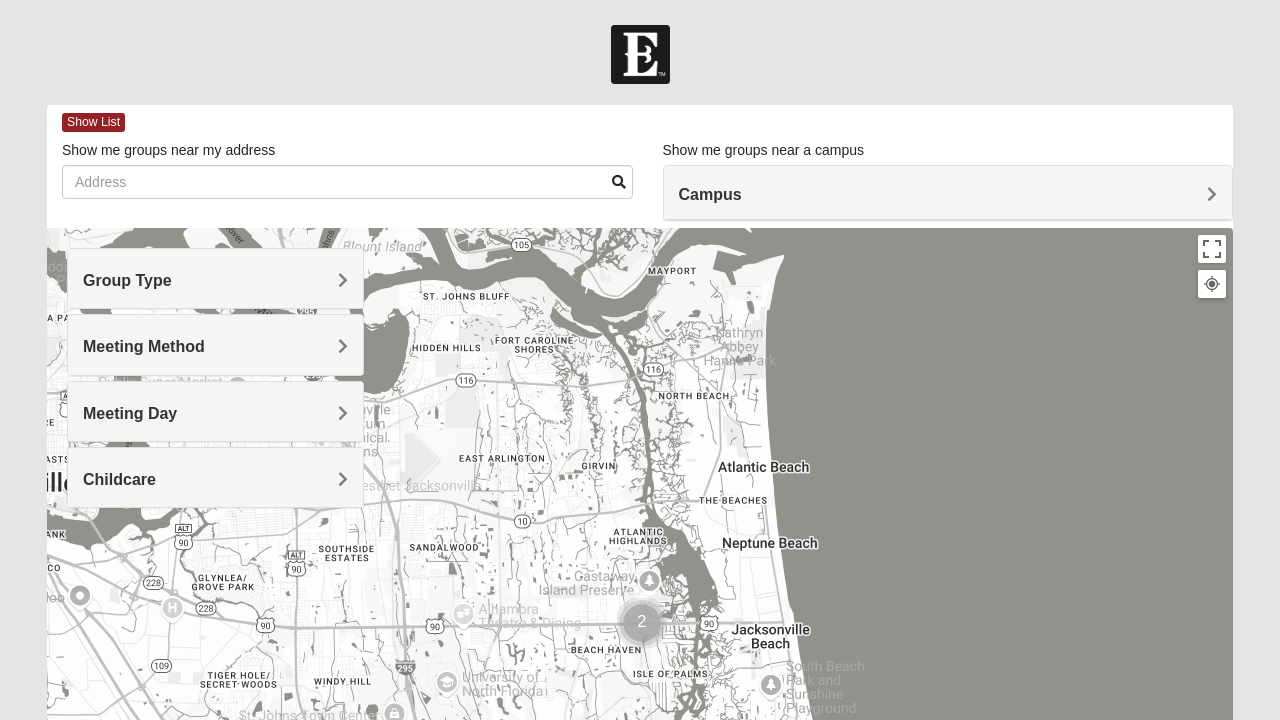 click on "Childcare" at bounding box center (215, 477) 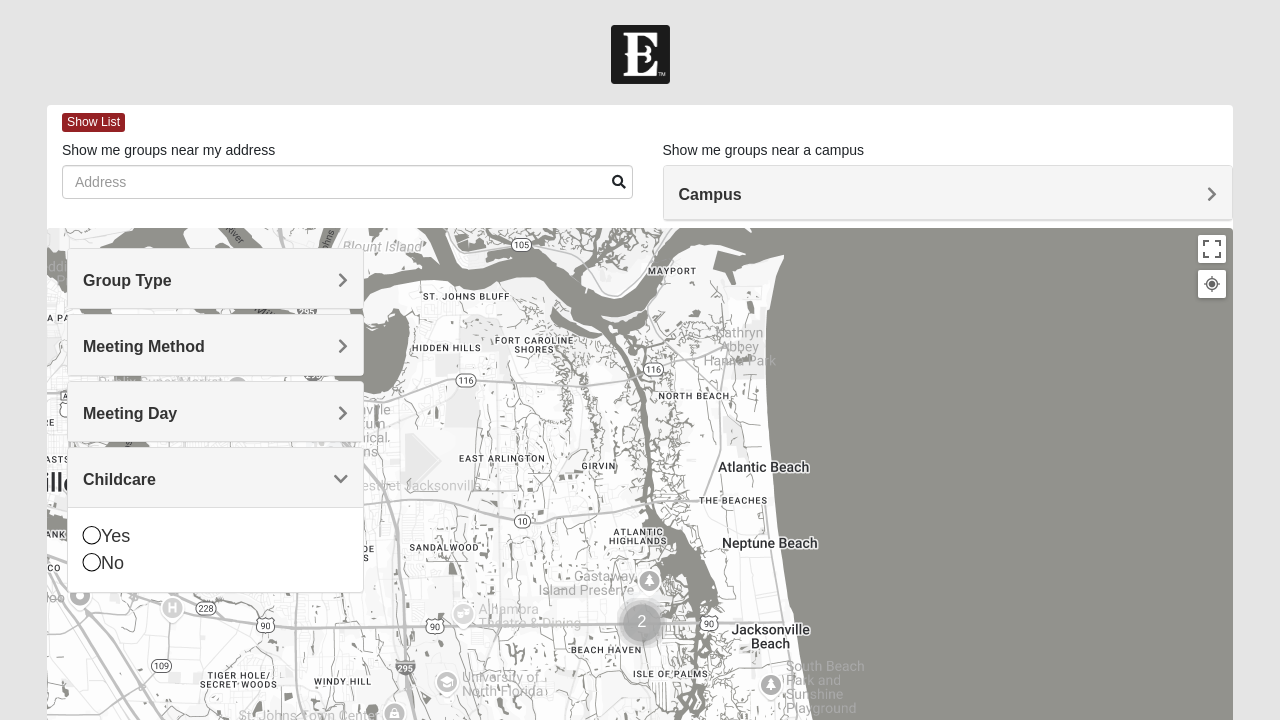 click at bounding box center (92, 562) 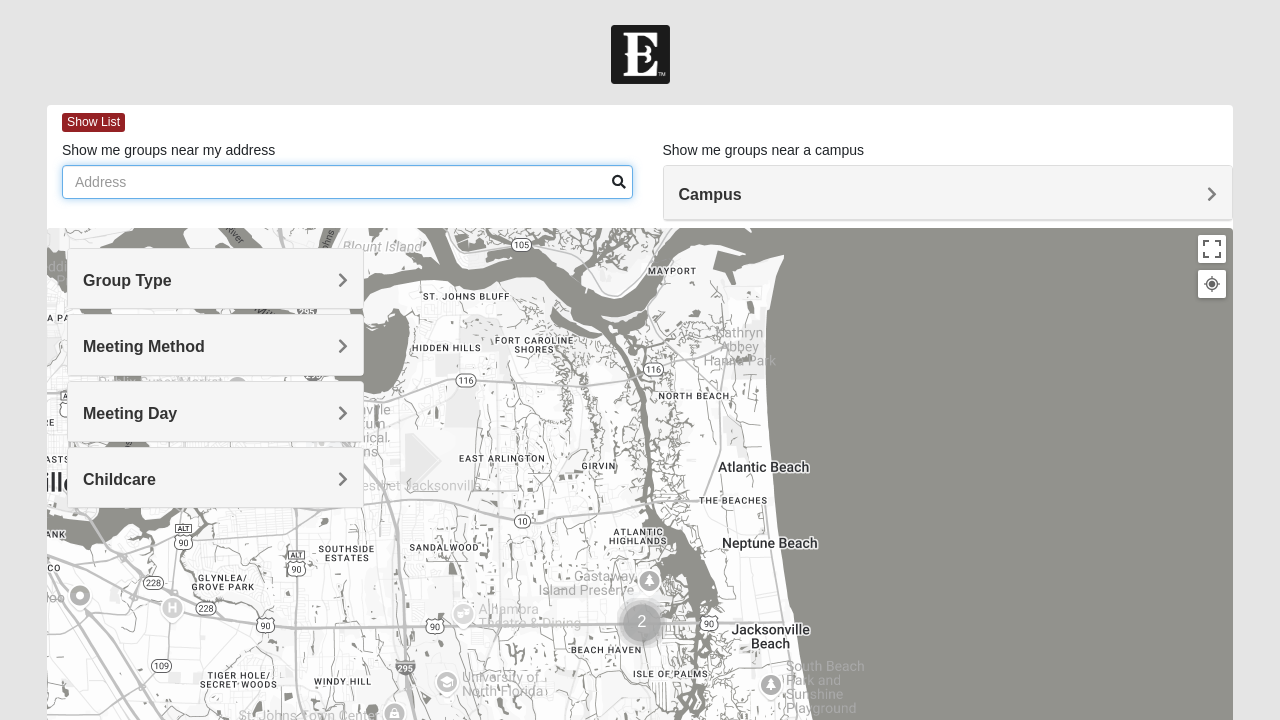 click on "Show me groups near my address" at bounding box center (347, 182) 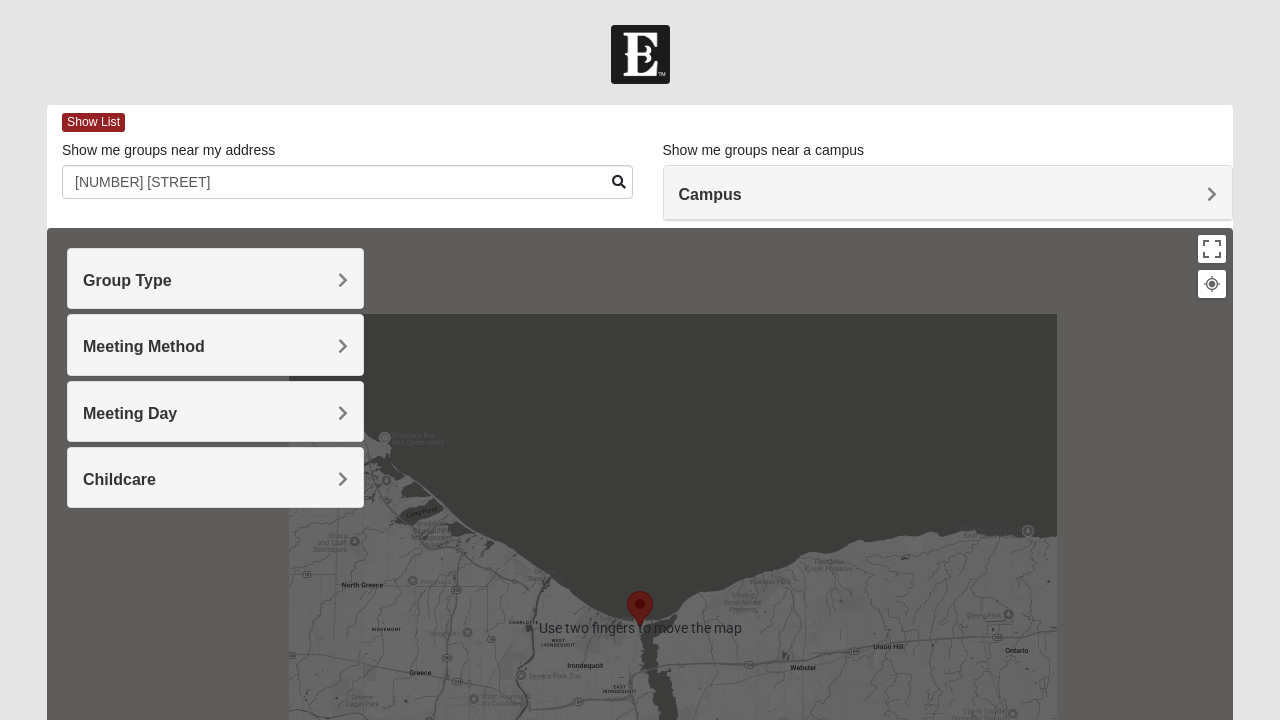 scroll, scrollTop: 0, scrollLeft: 0, axis: both 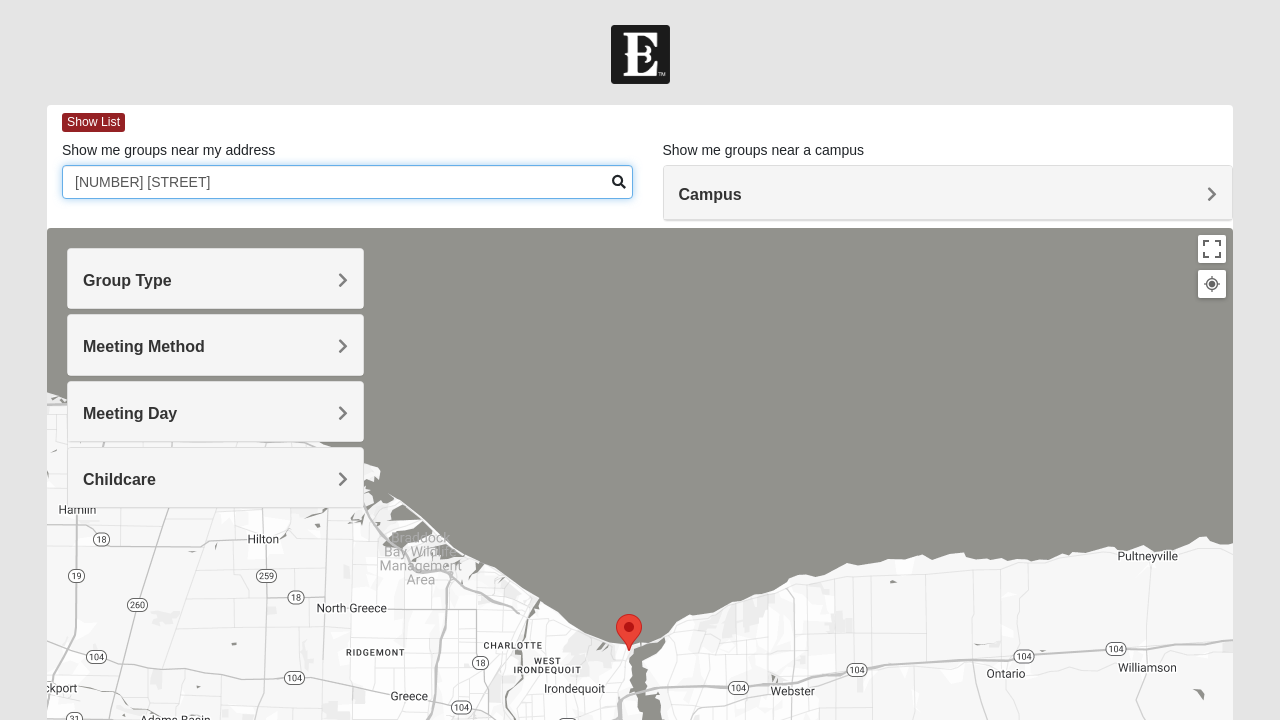 click on "4450 seabreez dri" at bounding box center [347, 182] 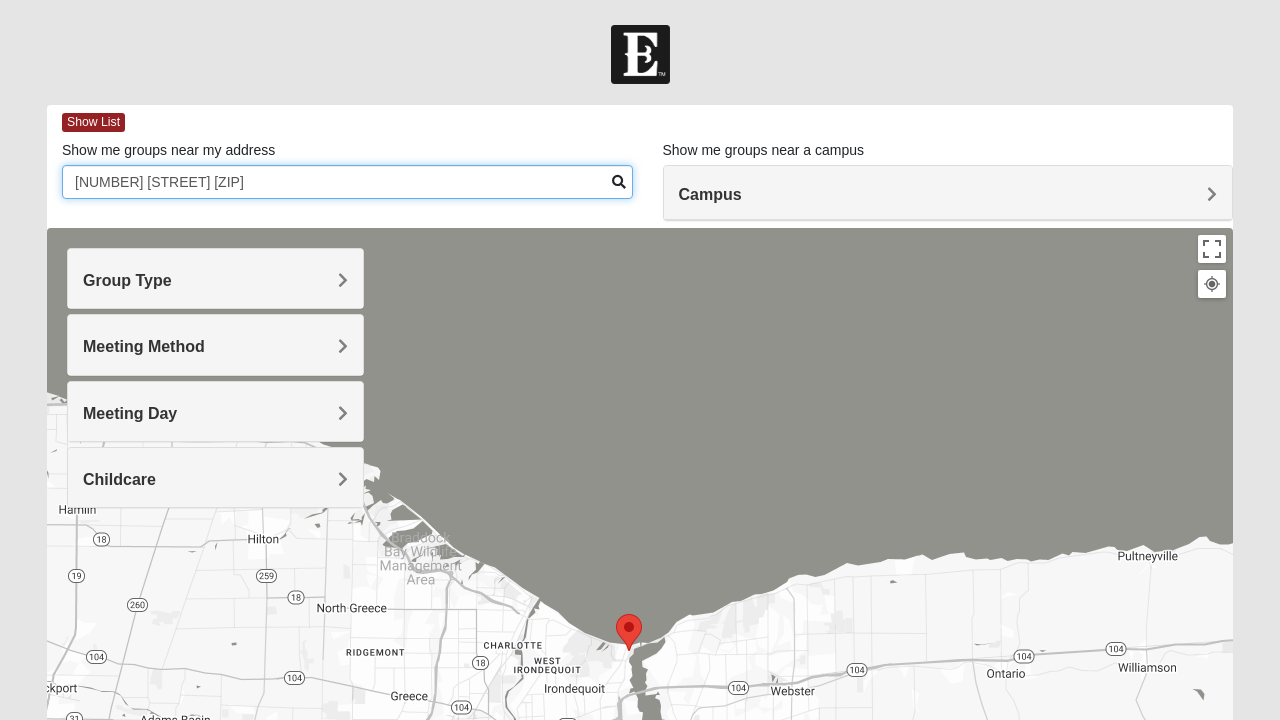type on "4450 seabreez dri 32250" 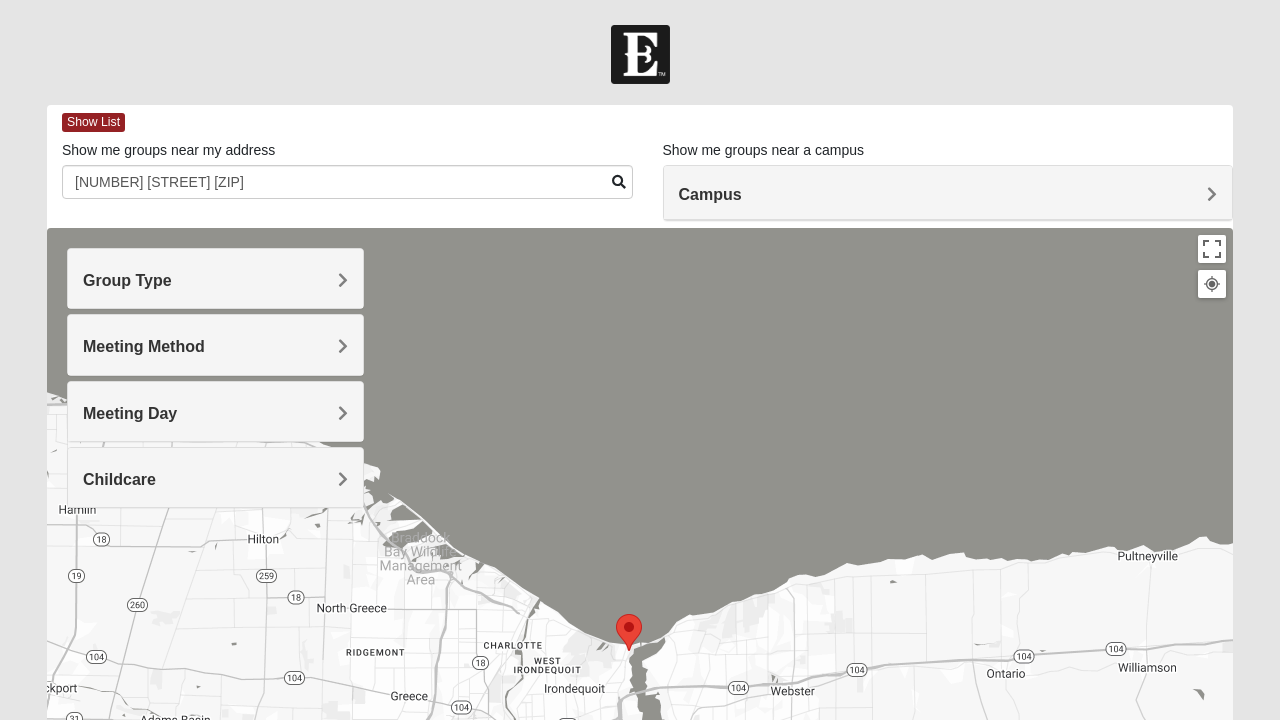 click on "Campus" at bounding box center (948, 193) 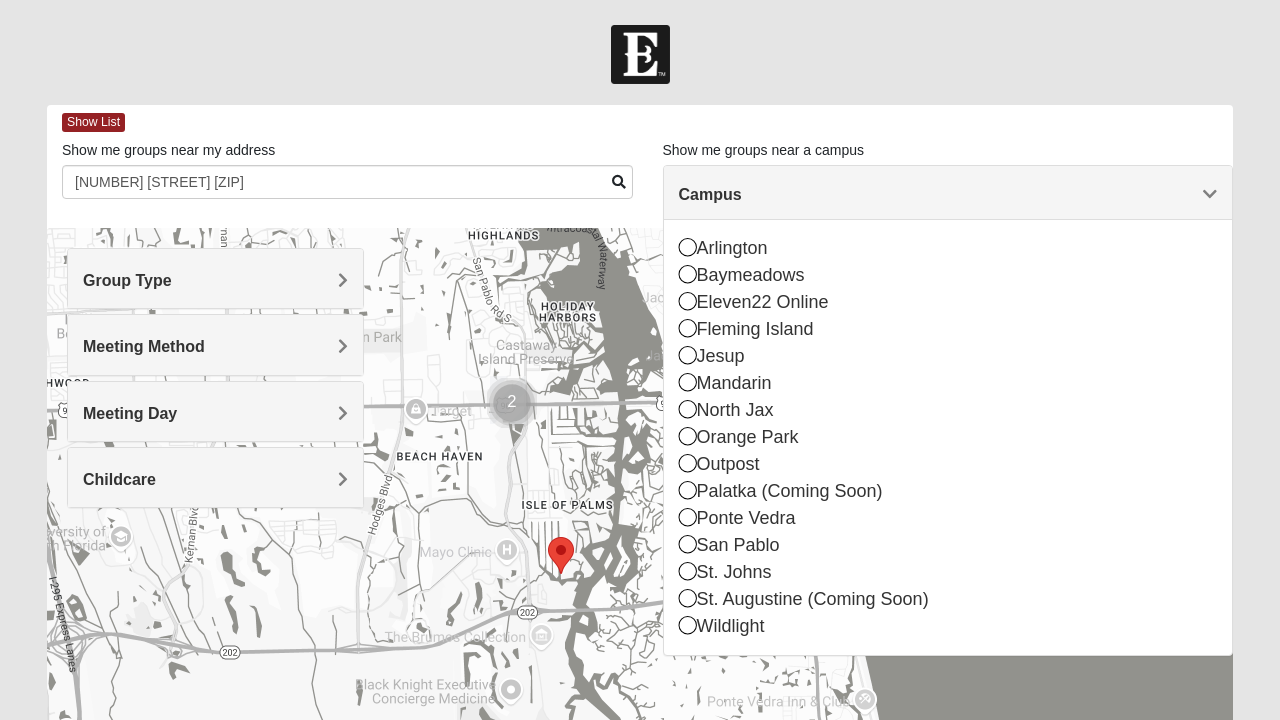 click on "Campus" at bounding box center [948, 193] 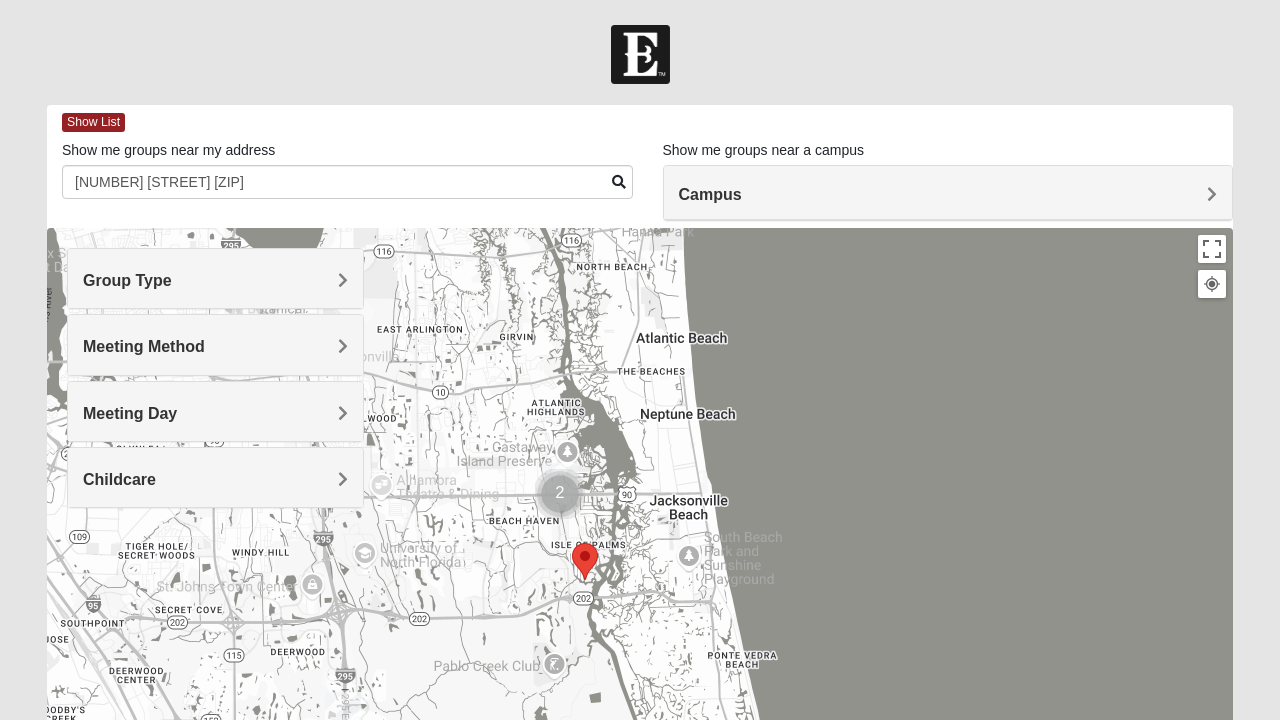 click at bounding box center [585, 561] 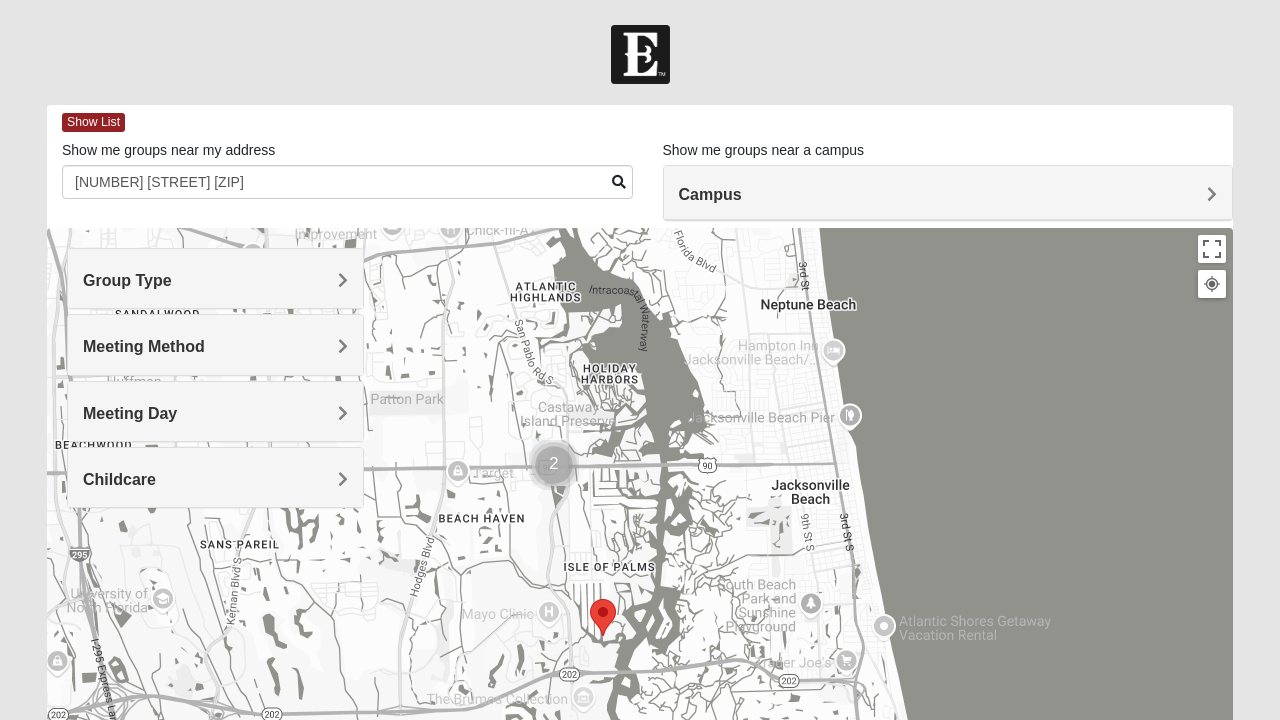 click at bounding box center (554, 465) 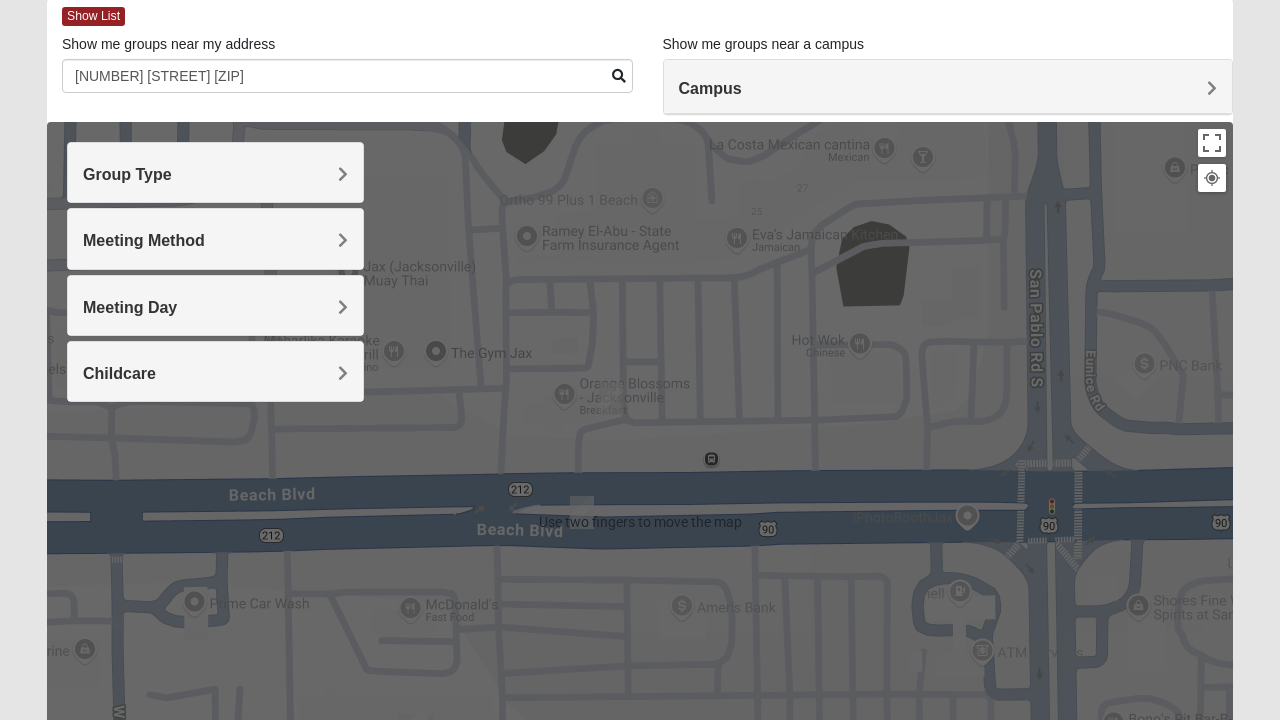 scroll, scrollTop: 108, scrollLeft: 0, axis: vertical 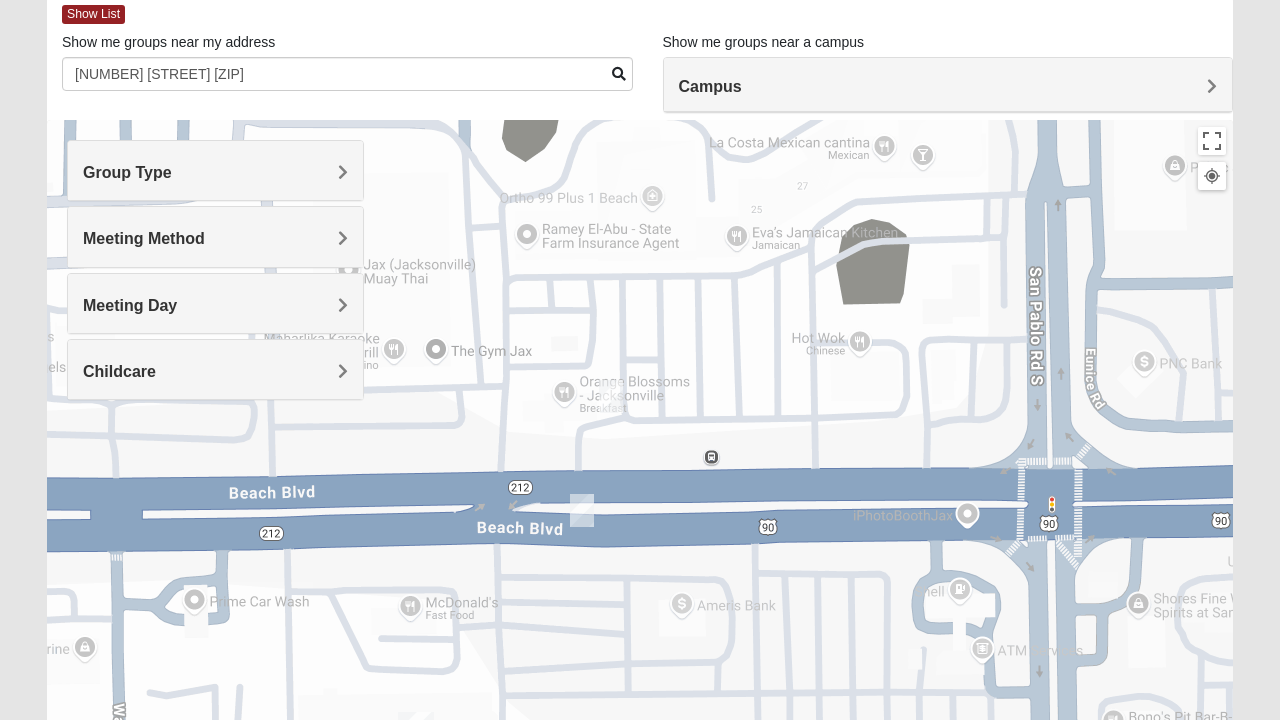 click at bounding box center [611, 396] 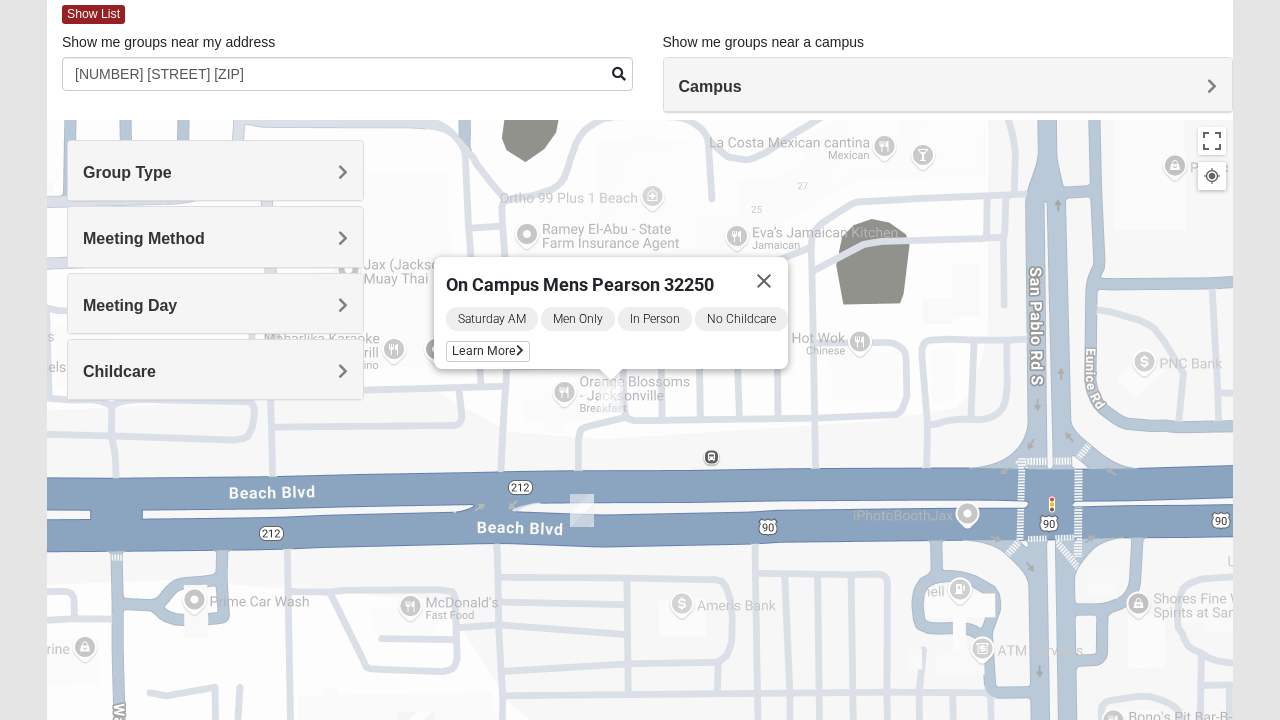 click on "Learn More" at bounding box center [488, 351] 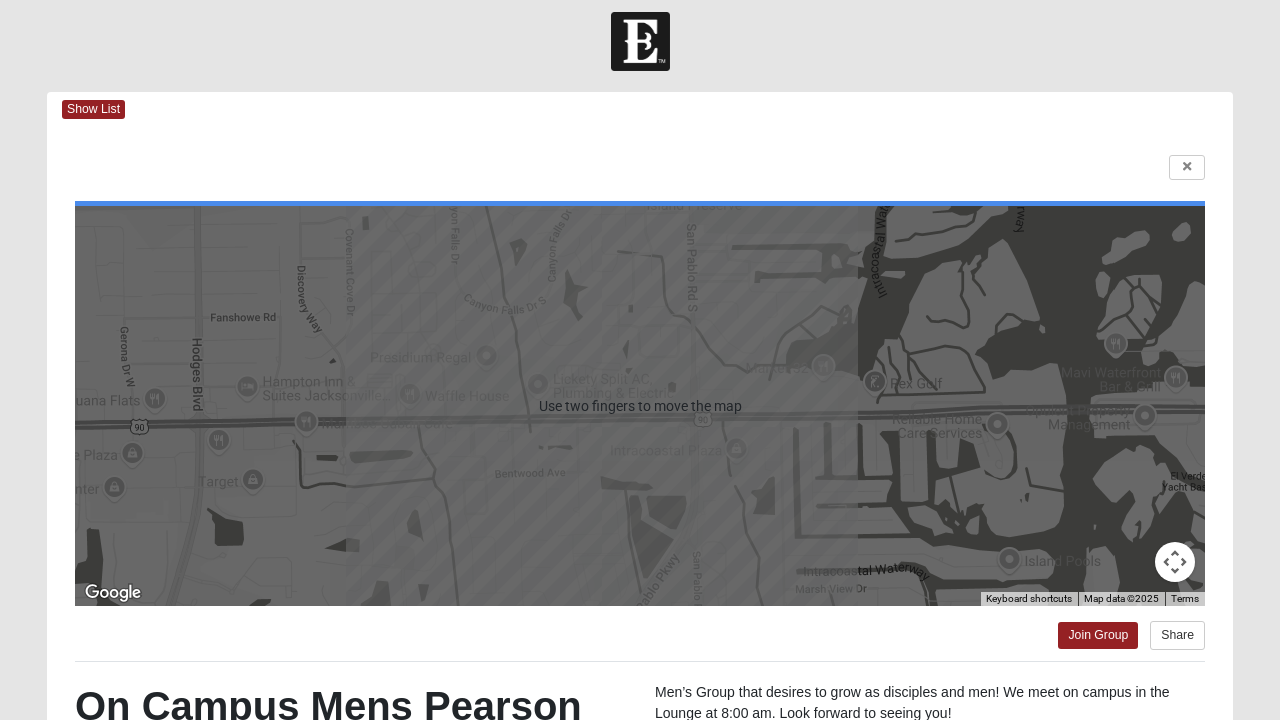 scroll, scrollTop: 0, scrollLeft: 0, axis: both 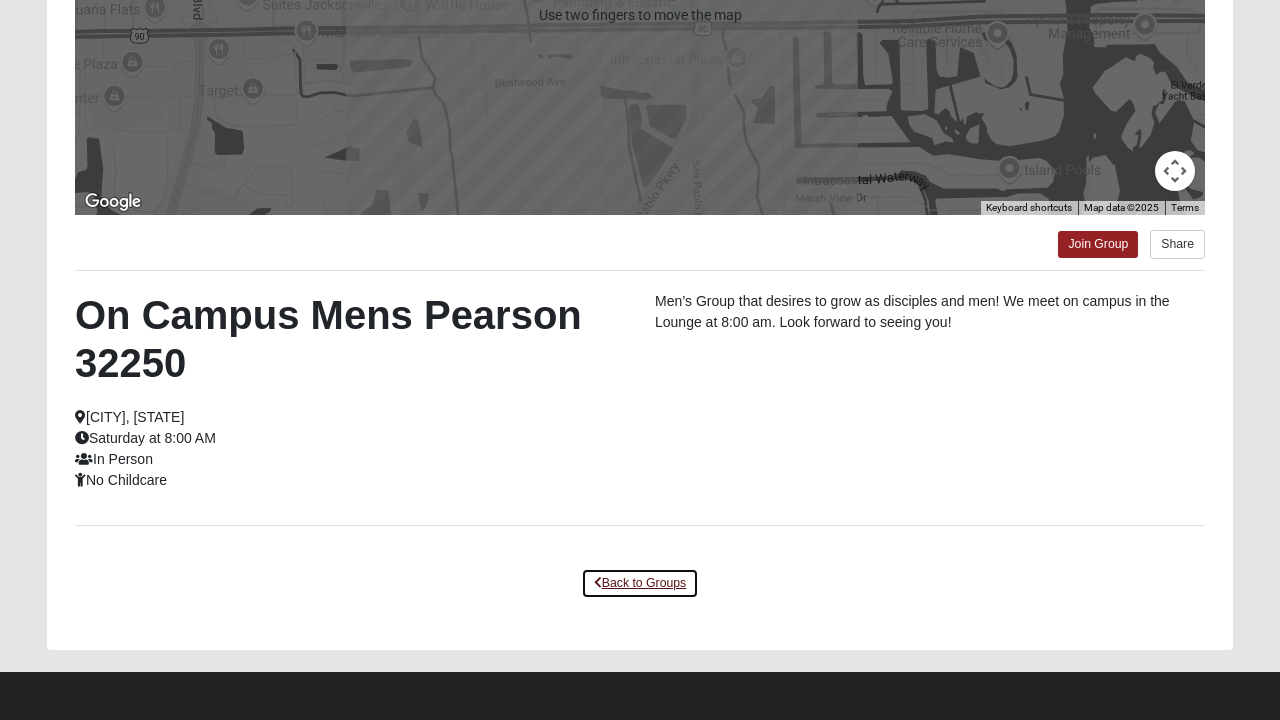 click on "Back to Groups" at bounding box center (640, 583) 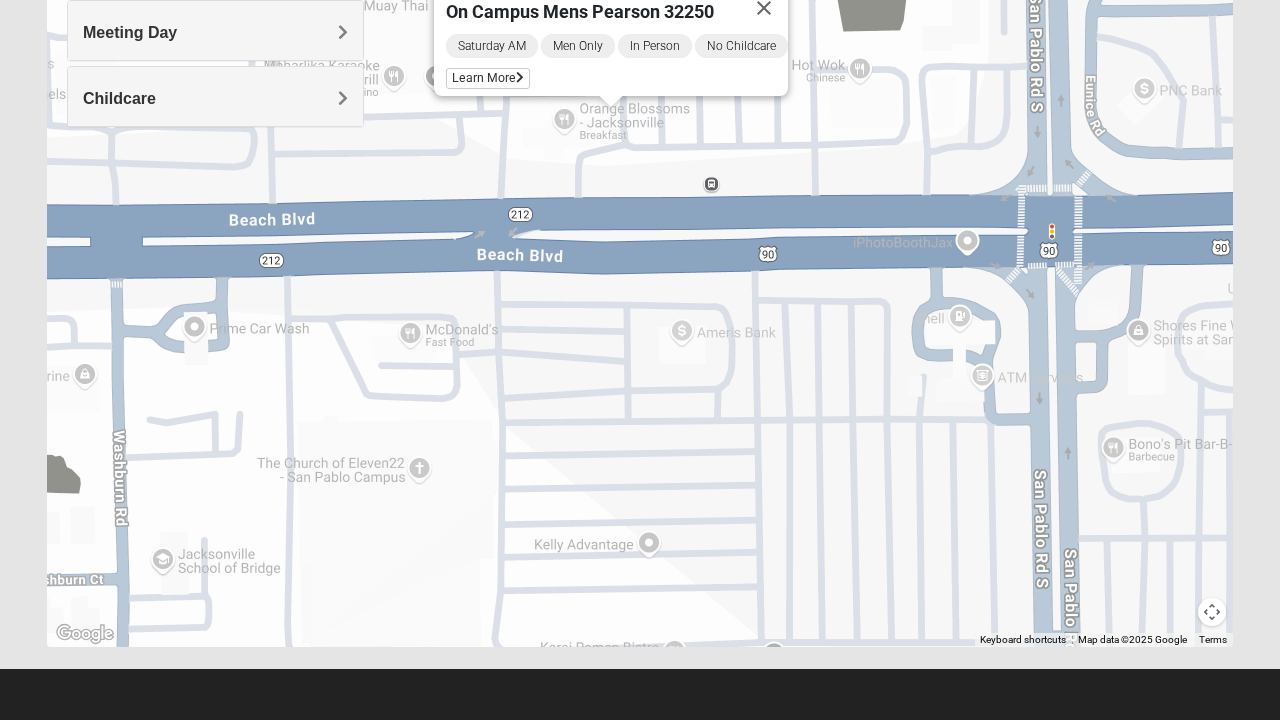 scroll, scrollTop: 381, scrollLeft: 0, axis: vertical 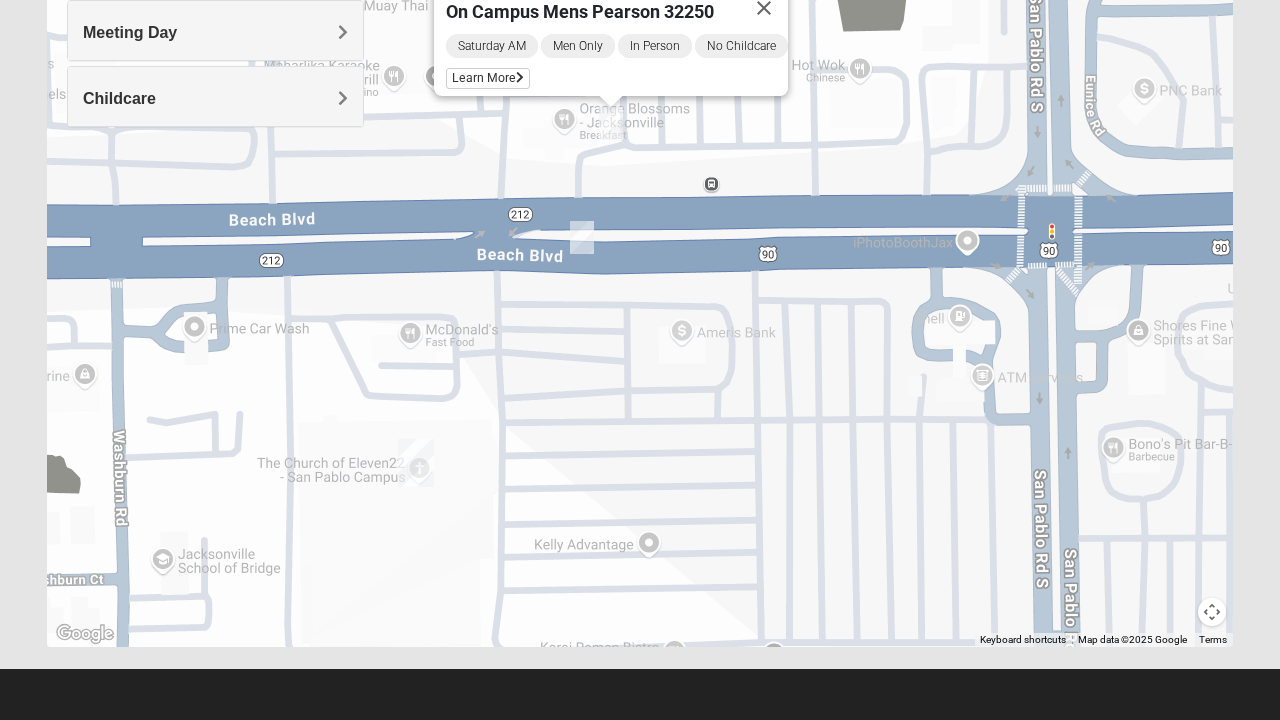 click at bounding box center (582, 237) 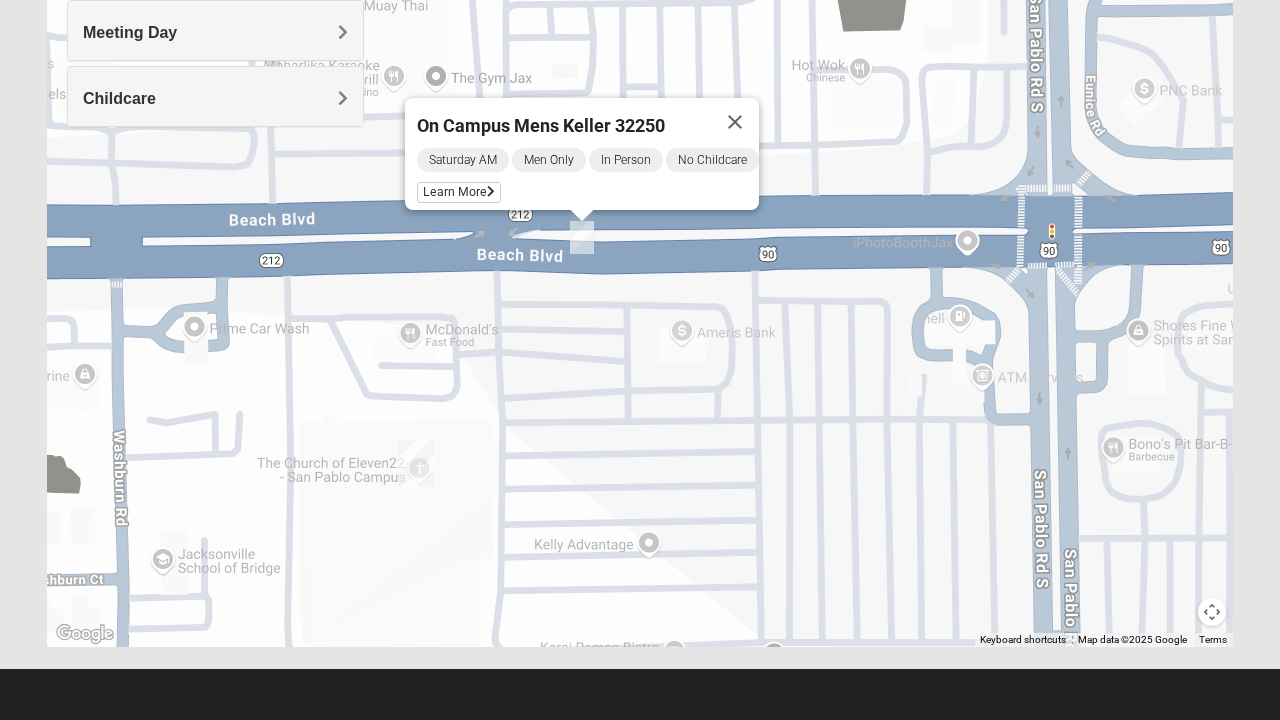 click on "Learn More" at bounding box center (459, 192) 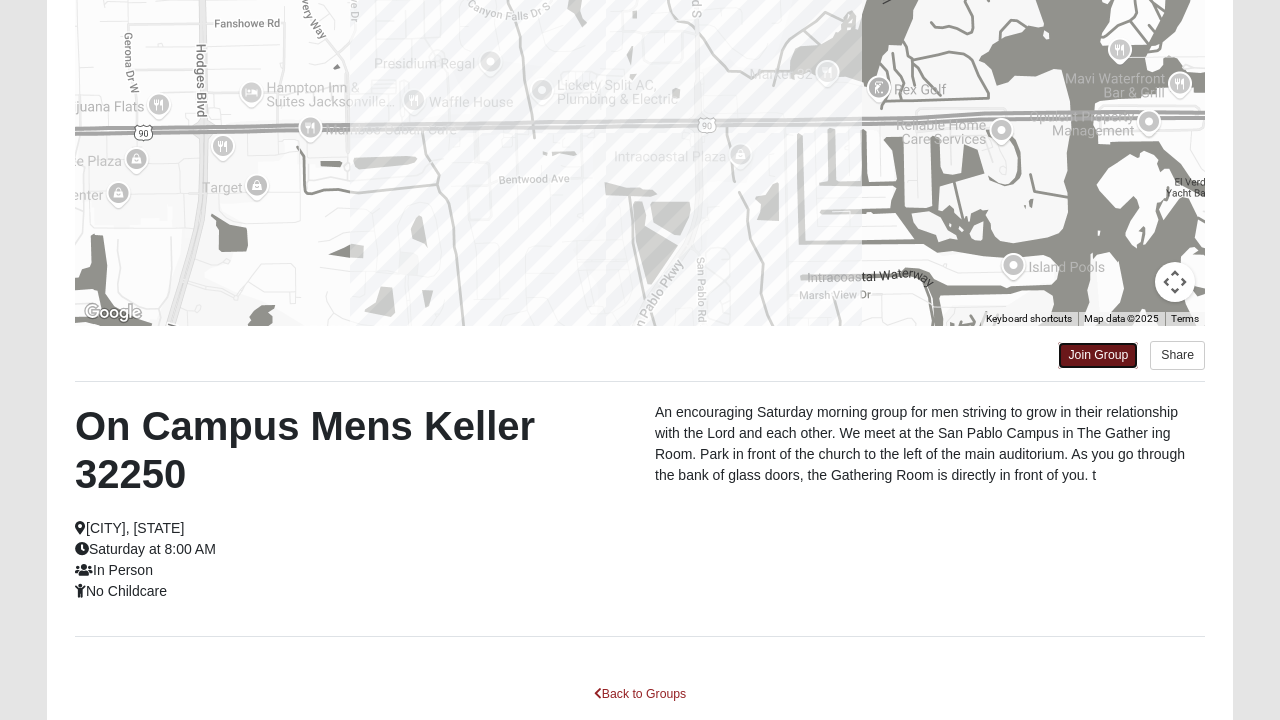 click on "Join Group" at bounding box center (1098, 355) 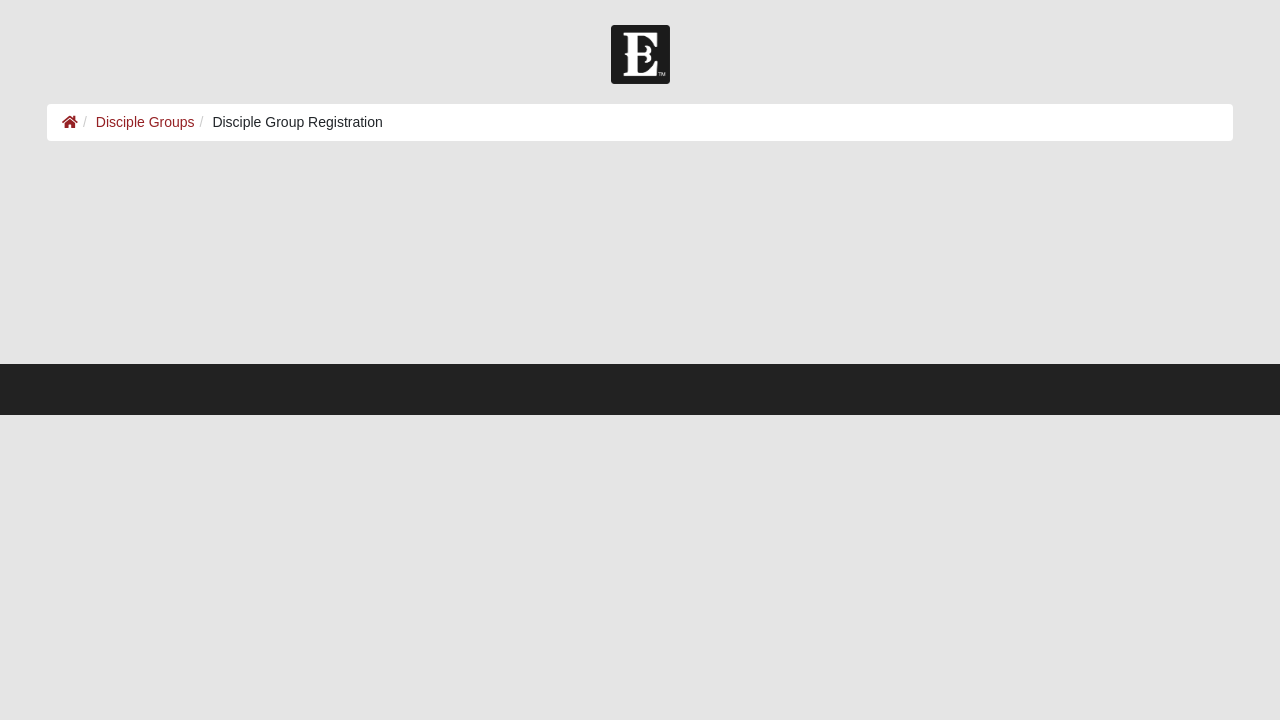 scroll, scrollTop: 0, scrollLeft: 0, axis: both 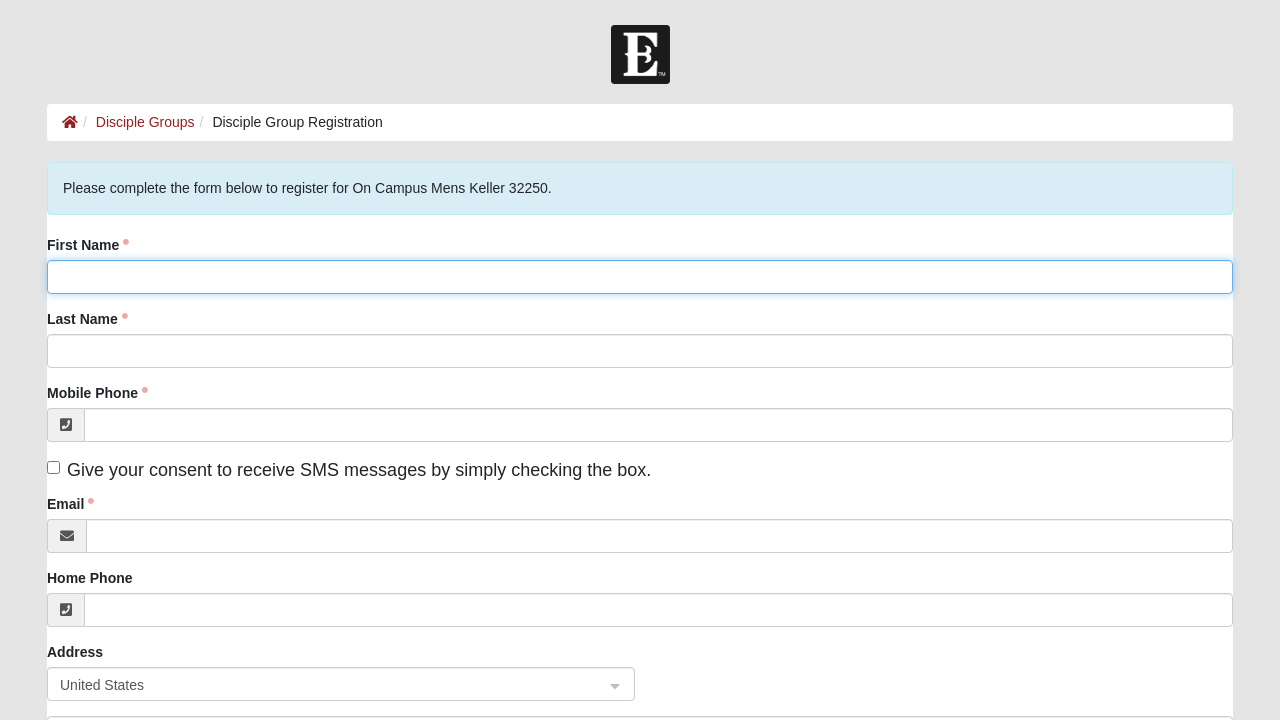 click on "First Name" 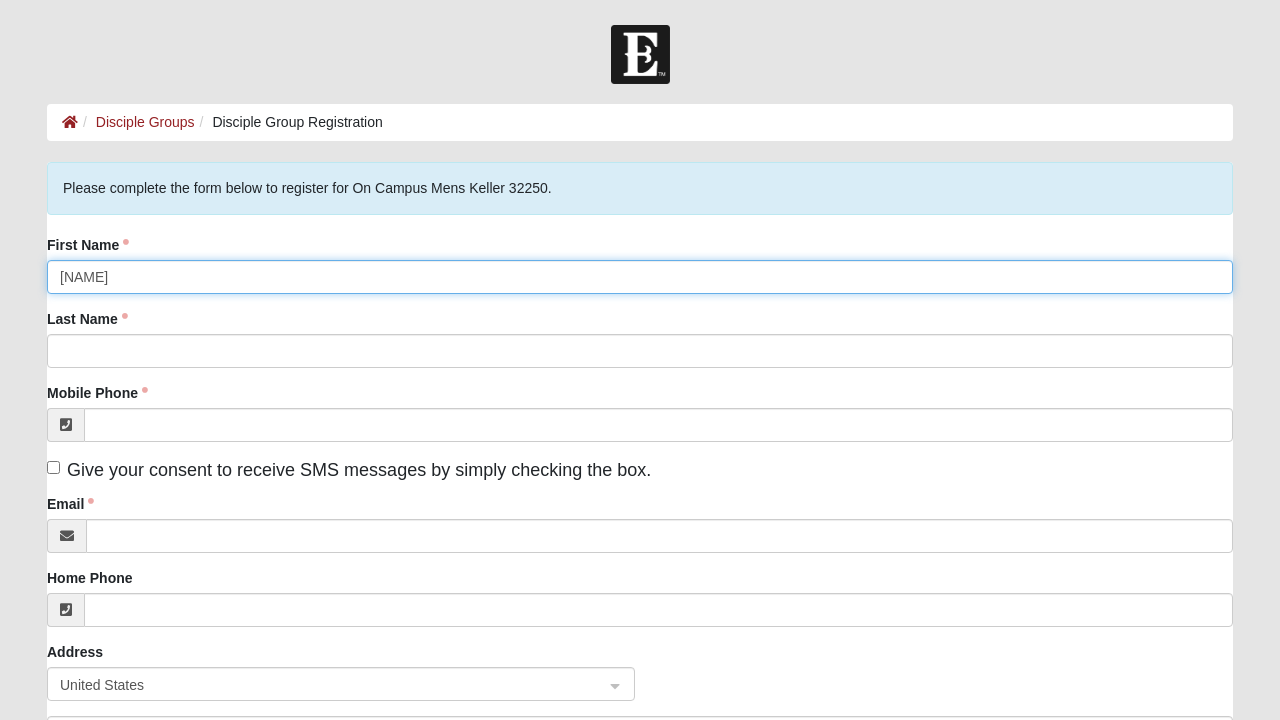 type on "[NAME]" 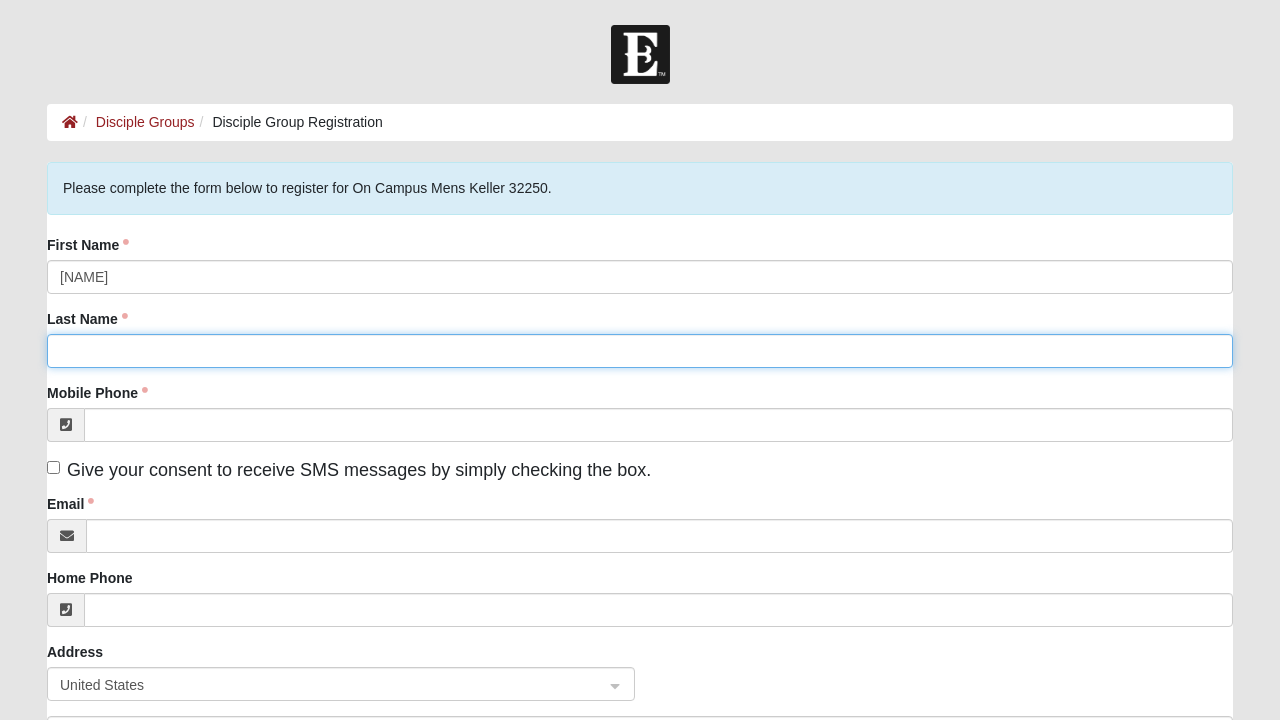 click on "Last Name" 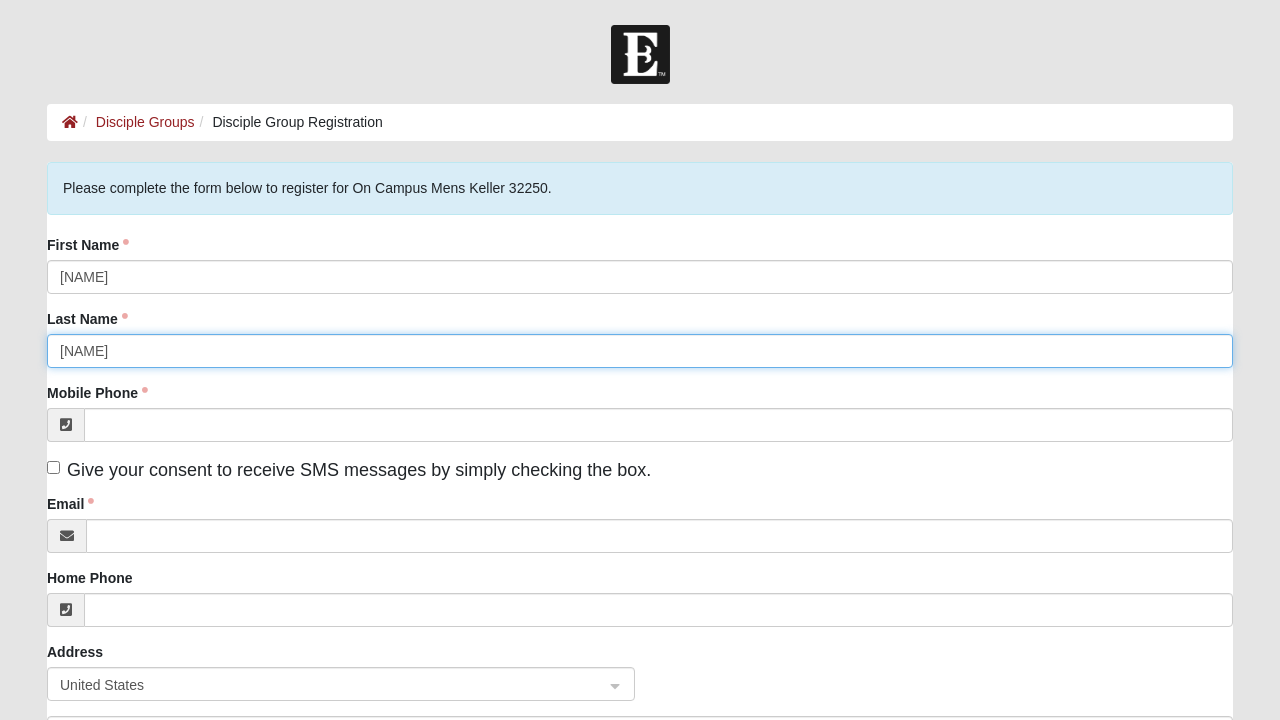 type on "[NAME]" 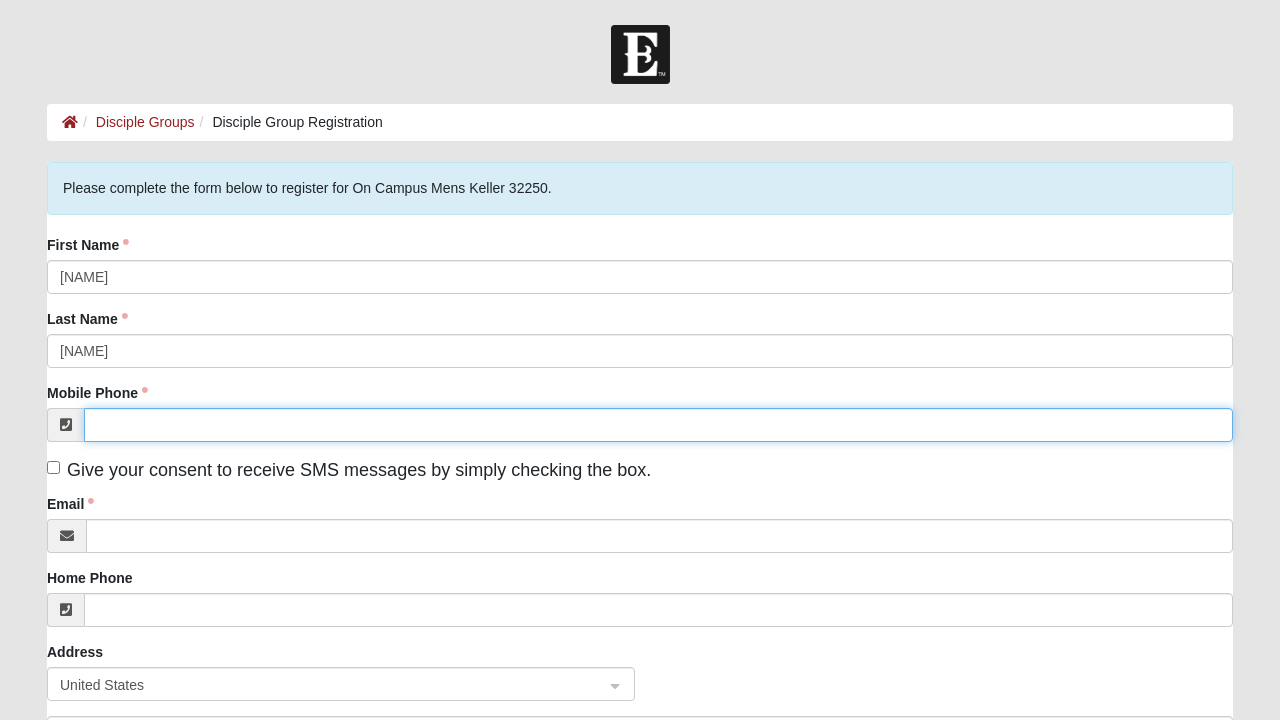 click on "Mobile Phone" at bounding box center [658, 425] 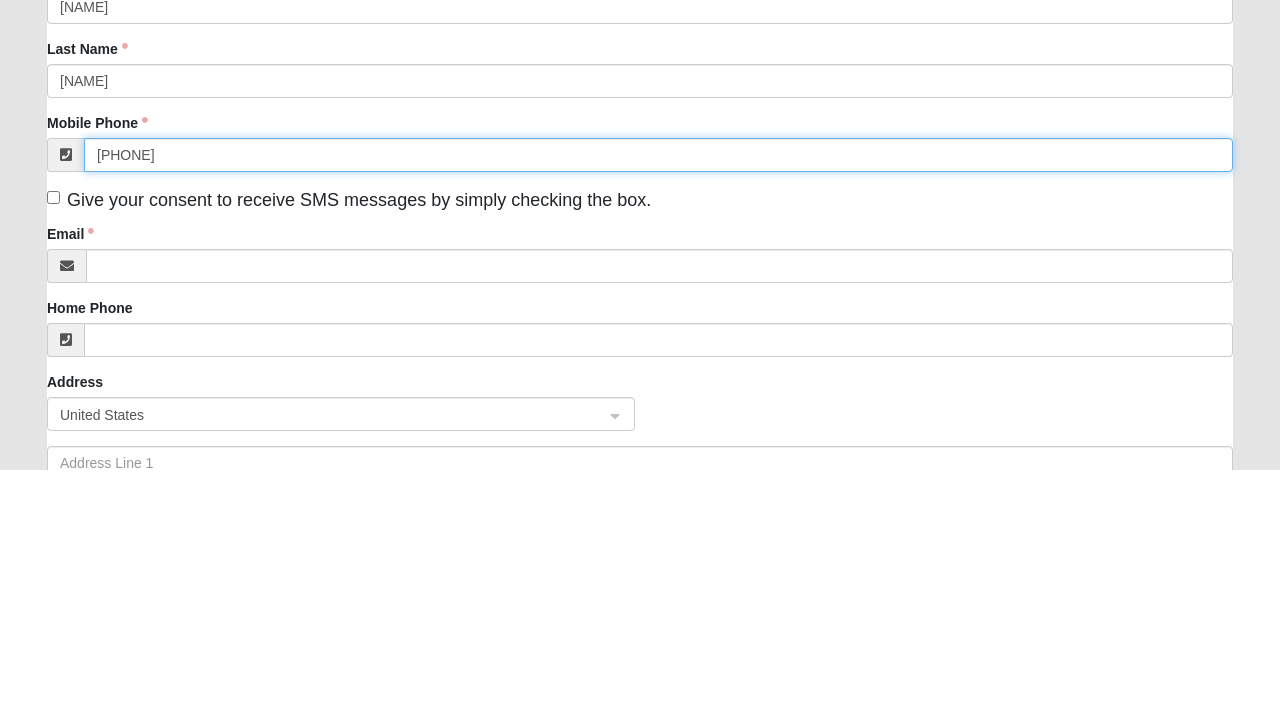 scroll, scrollTop: 20, scrollLeft: 0, axis: vertical 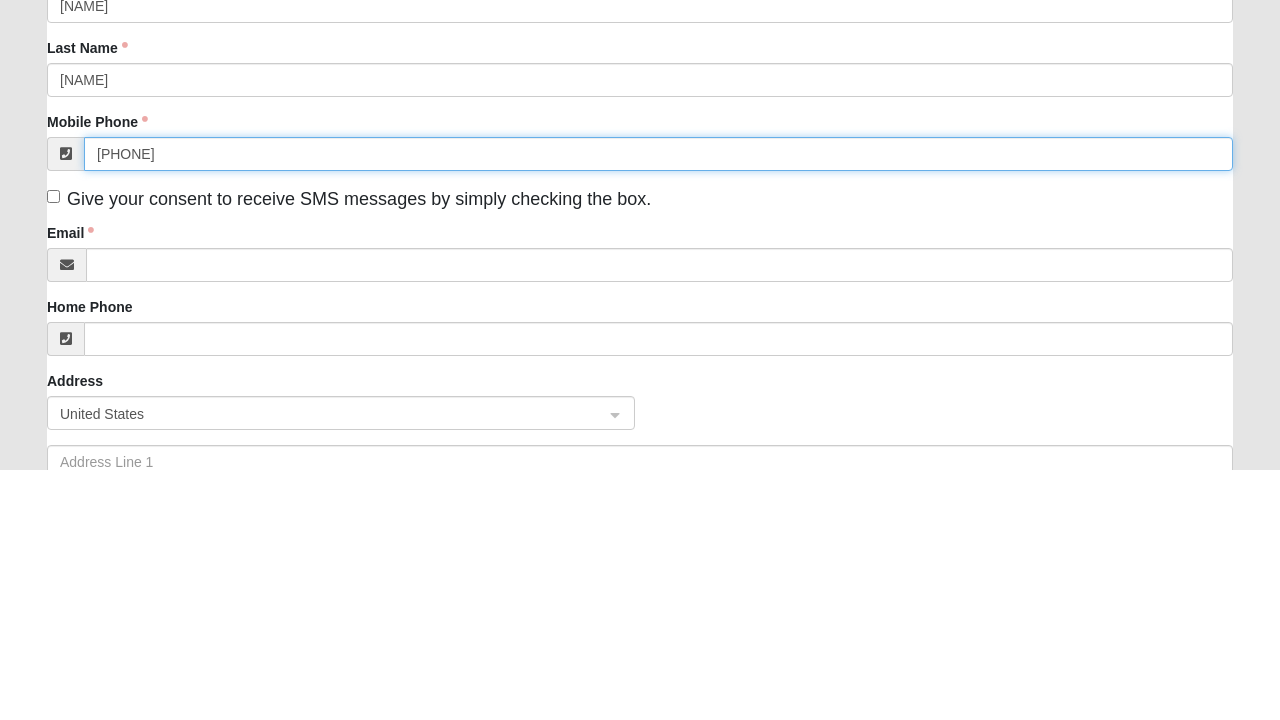 type on "[PHONE]" 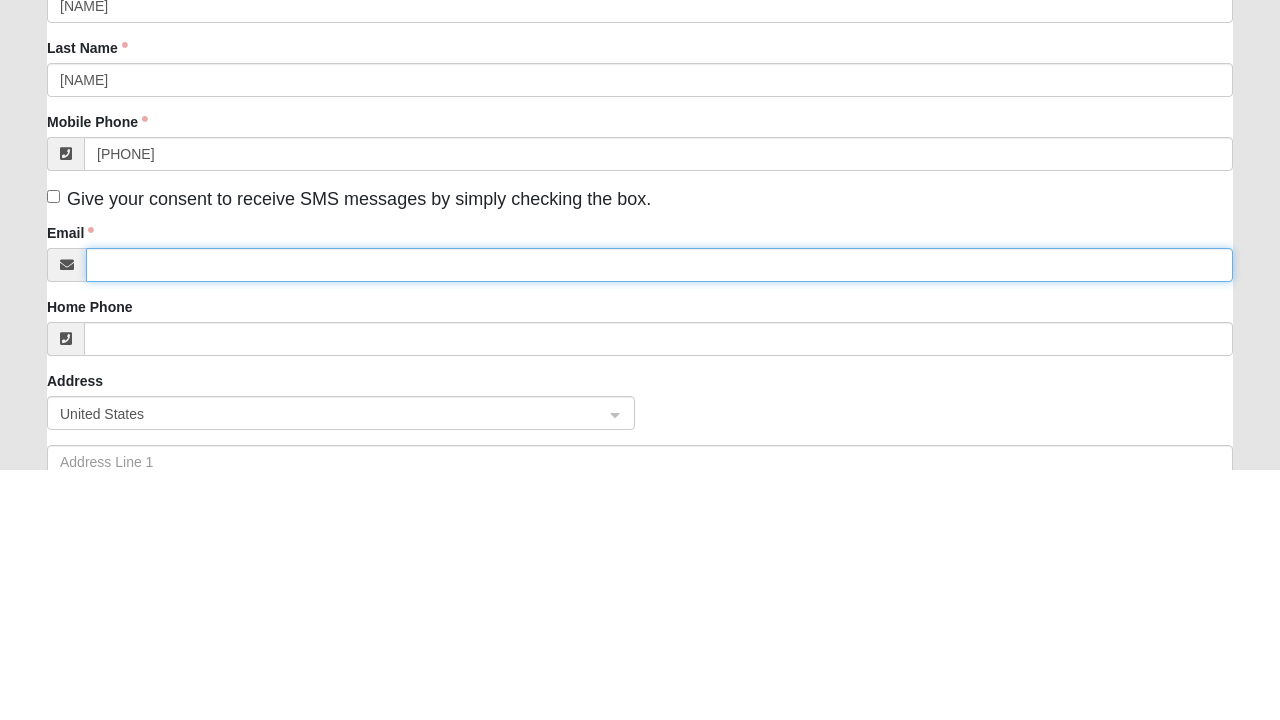 click on "Email" at bounding box center (659, 516) 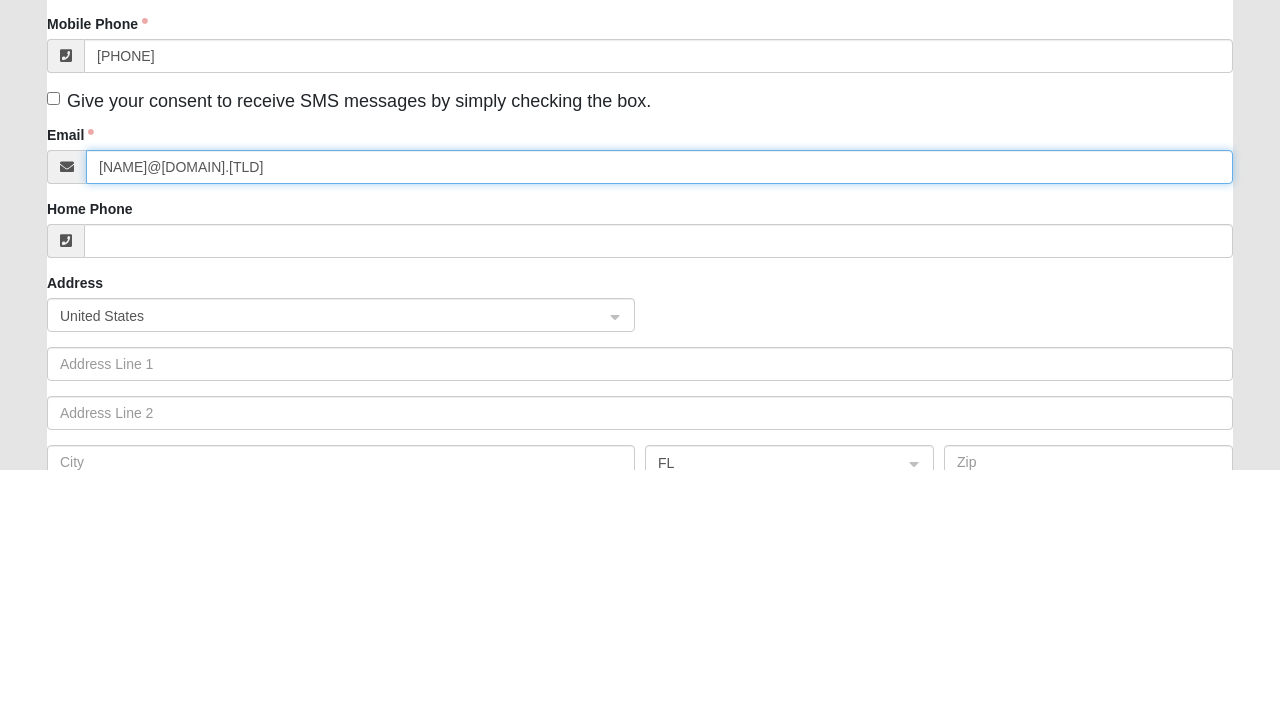 scroll, scrollTop: 119, scrollLeft: 0, axis: vertical 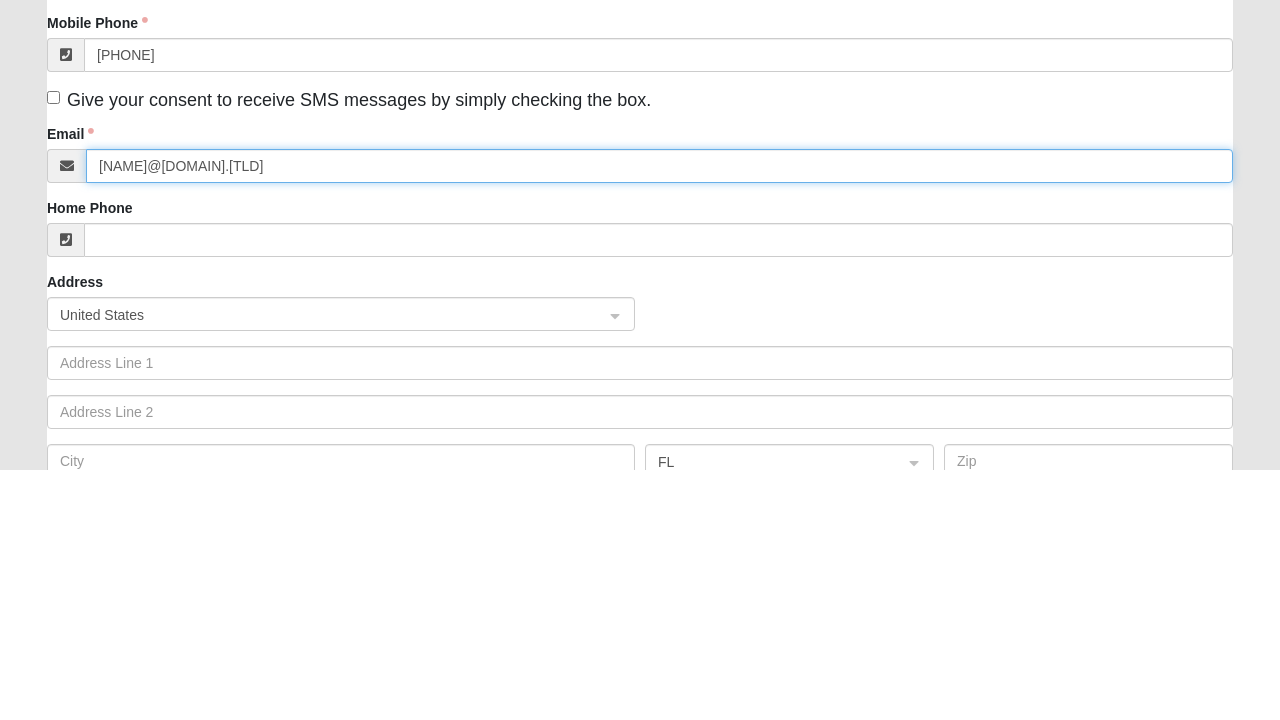 type on "[NAME]@[DOMAIN].[TLD]" 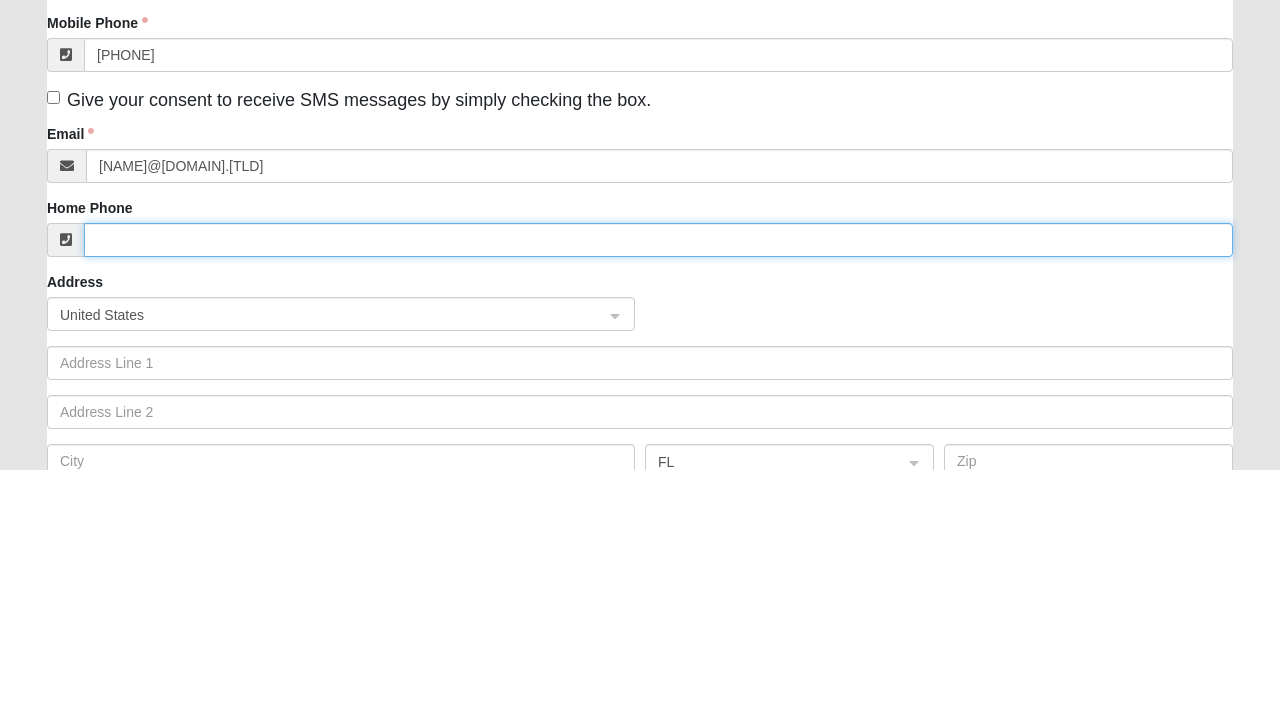 click on "Home Phone" at bounding box center (658, 491) 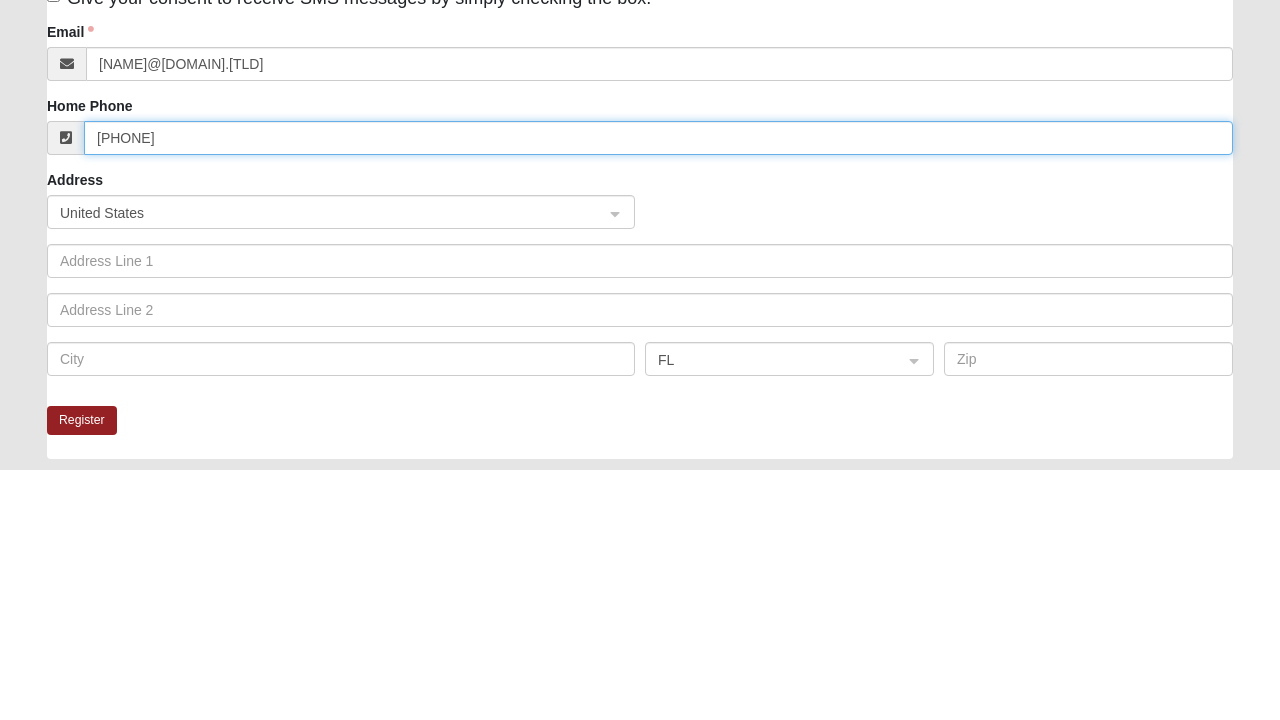 scroll, scrollTop: 222, scrollLeft: 0, axis: vertical 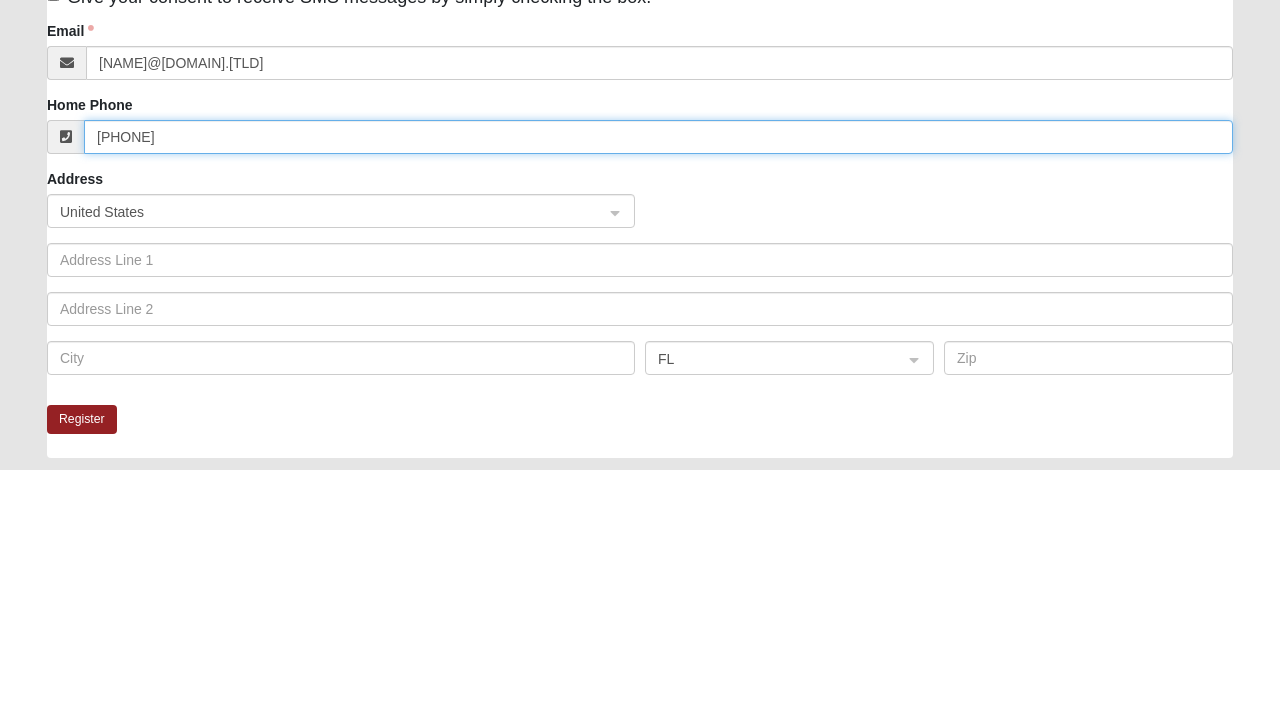 type on "(904) 352-5459" 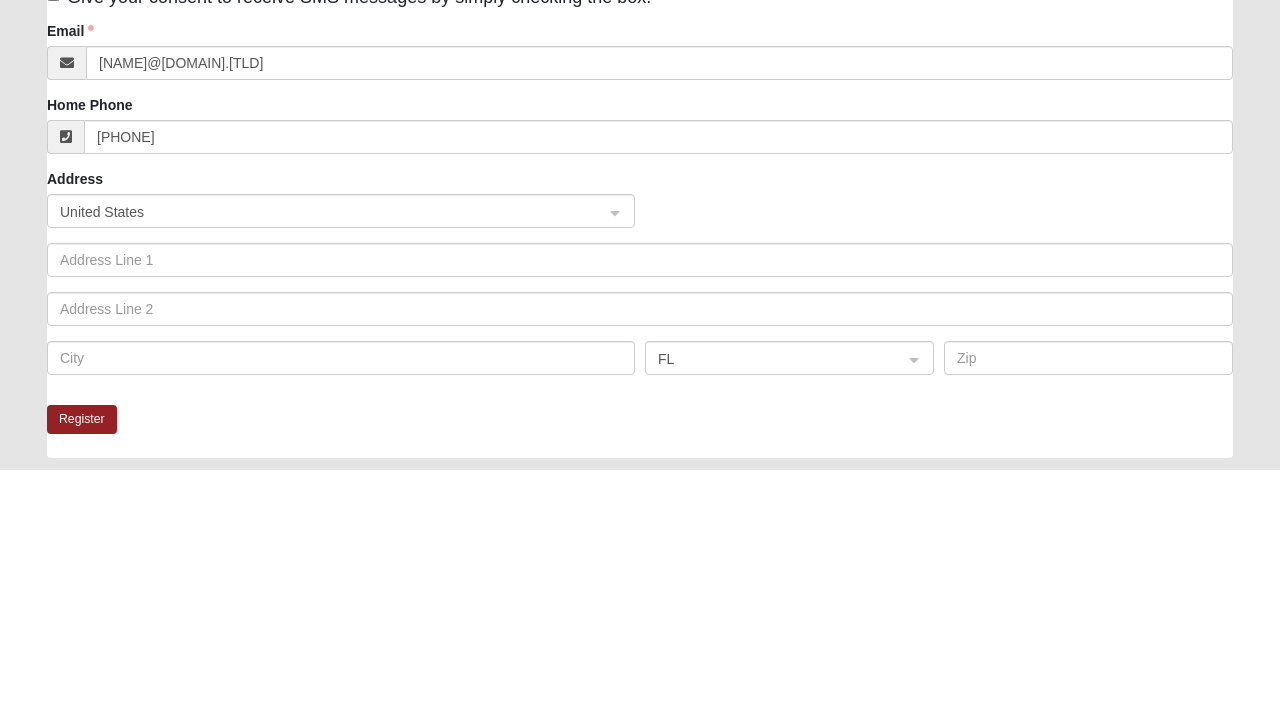 click at bounding box center [334, 461] 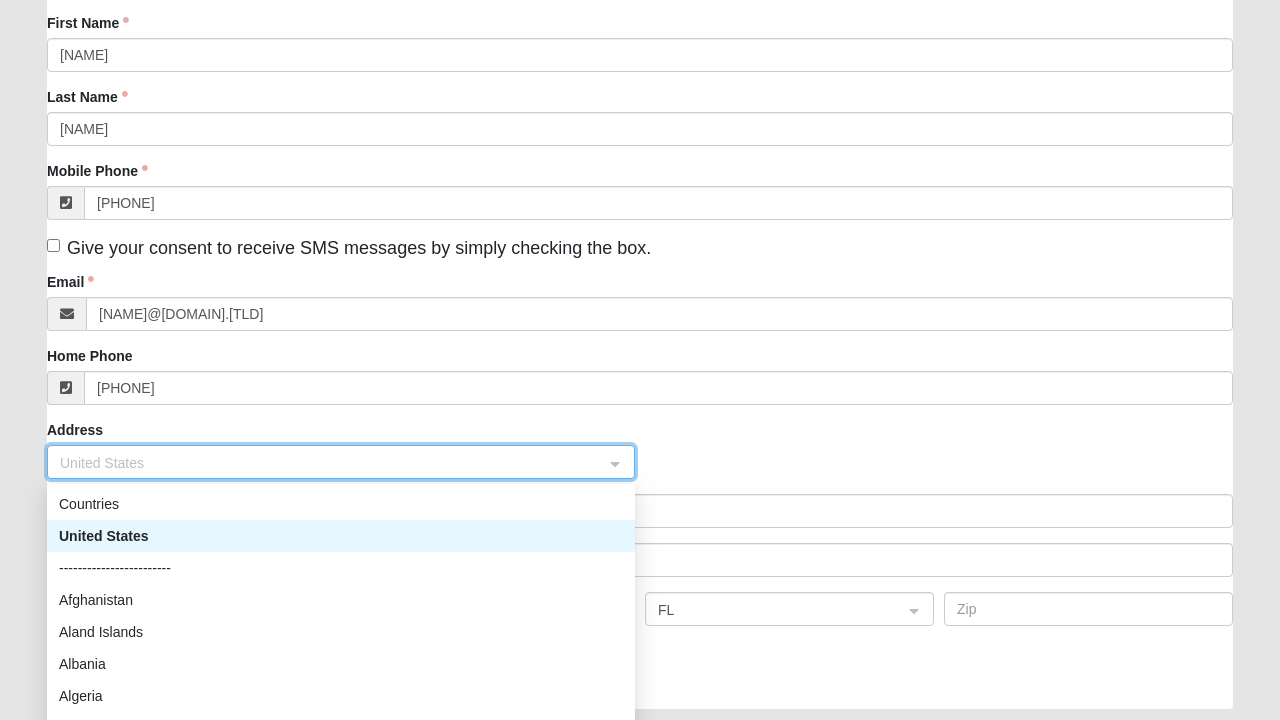 click on "United States US ------------------------ Countries United States ------------------------ Afghanistan Aland Islands Albania Algeria American Samoa Andorra Angola Anguilla Antarctica Antigua and Barbuda Argentina Armenia Aruba Australia Austria Azerbaijan Bahamas Bahrain Bangladesh Barbados Belarus Belgium Belize Benin Bermuda Bhutan Bolivia Bonaire, Saint Eustatius and Saba  Bosnia and Herzegovina Botswana Bouvet Island Brazil British Indian Ocean Territory British Virgin Islands Brunei Bulgaria Burkina Faso Burundi Cambodia Cameroon Canada Cape Verde Cayman Islands Central African Republic Chad Chile China Christmas Island Cocos Islands Colombia Comoros Cook Islands Costa Rica Croatia Cuba Curacao Cyprus Czech Republic Democratic Republic of the Congo Denmark Djibouti Dominica Dominican Republic East Timor Ecuador Egypt El Salvador Equatorial Guinea Eritrea Estonia Ethiopia Falkland Islands Faroe Islands Fiji Finland France French Guiana French Polynesia French Southern Territories Gabon Gambia Georgia" 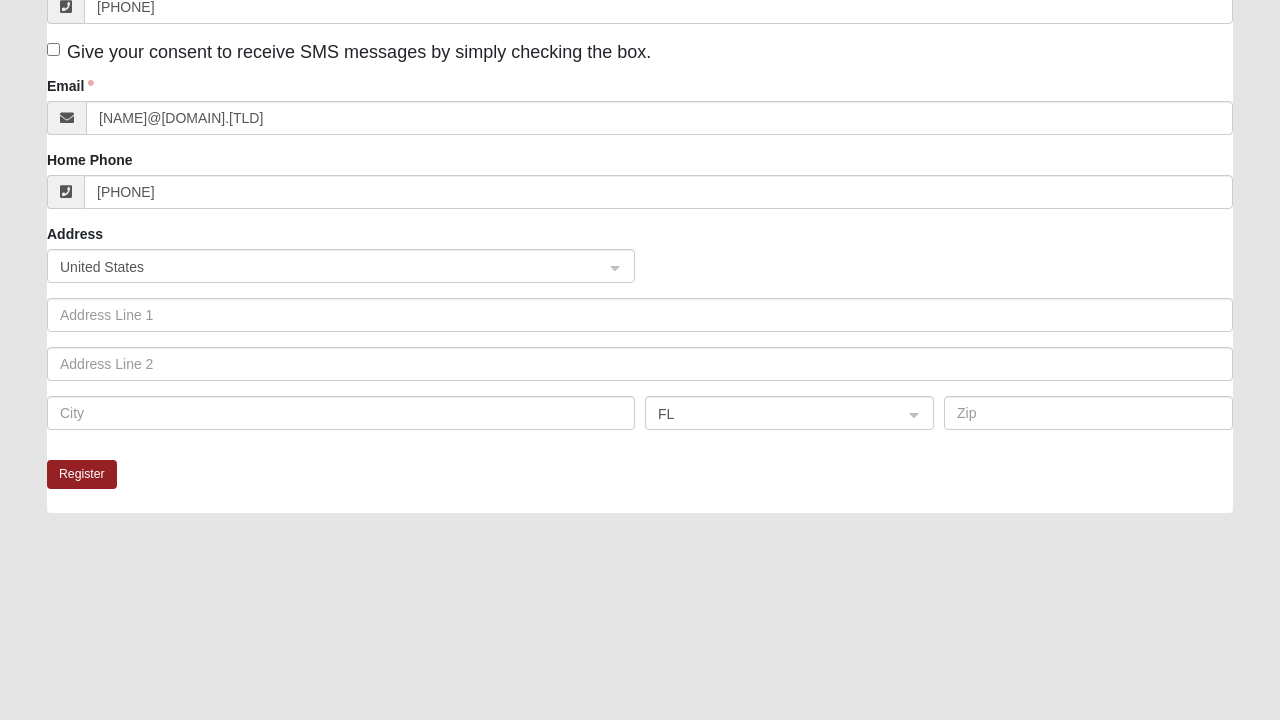 scroll, scrollTop: 421, scrollLeft: 0, axis: vertical 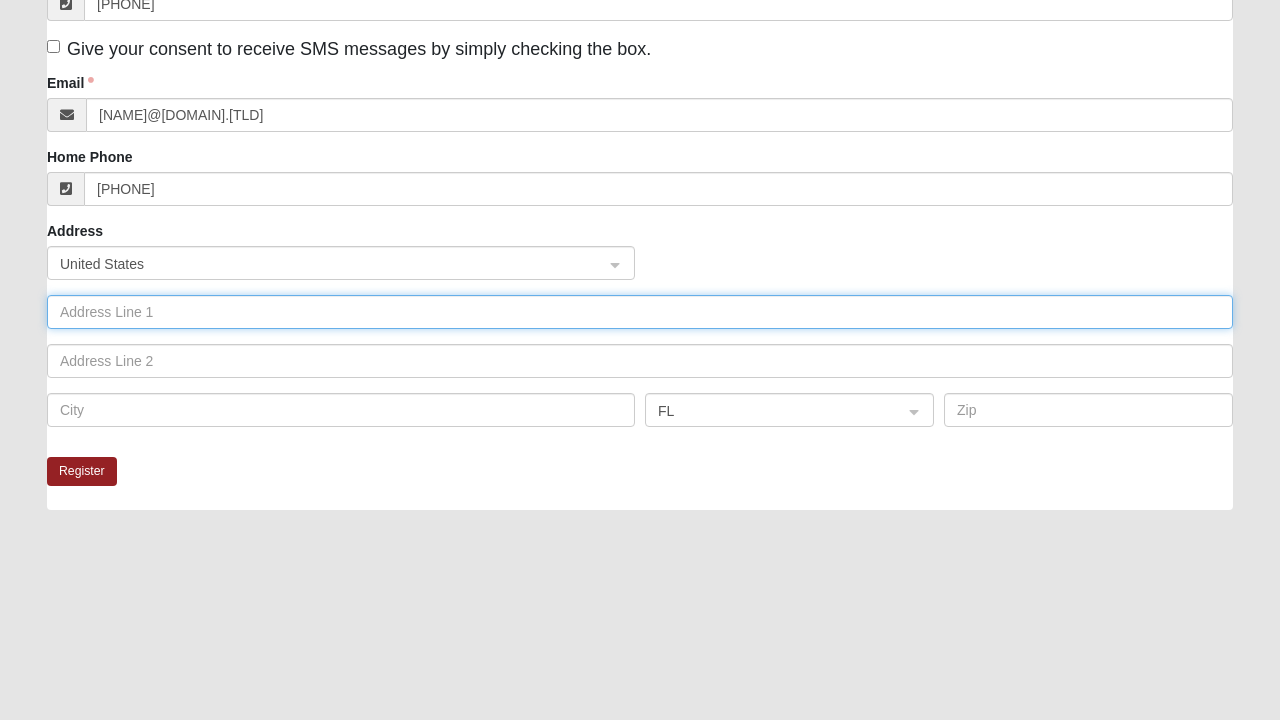click 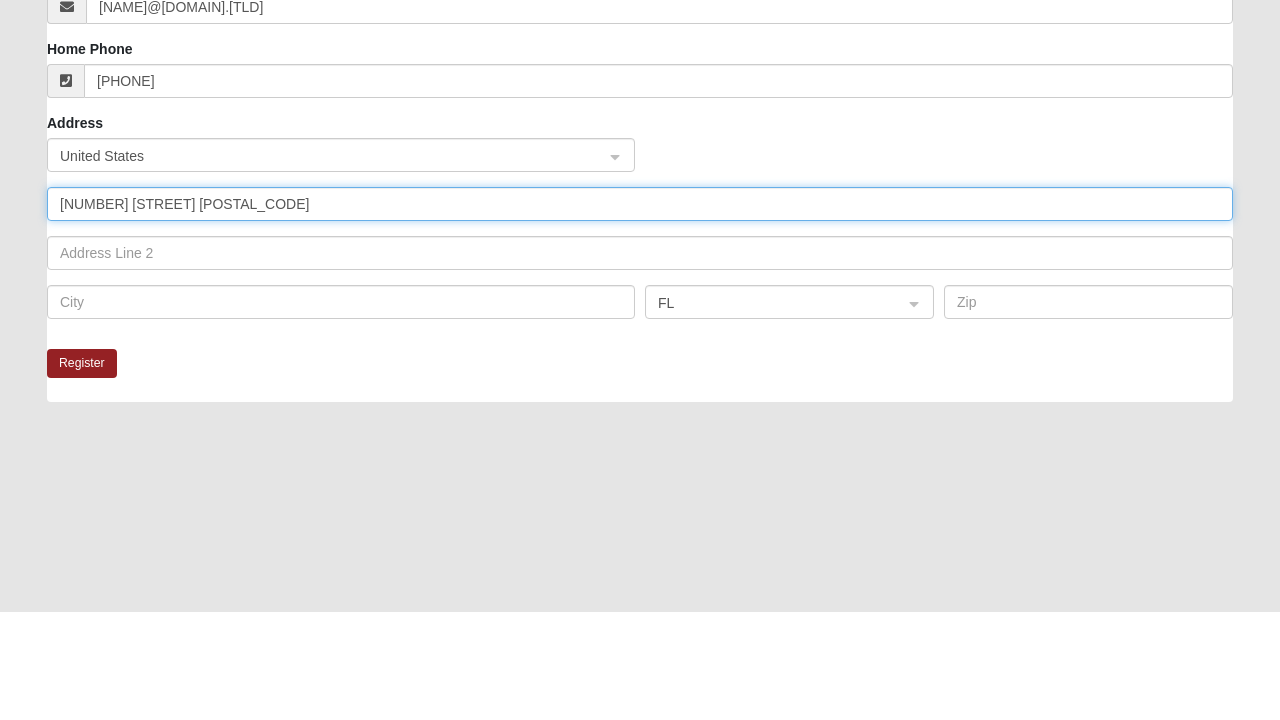 scroll, scrollTop: 421, scrollLeft: 0, axis: vertical 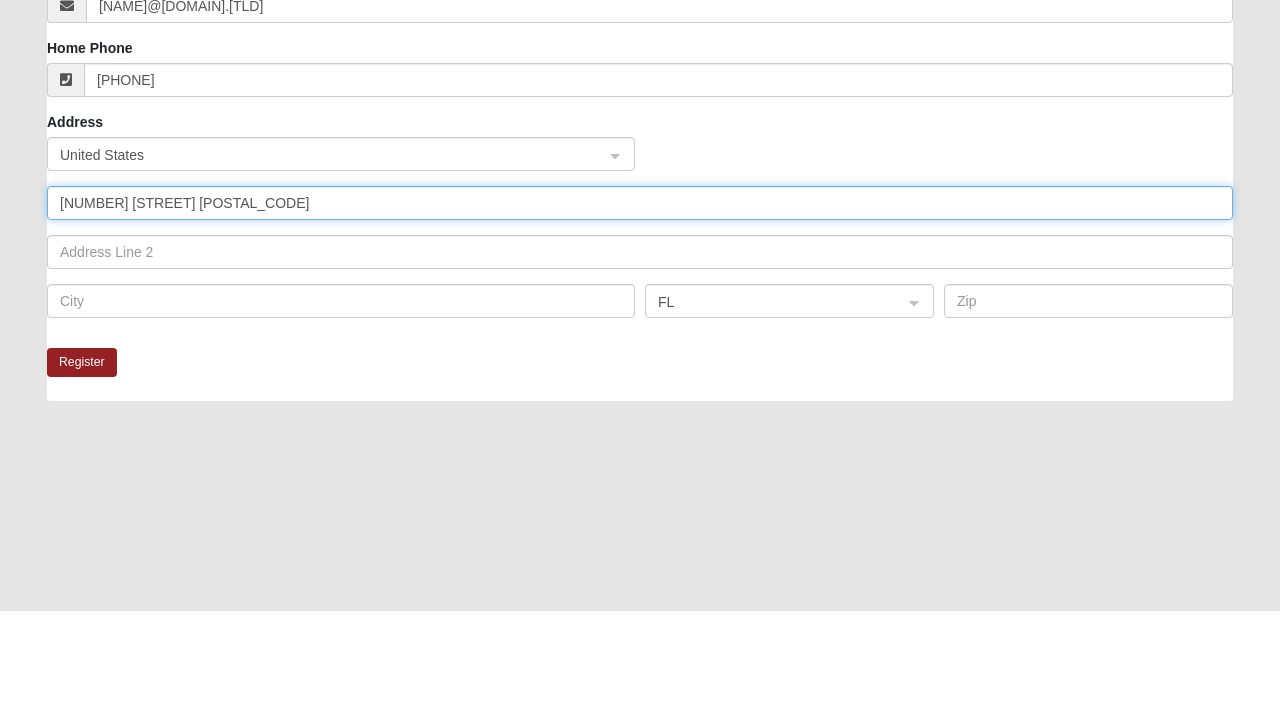 type on "4450 seabreez dri 32250" 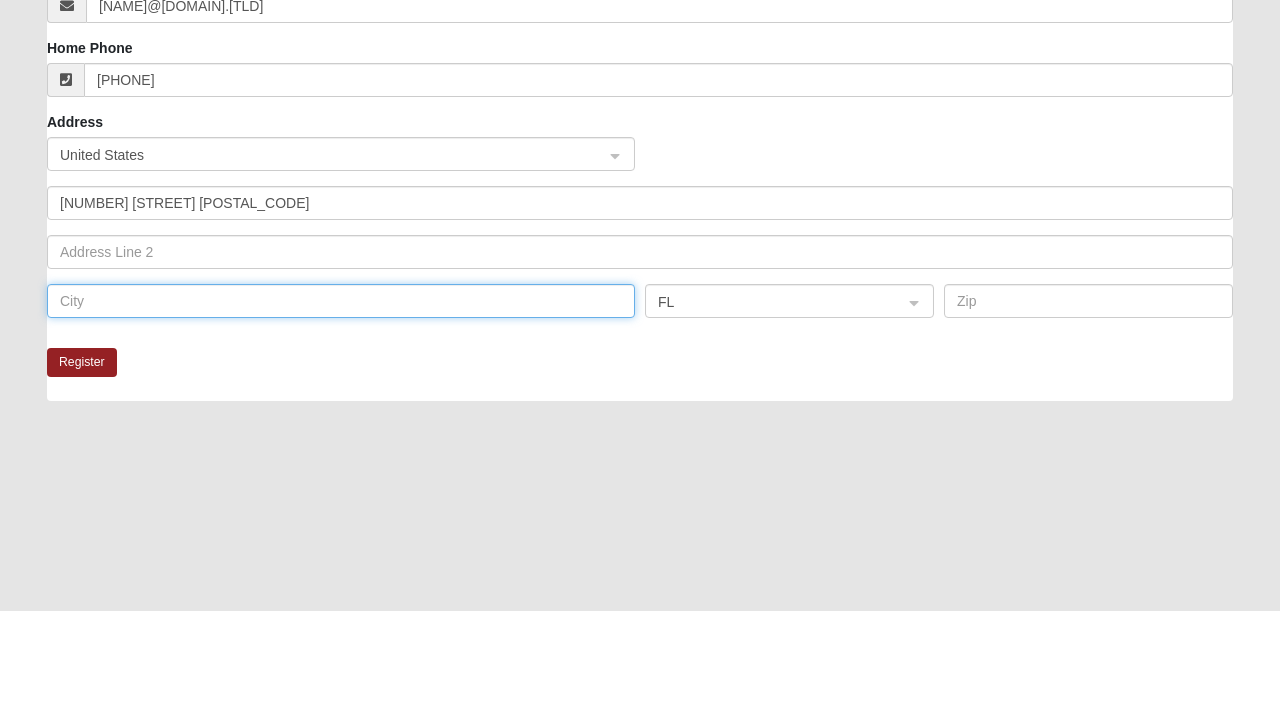 click 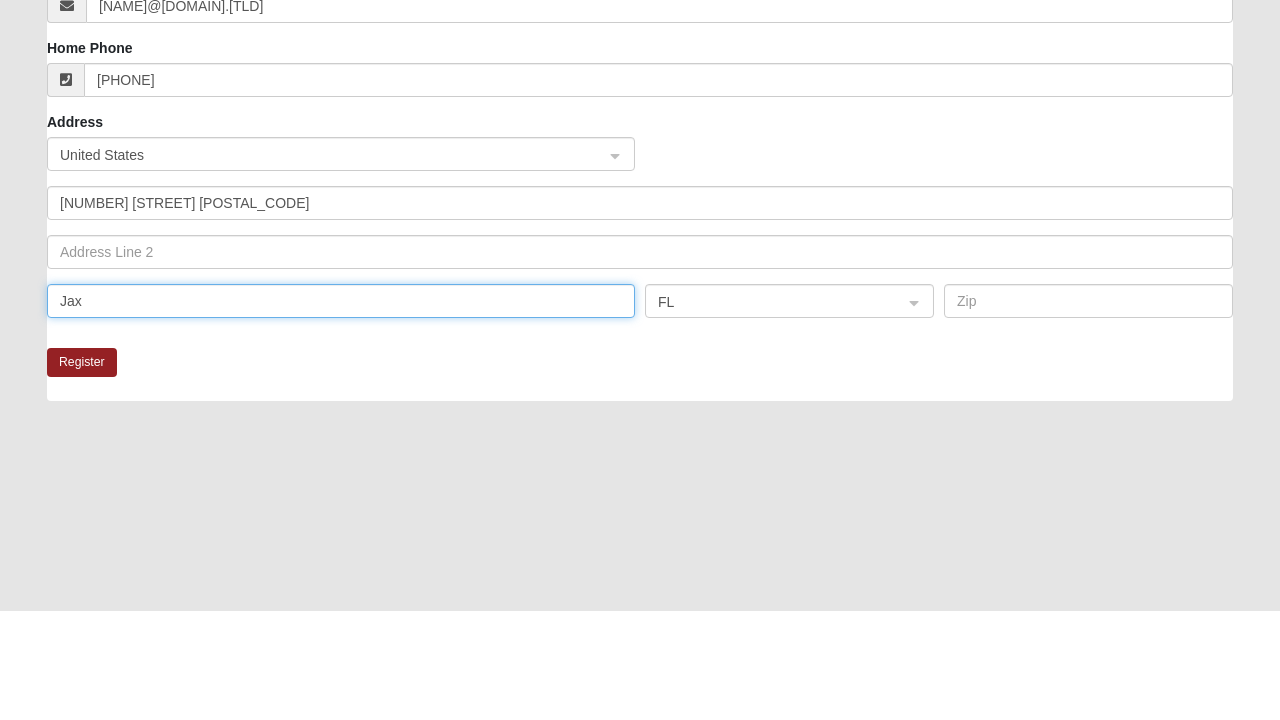 type on "Jax" 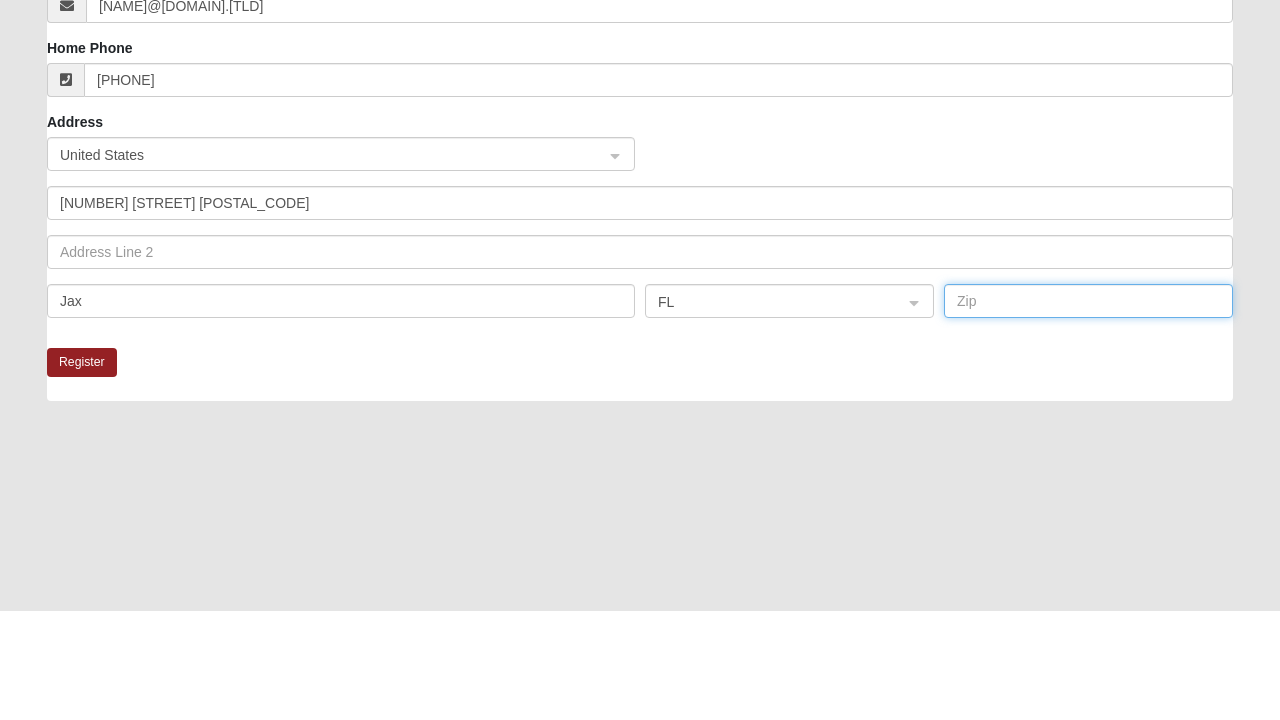 click 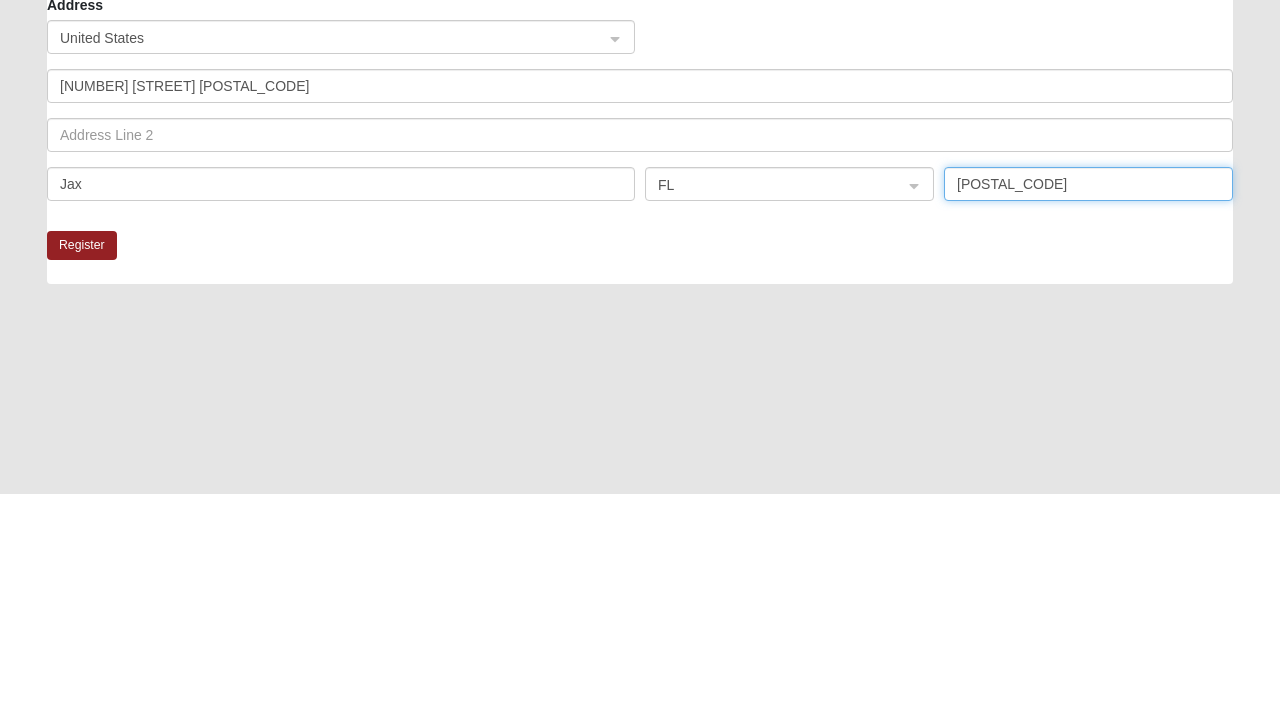 type on "32250" 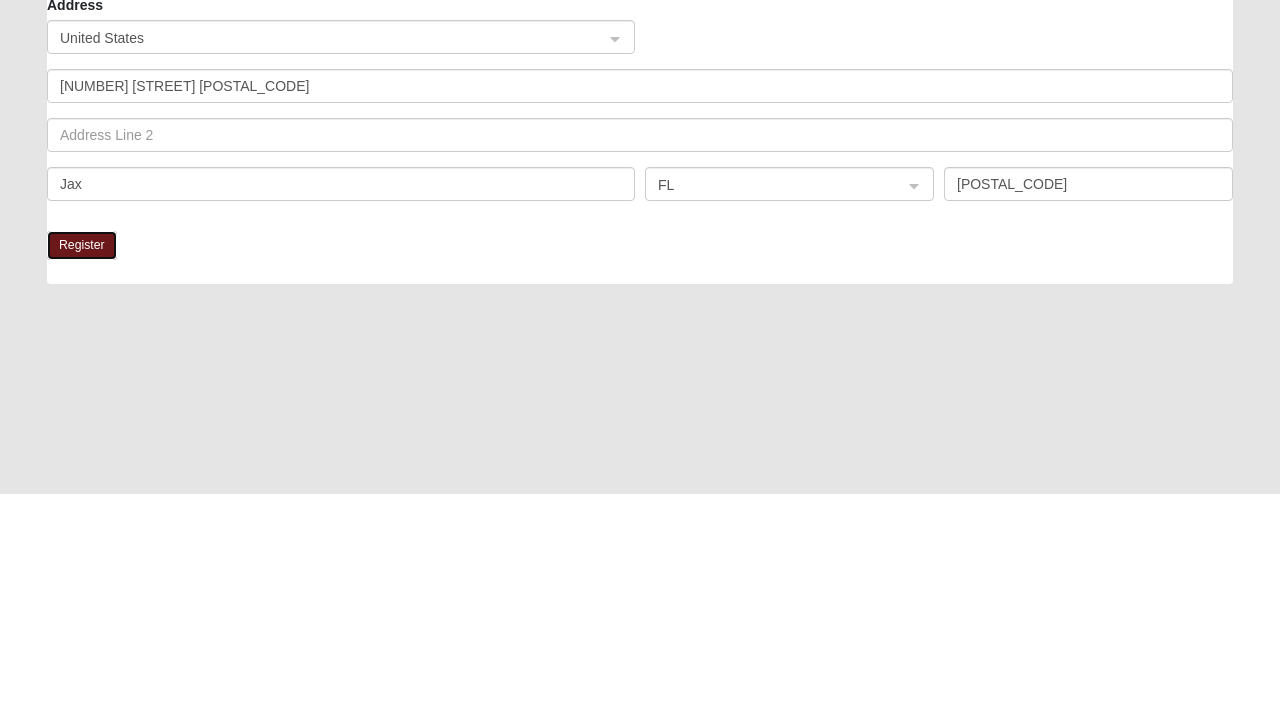 click on "Register" 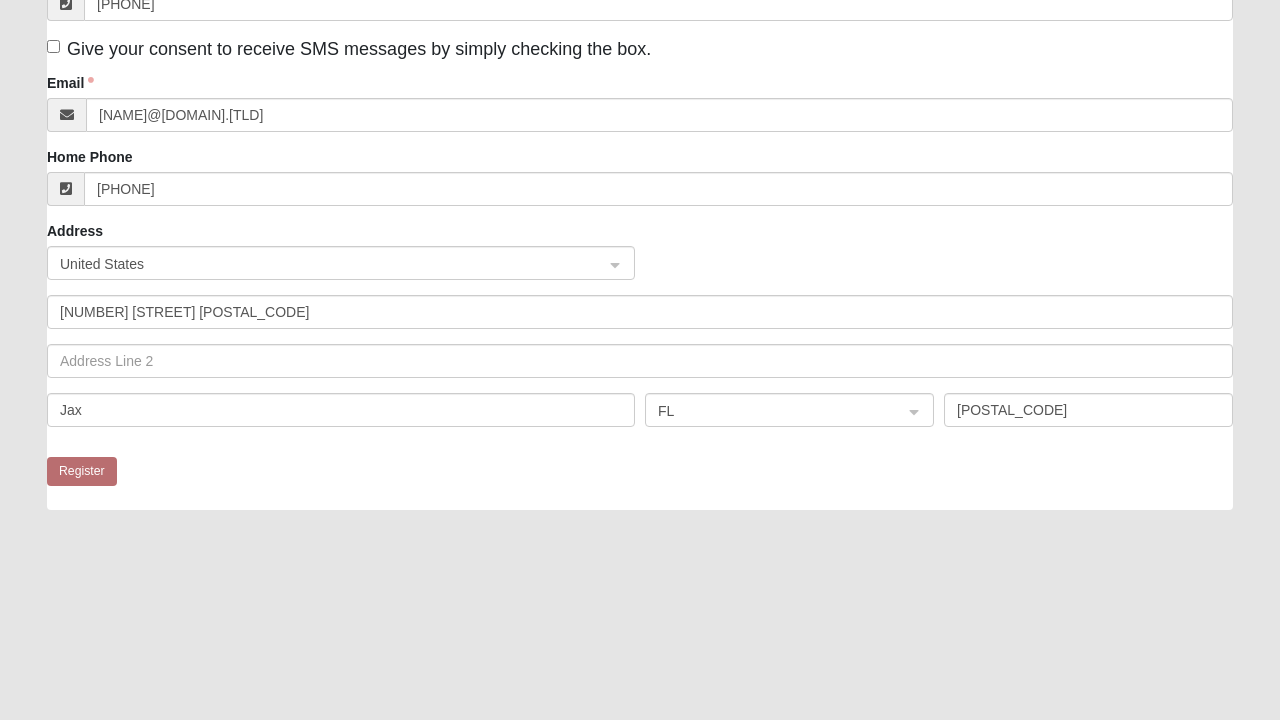 scroll, scrollTop: 91, scrollLeft: 0, axis: vertical 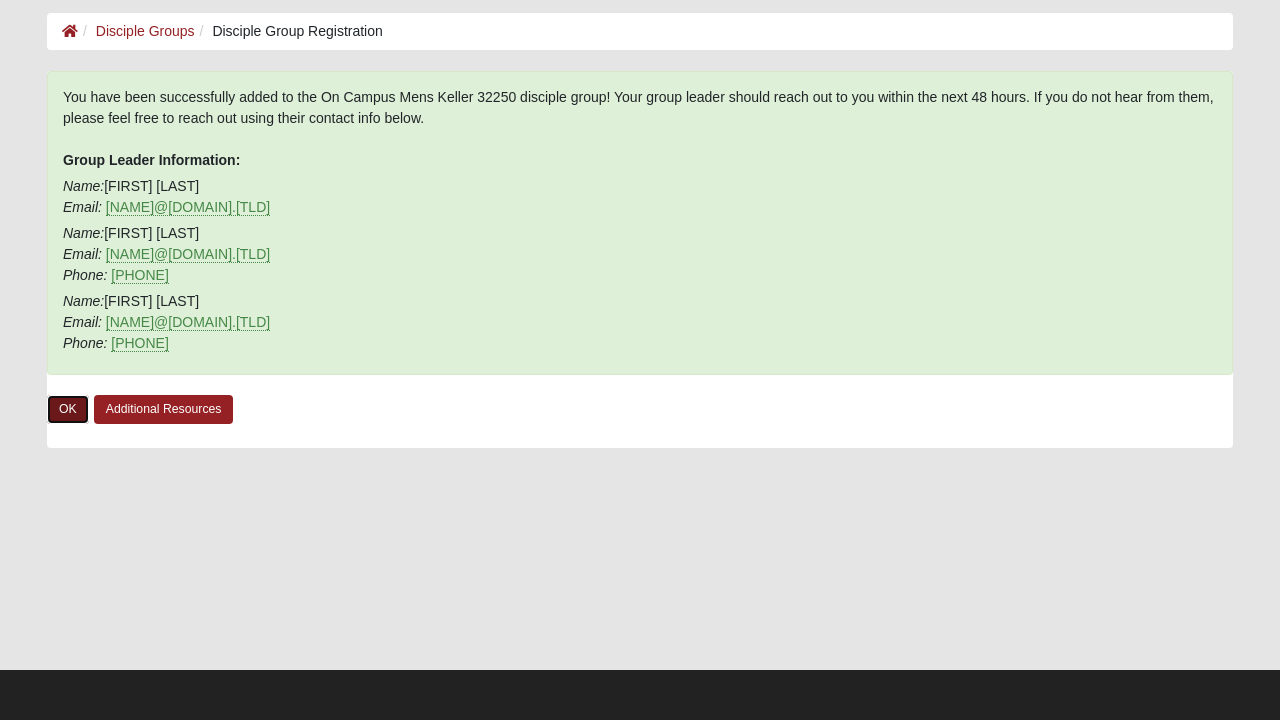 click on "OK" at bounding box center [68, 409] 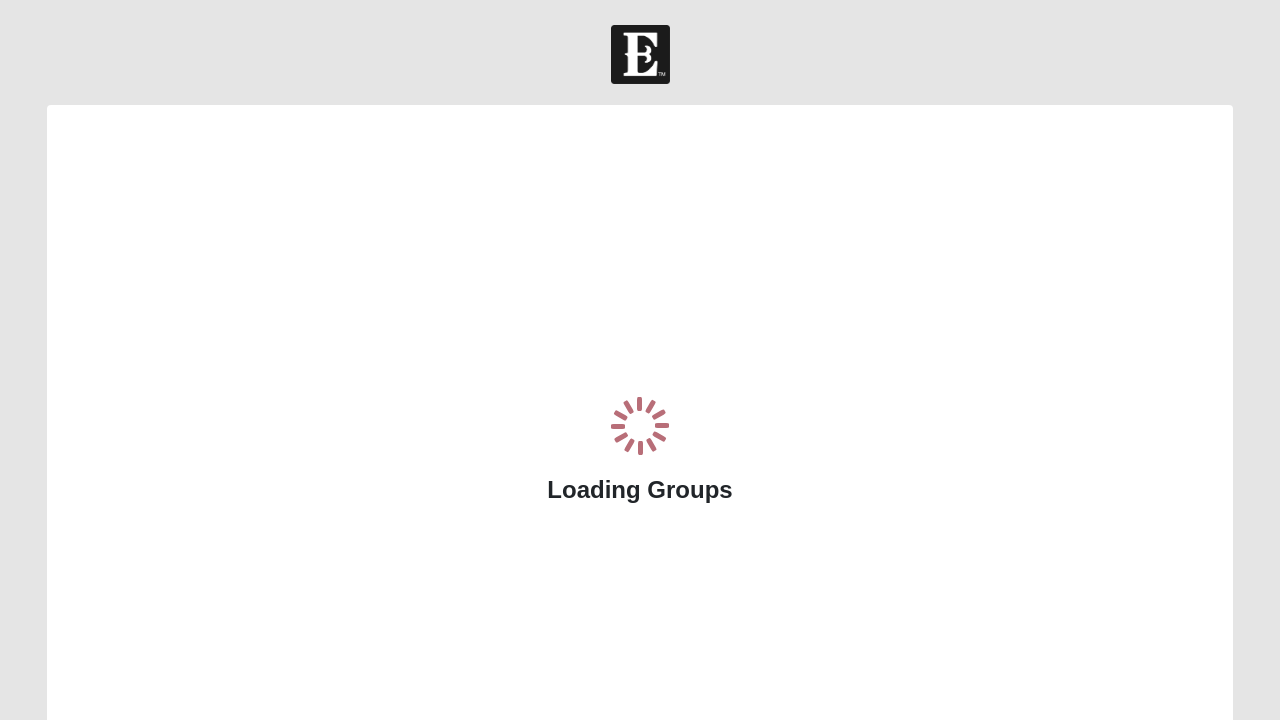 scroll, scrollTop: 0, scrollLeft: 0, axis: both 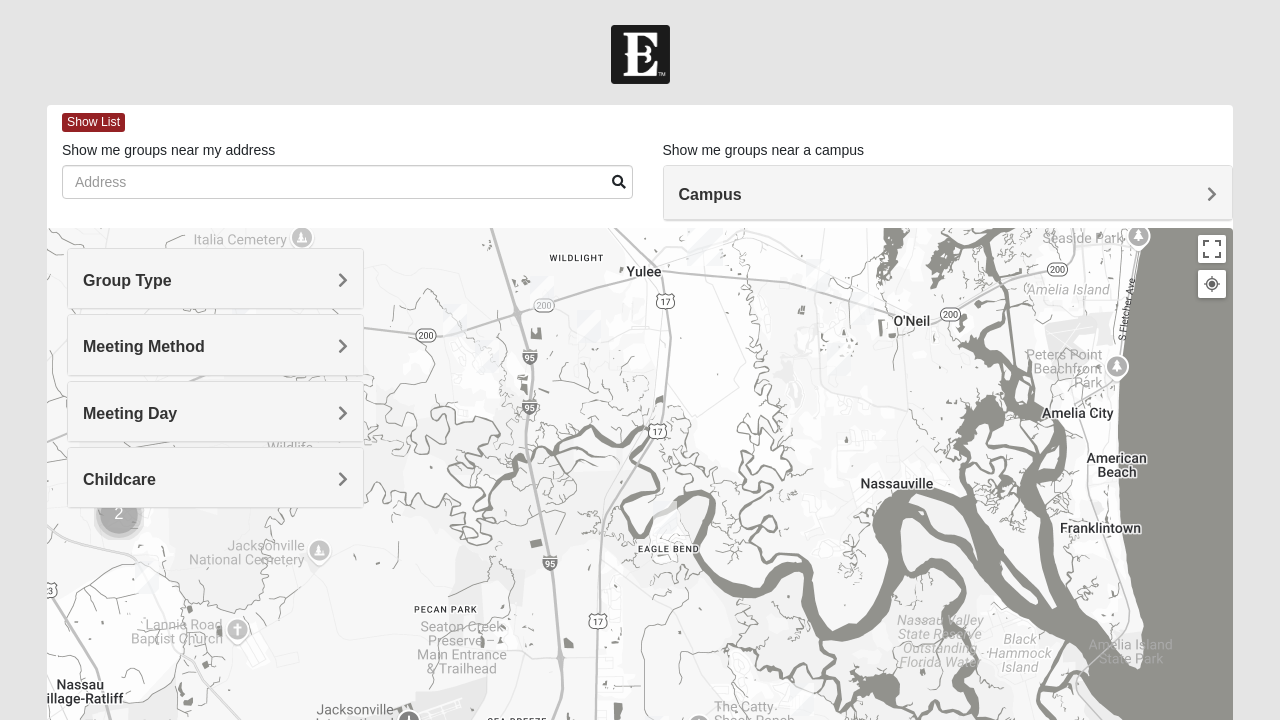 click at bounding box center (487, 356) 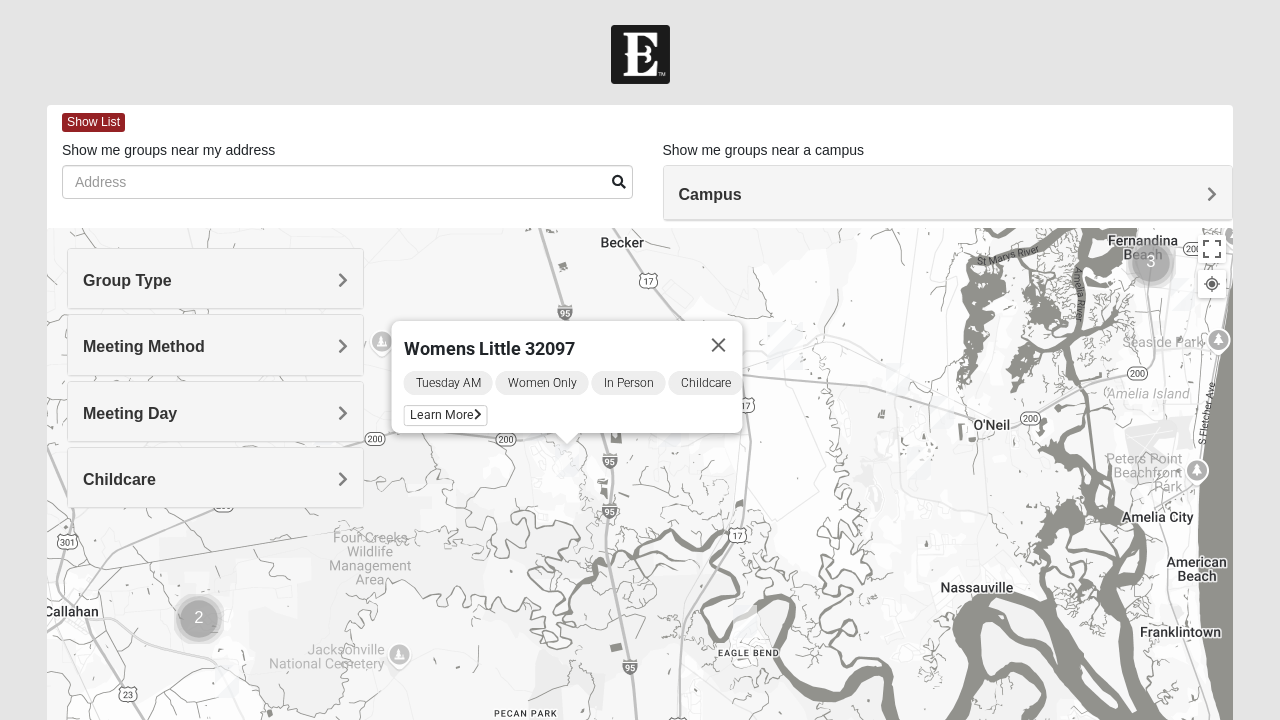 click at bounding box center (719, 345) 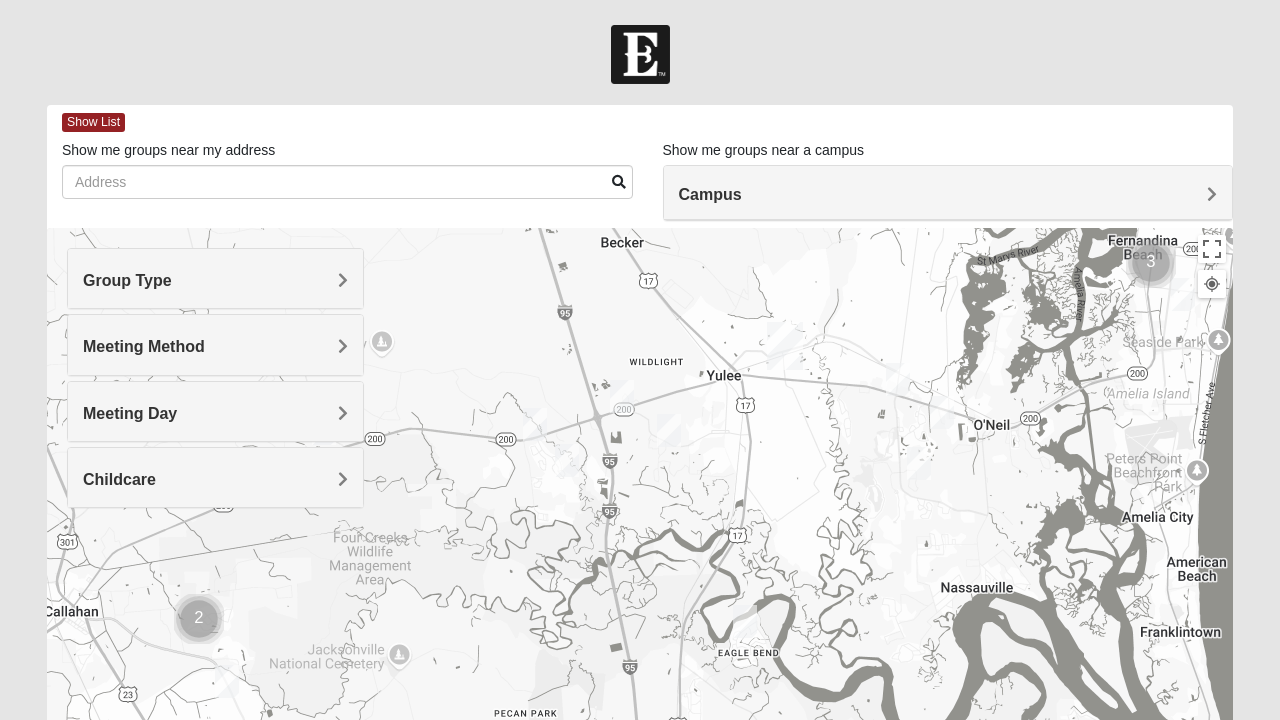click at bounding box center (669, 430) 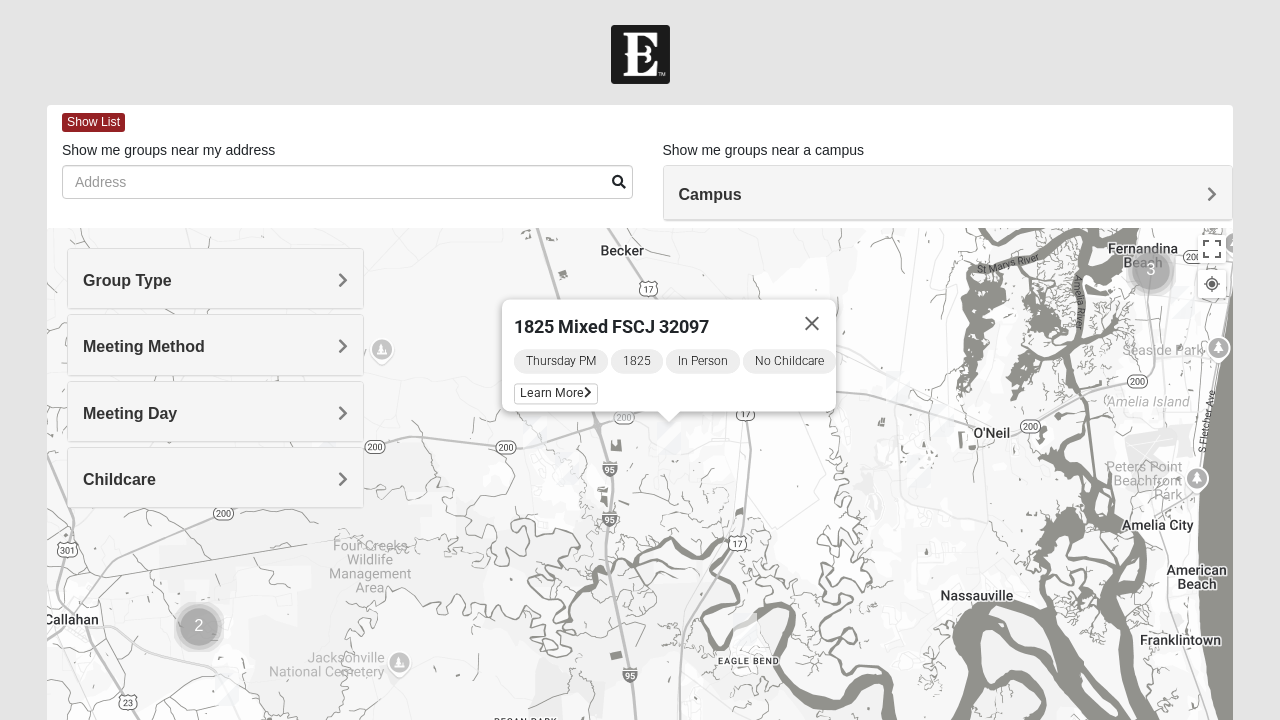 click at bounding box center [812, 324] 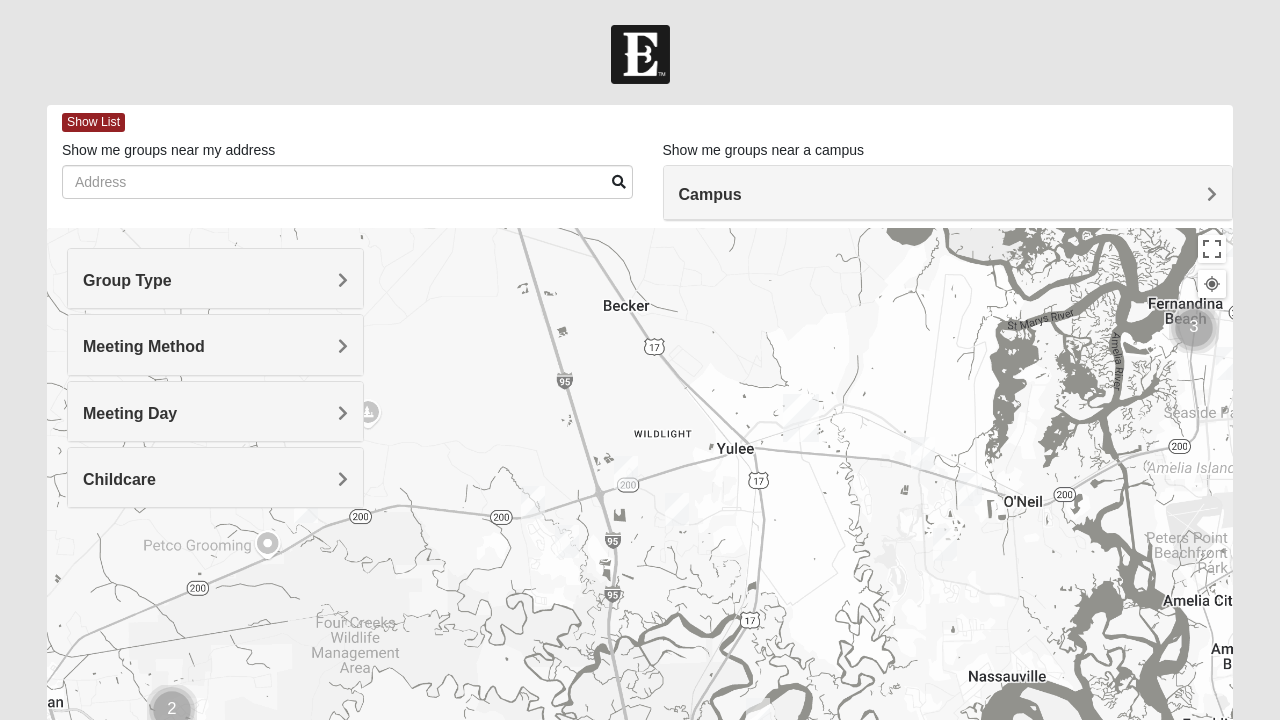click at bounding box center [640, 628] 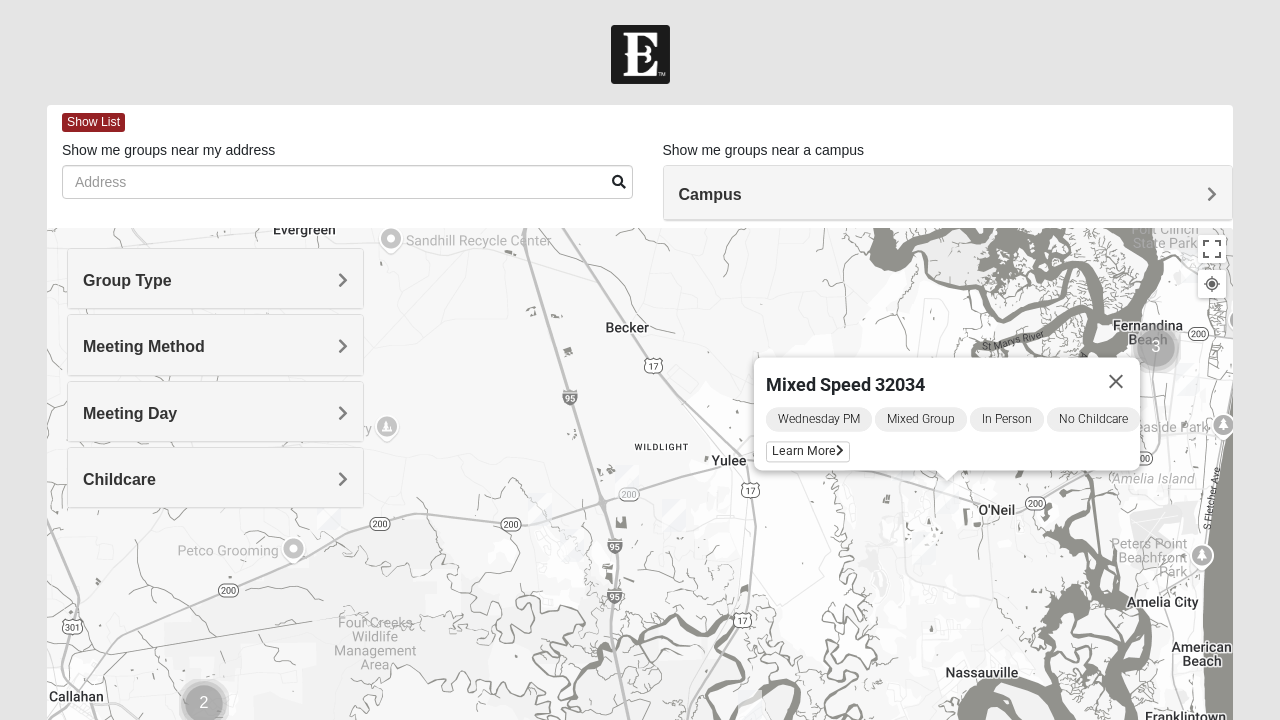 click on "Learn More" at bounding box center [808, 452] 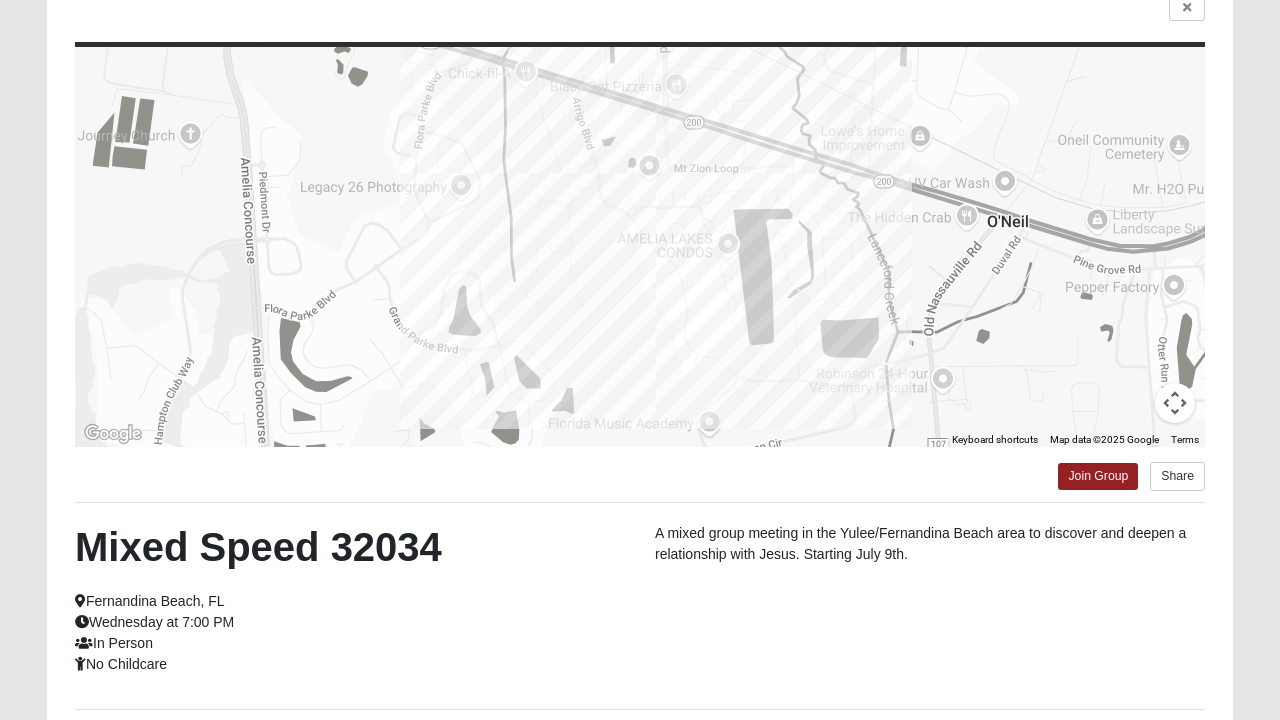 scroll, scrollTop: 156, scrollLeft: 0, axis: vertical 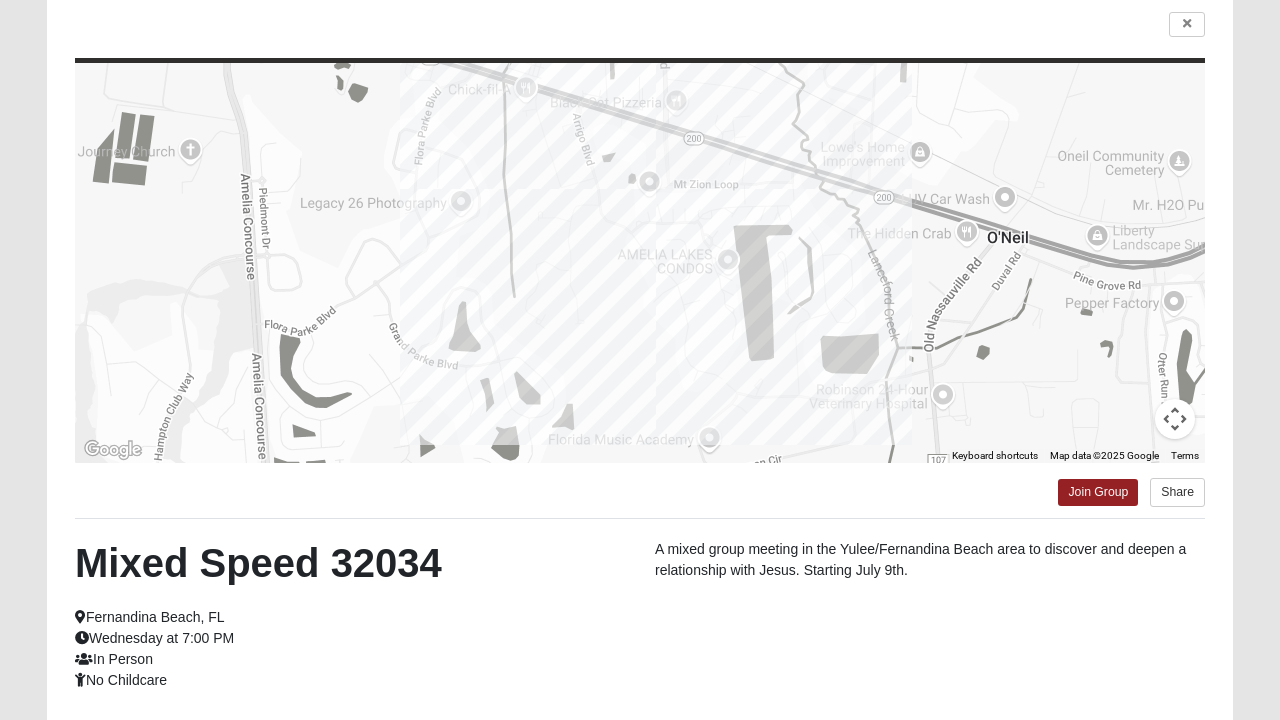 click on "To navigate the map with touch gestures double-tap and hold your finger on the map, then drag the map. ← Move left → Move right ↑ Move up ↓ Move down + Zoom in - Zoom out Home Jump left by 75% End Jump right by 75% Page Up Jump up by 75% Page Down Jump down by 75% Keyboard shortcuts Map Data Map data ©2025 Google Map data ©2025 Google 200 m  Click to toggle between metric and imperial units Terms Report a map error
Join Group
Share
Mixed Speed 32034
Fernandina Beach, FL
Wednesday at 7:00 PM
In Person
No Childcare
A mixed group meeting in the Yulee/Fernandina Beach area to discover and deepen a relationship with Jesus. Starting July 9th.
Interested in this group?
First Name
Email" at bounding box center [640, 417] 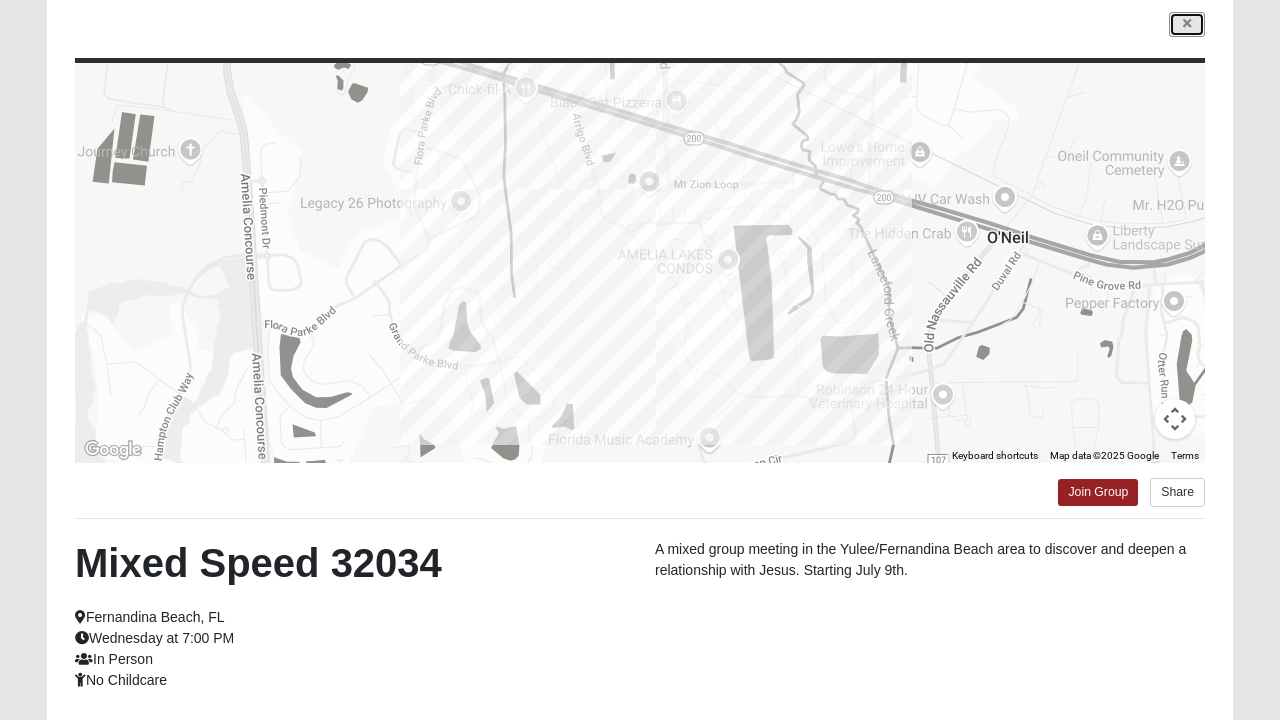 click at bounding box center [1187, 24] 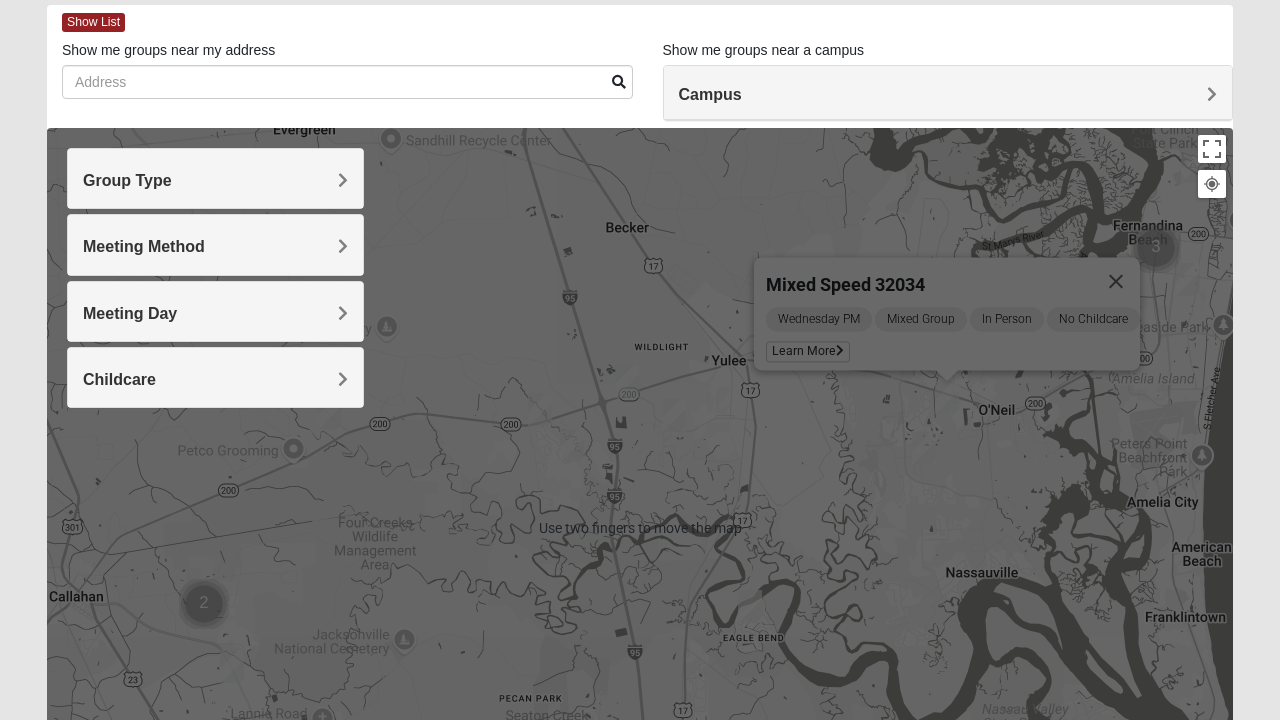scroll, scrollTop: 76, scrollLeft: 0, axis: vertical 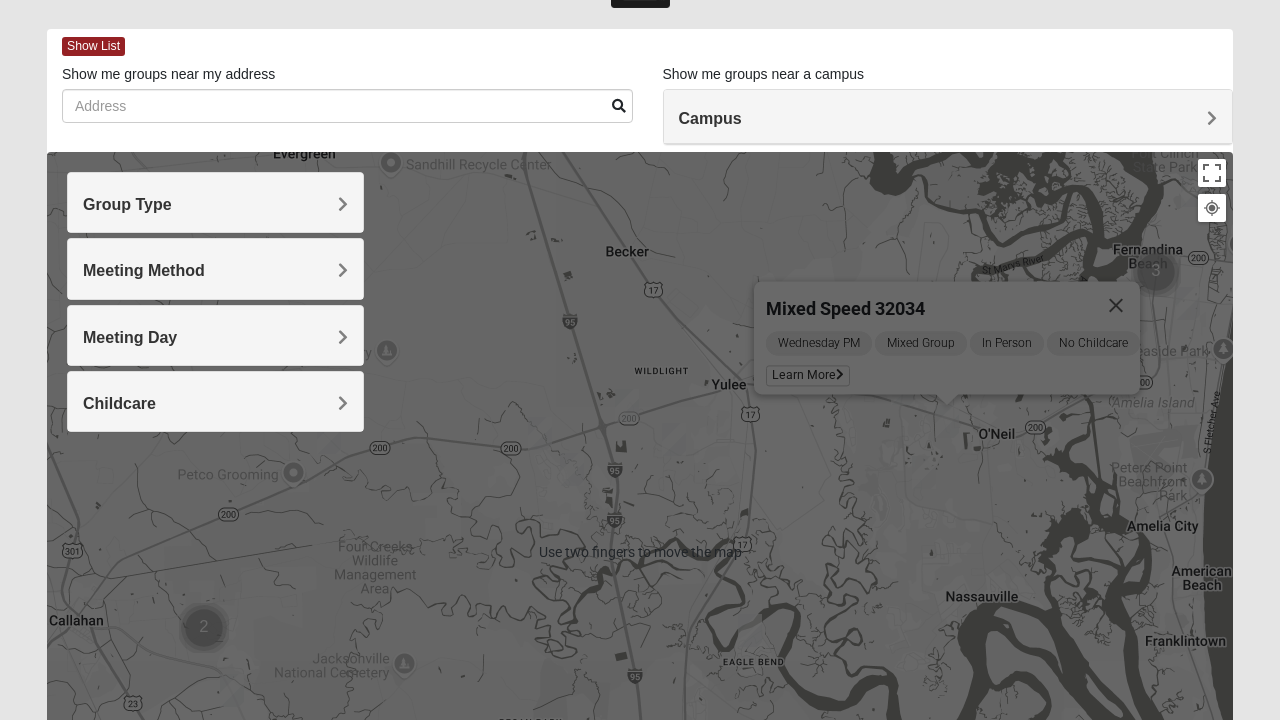 click at bounding box center [1116, 306] 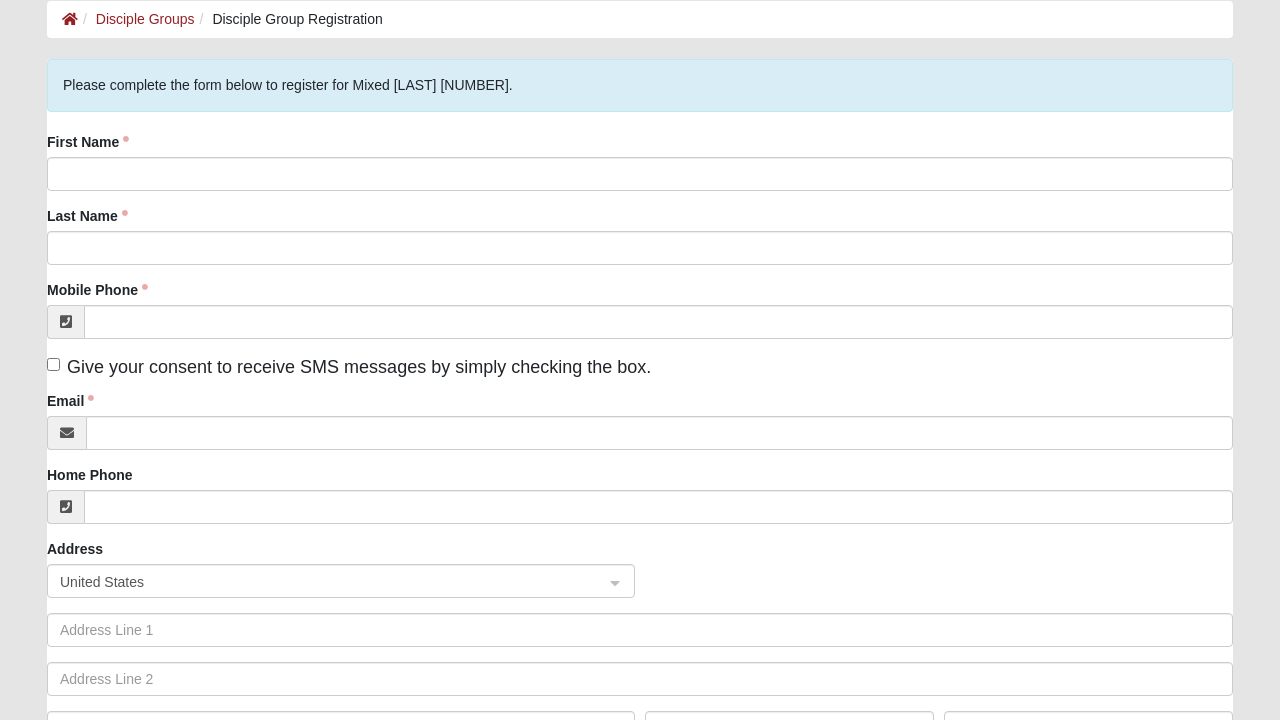 scroll, scrollTop: 104, scrollLeft: 0, axis: vertical 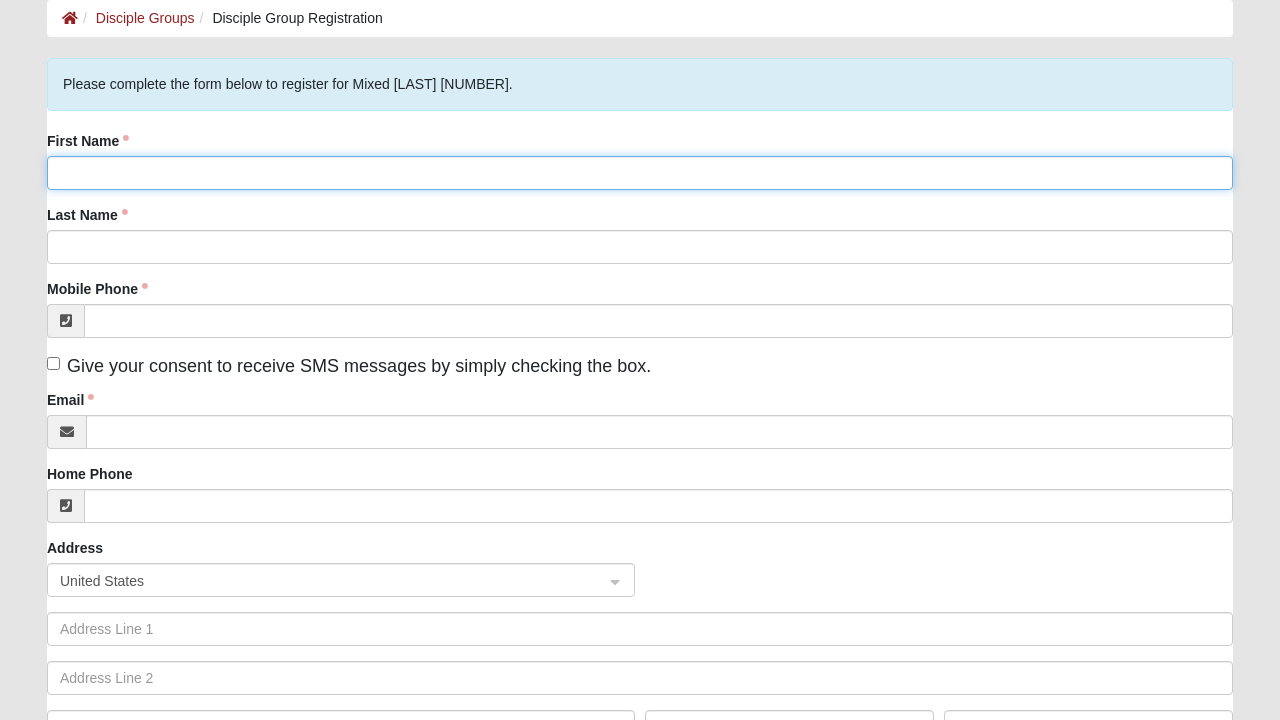 click on "First Name" 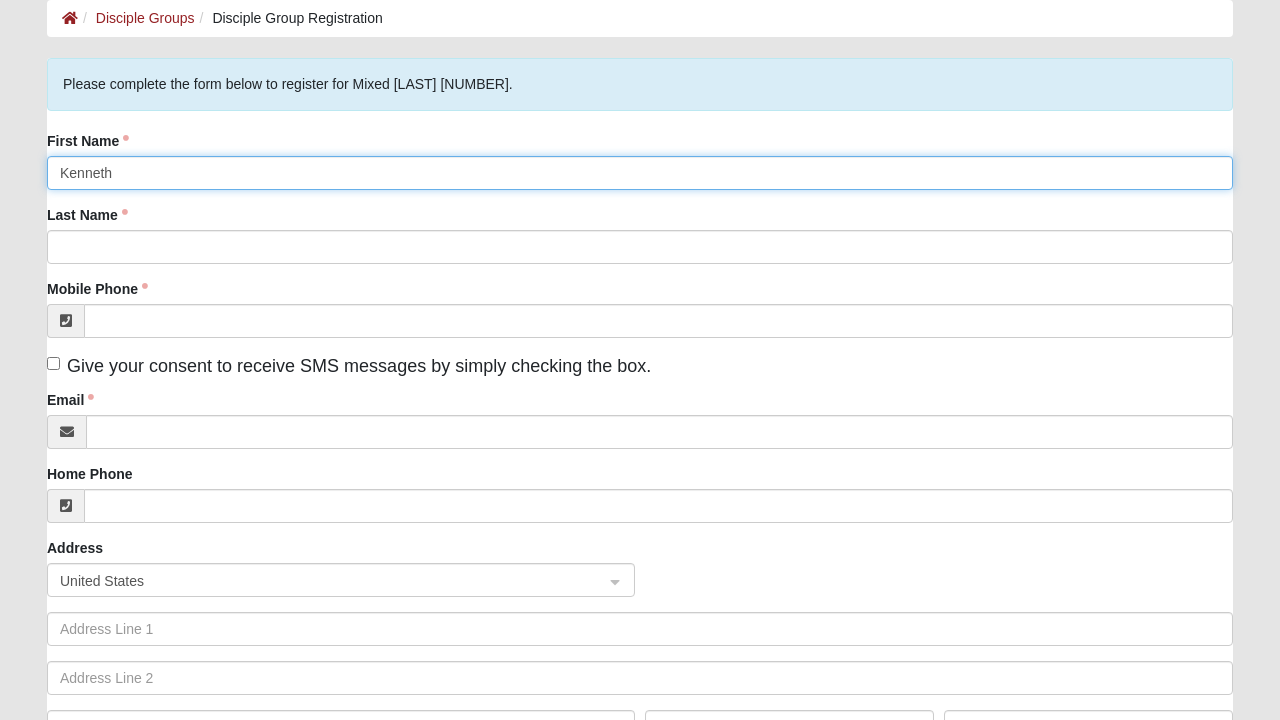 type on "Kenneth" 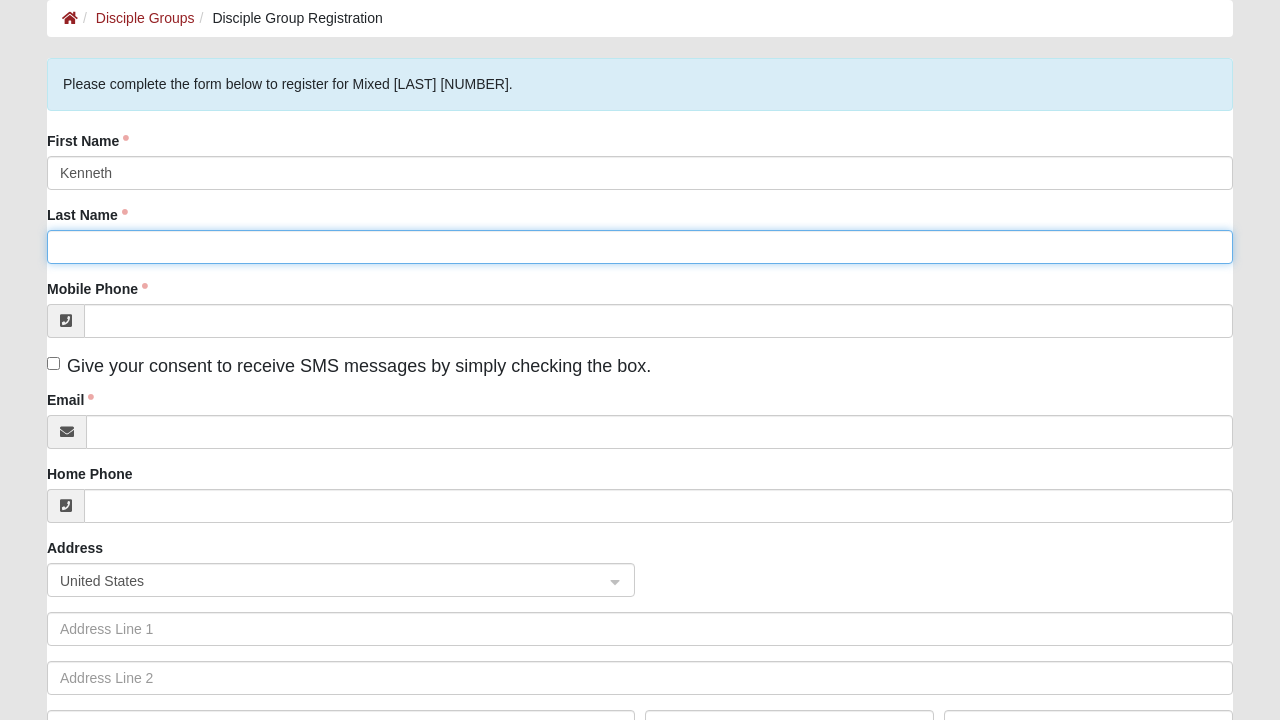 click on "Last Name" 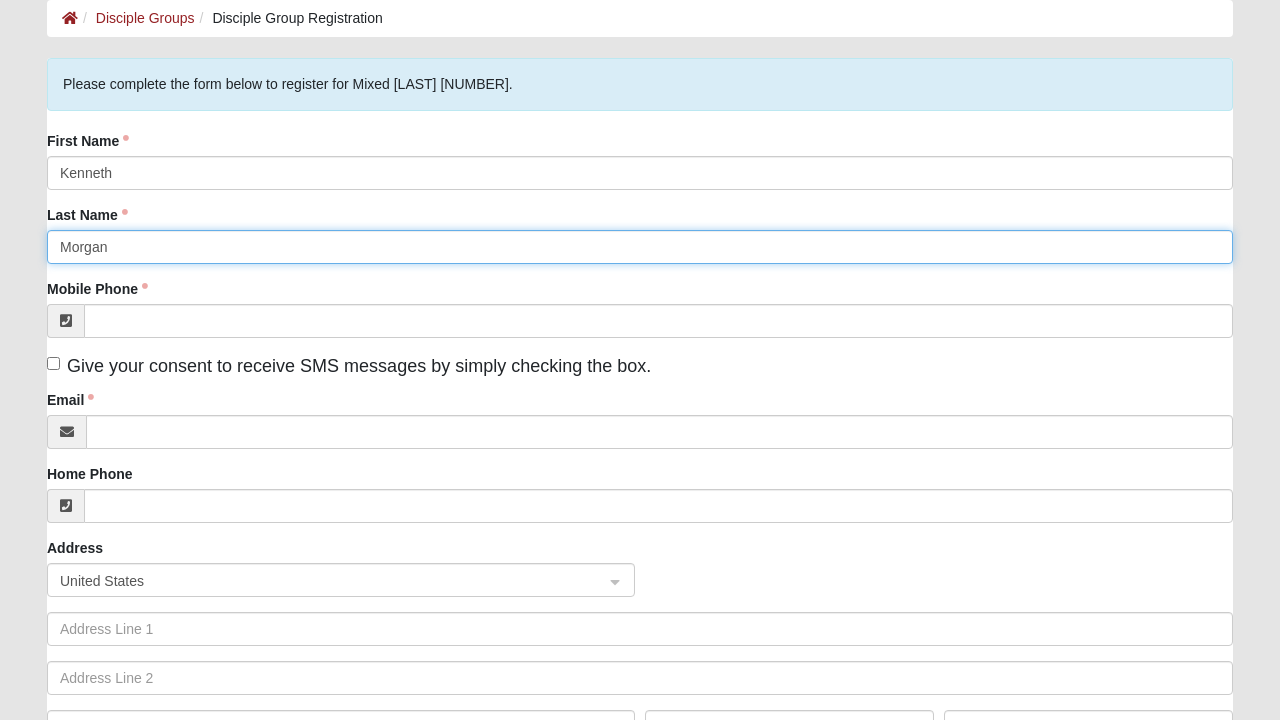 type on "Morgan" 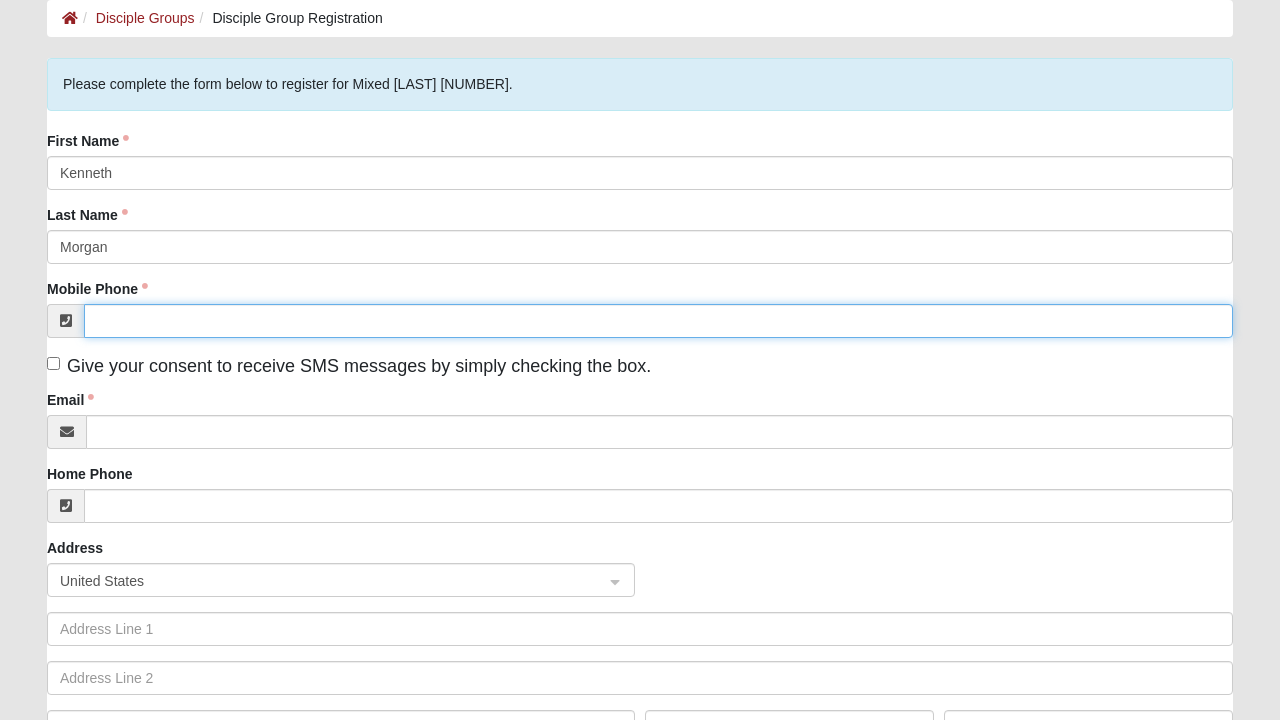 click on "Mobile Phone" at bounding box center (658, 321) 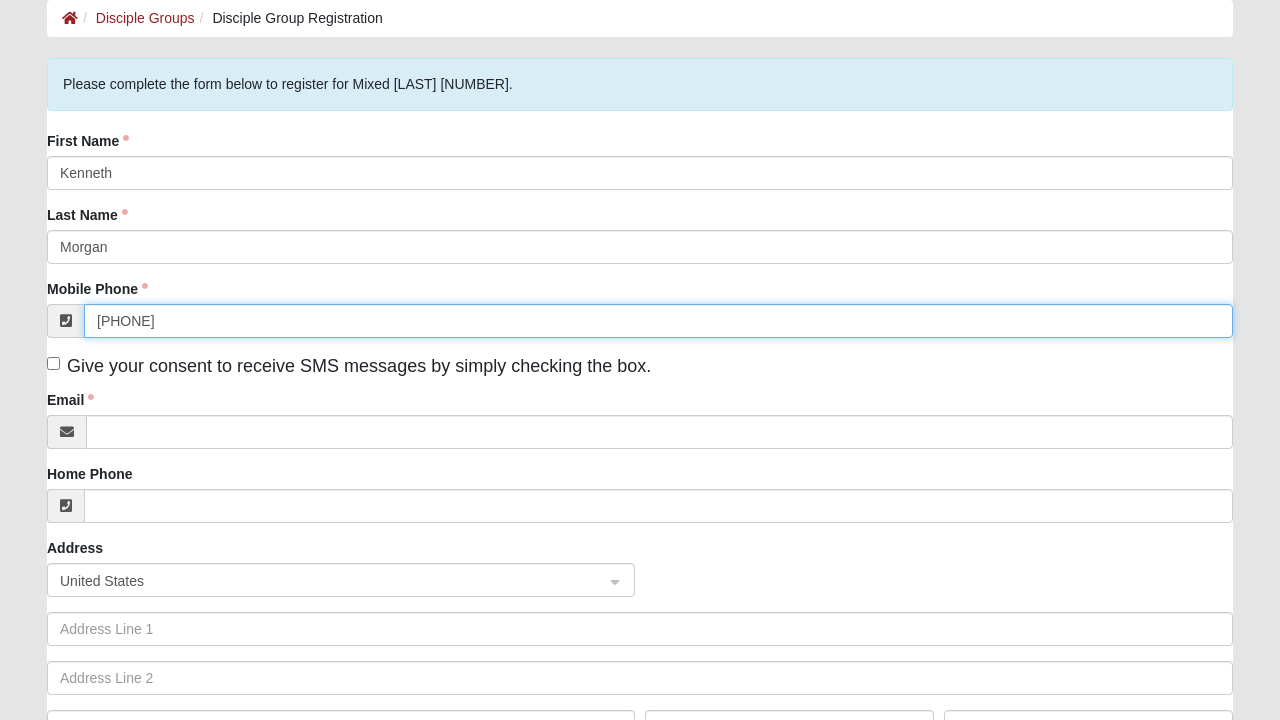 type on "(954) 655-1263" 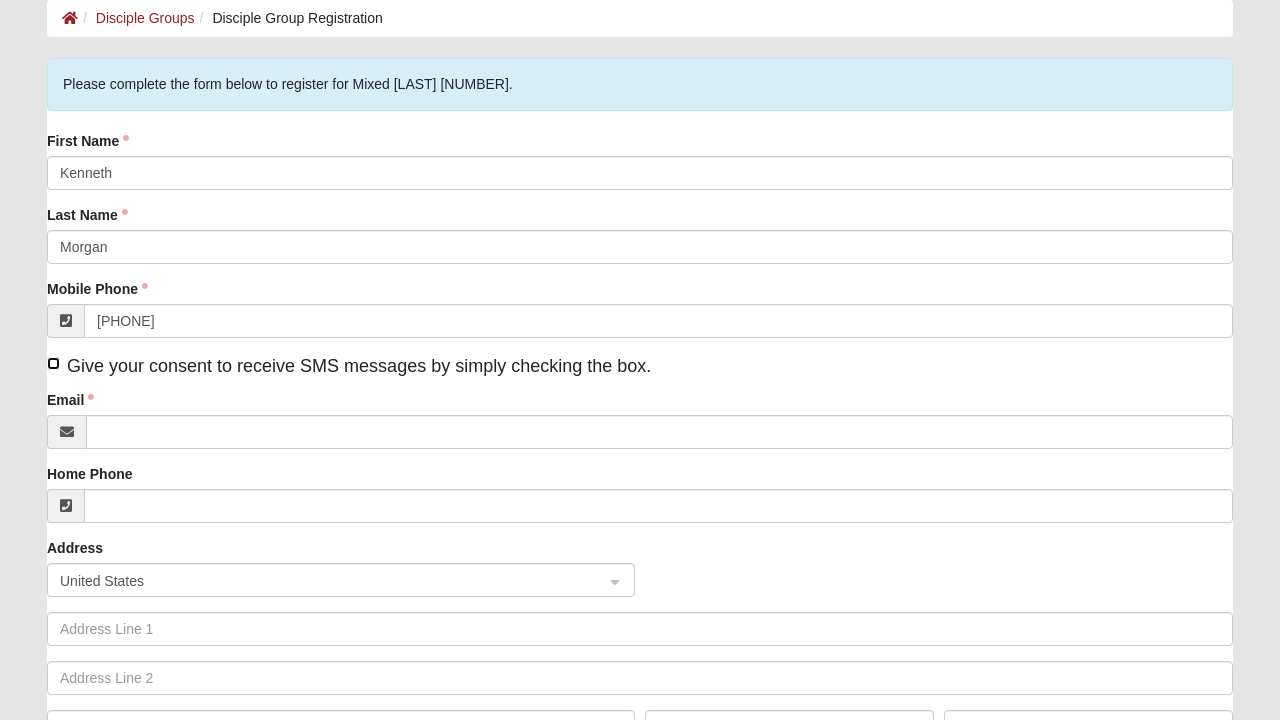 click on "Give your consent to receive SMS messages by simply checking the box." at bounding box center [53, 363] 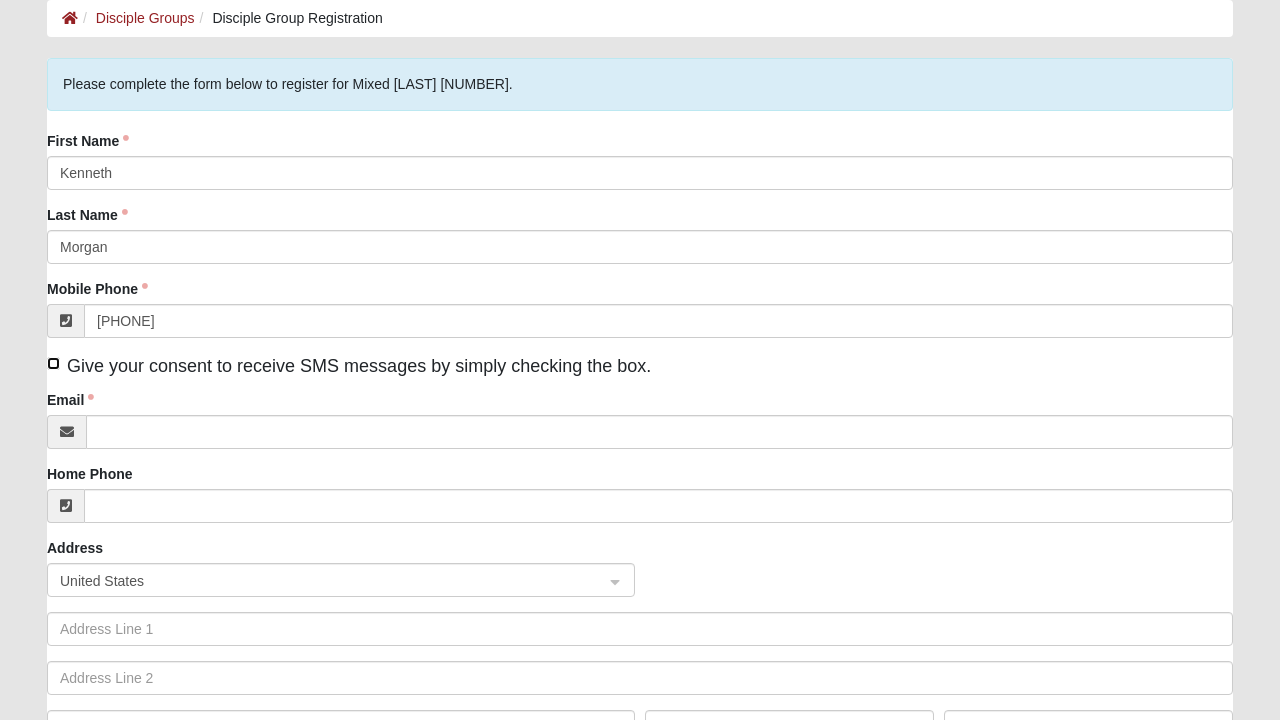 checkbox on "true" 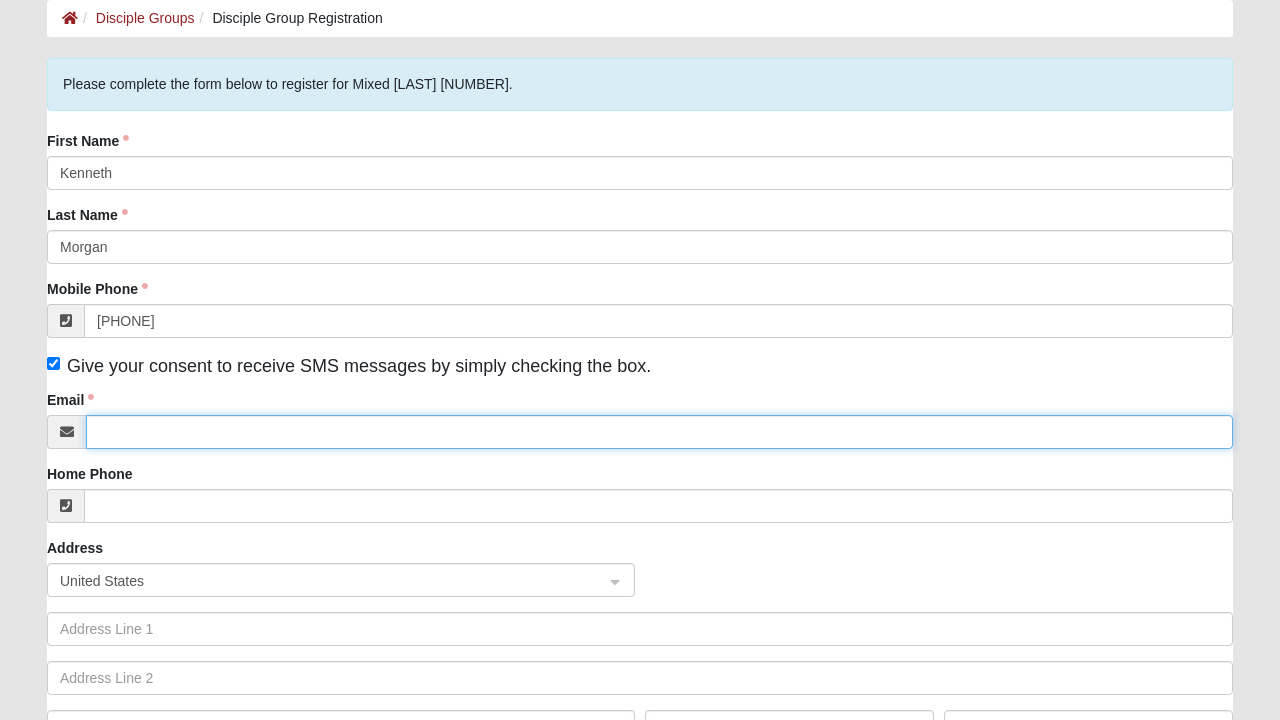 click on "Email" at bounding box center (659, 432) 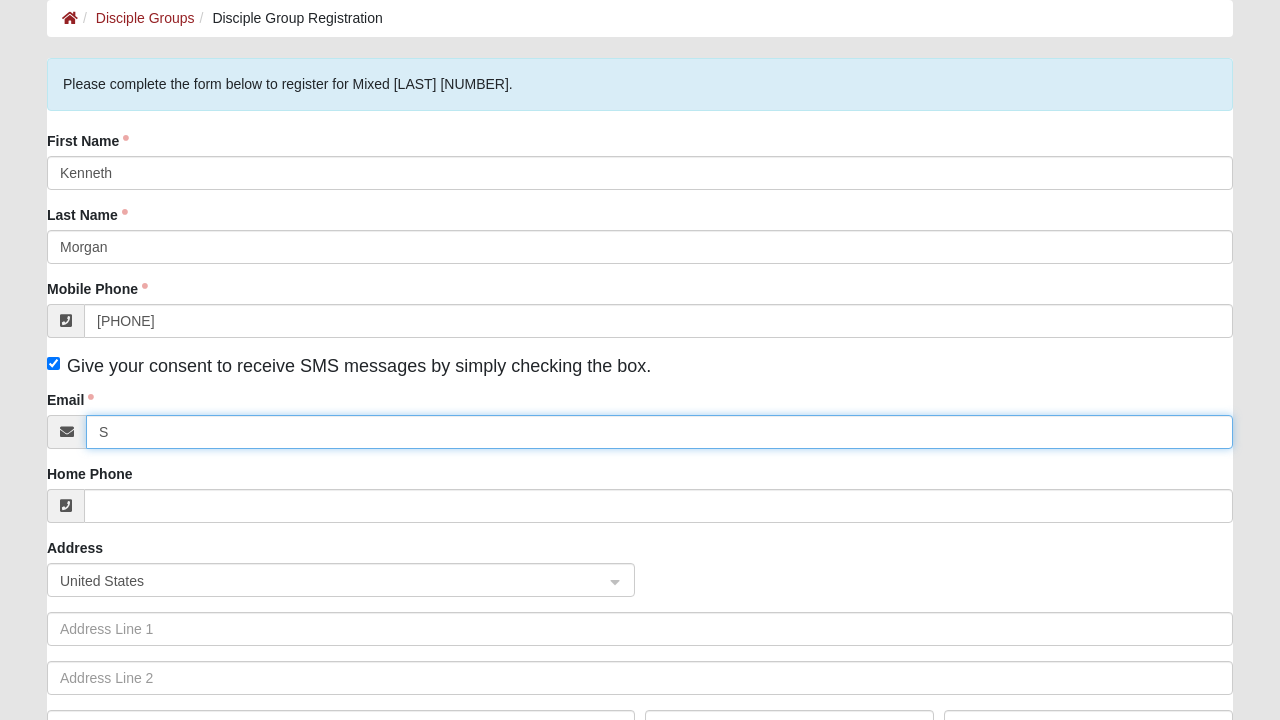 click at bounding box center [0, 0] 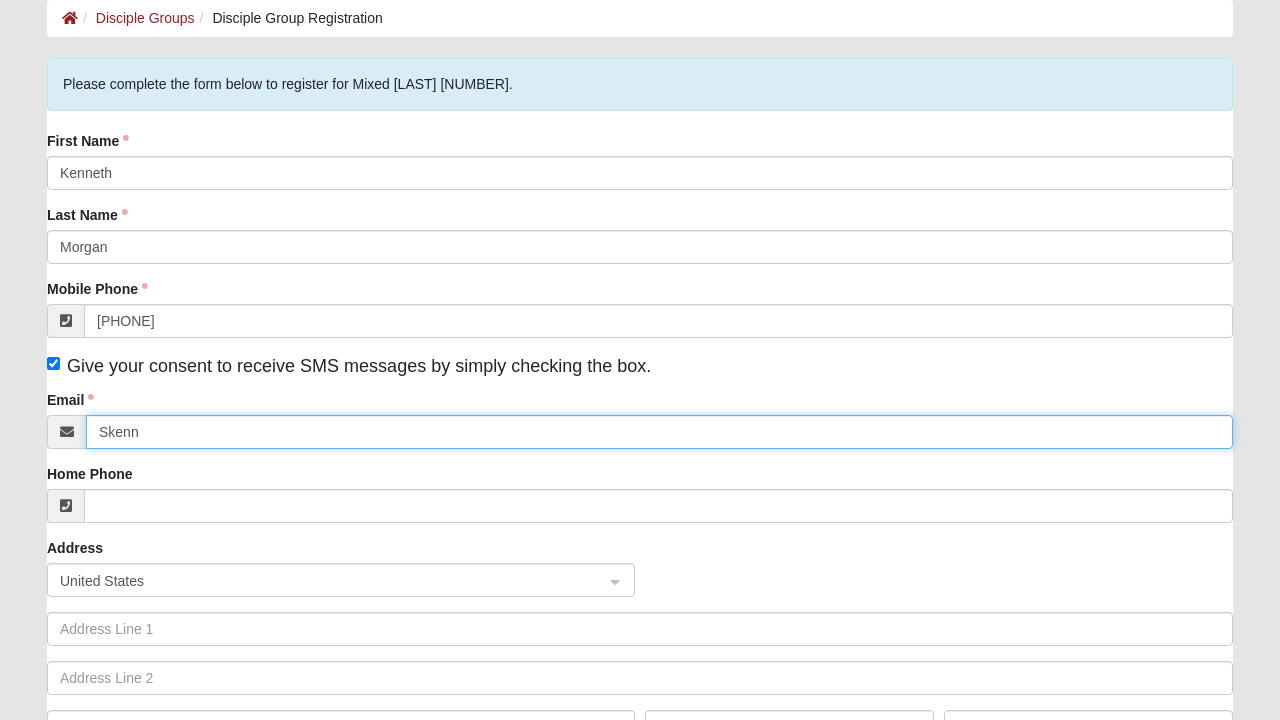 click at bounding box center (0, 0) 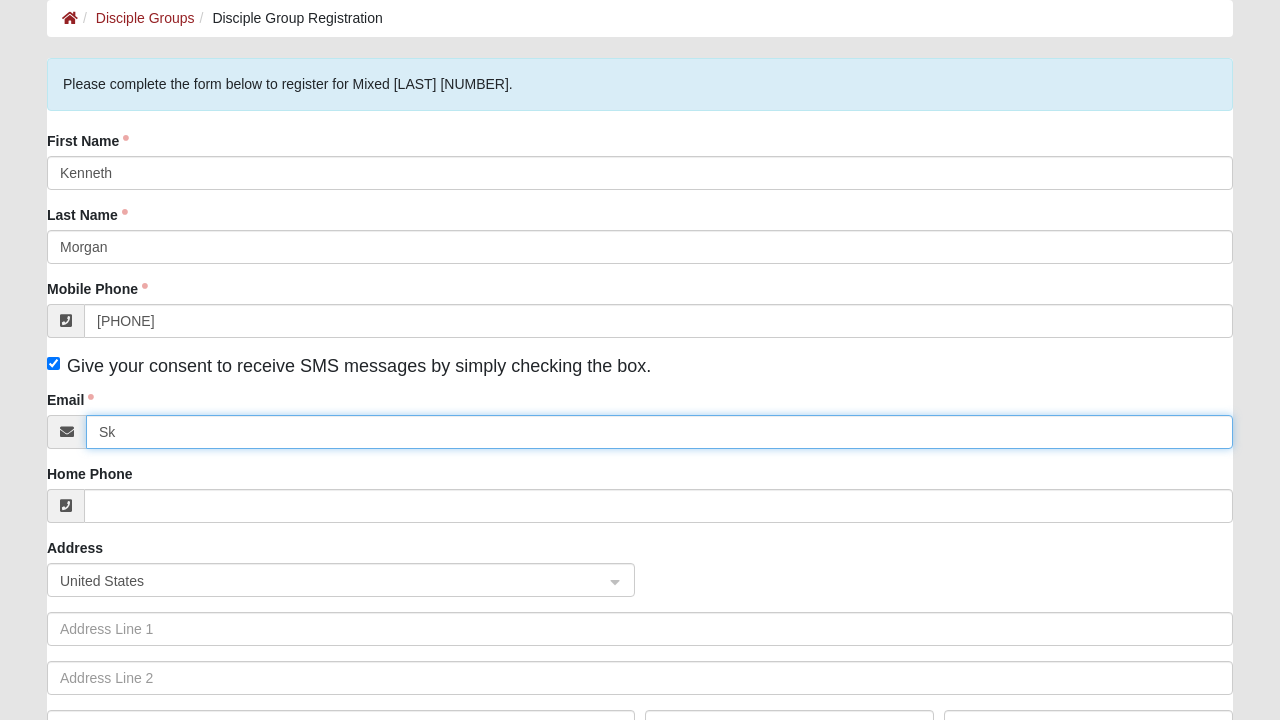 type on "S" 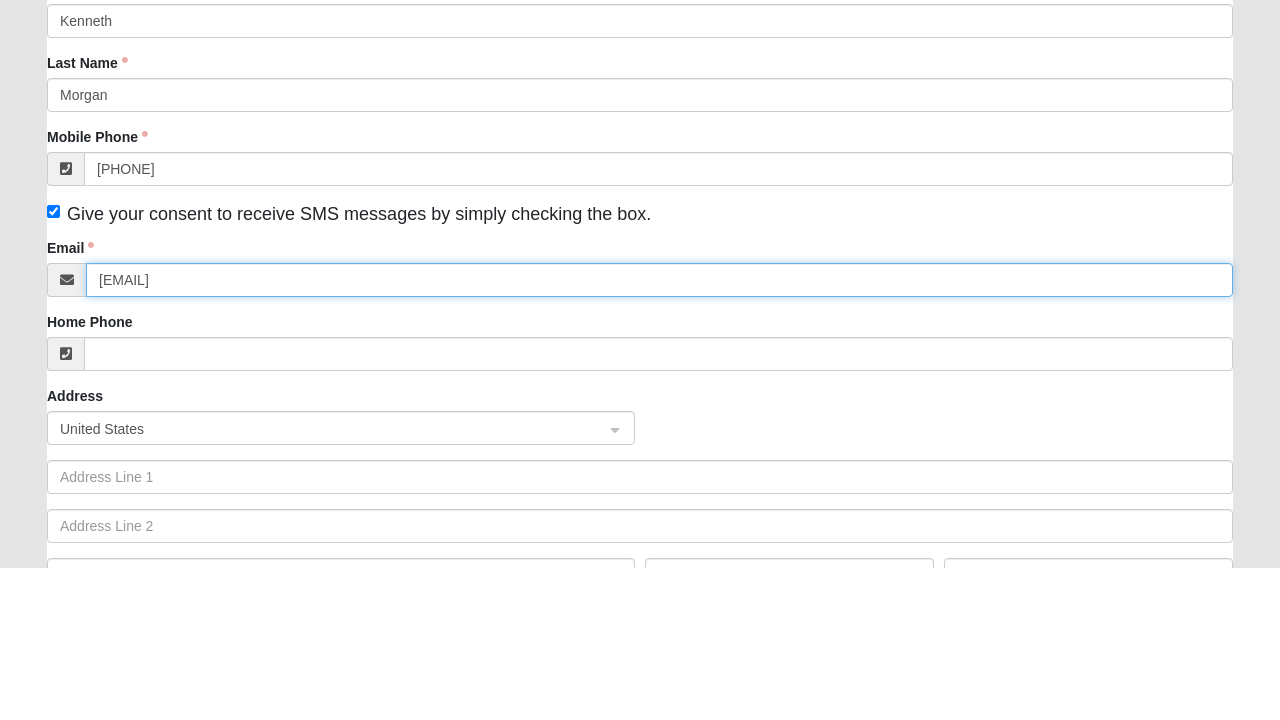 scroll, scrollTop: 104, scrollLeft: 0, axis: vertical 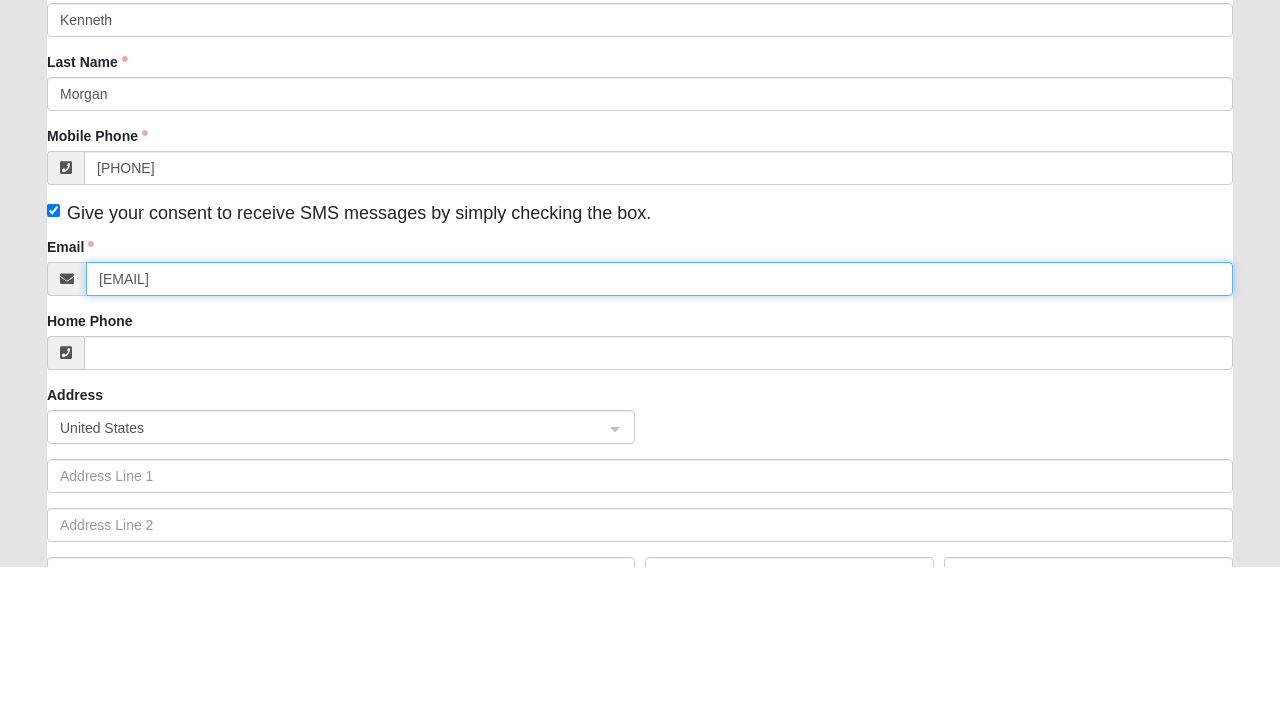 type on "kennethemorgan2021@gmail.com" 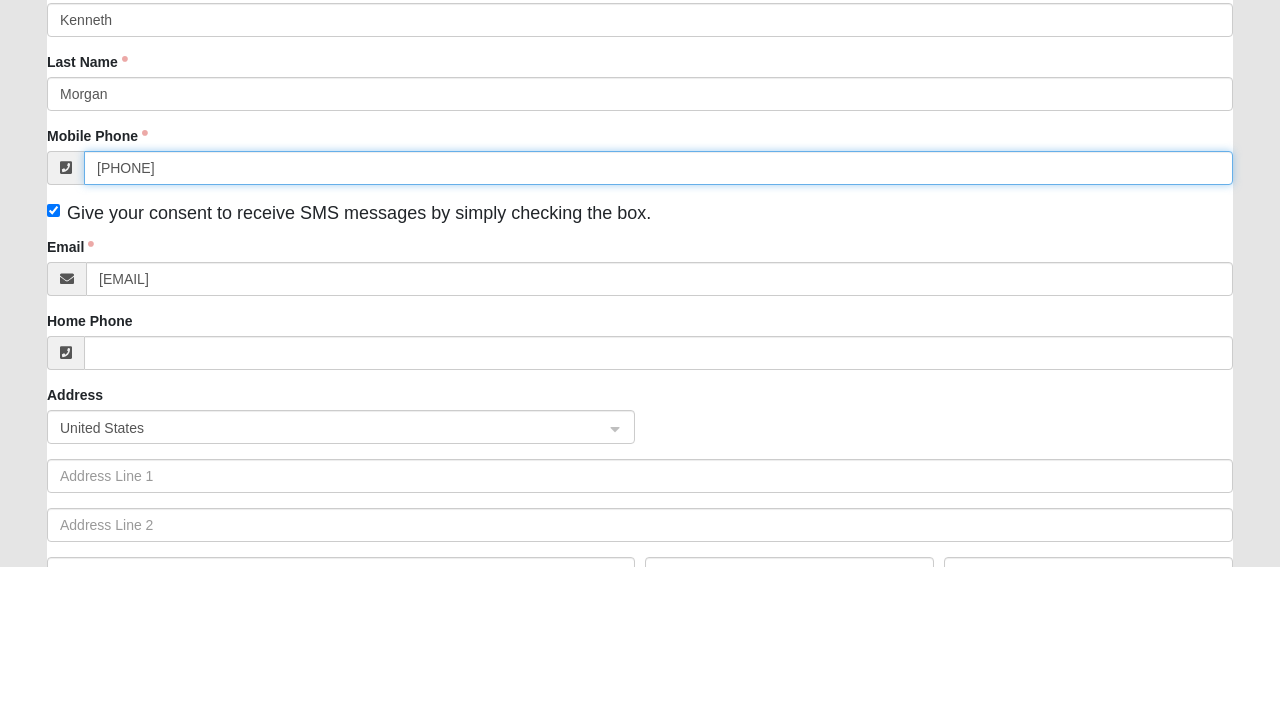 click on "(954) 655-1263" at bounding box center (658, 321) 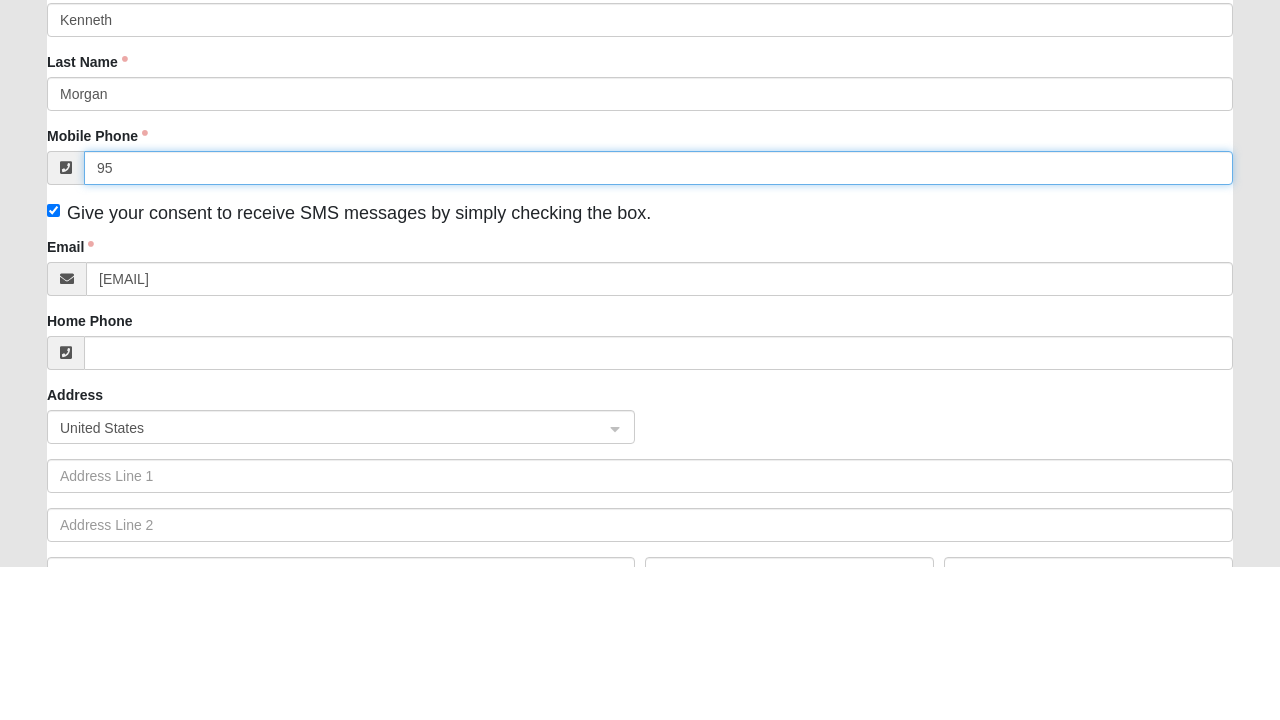 type on "9" 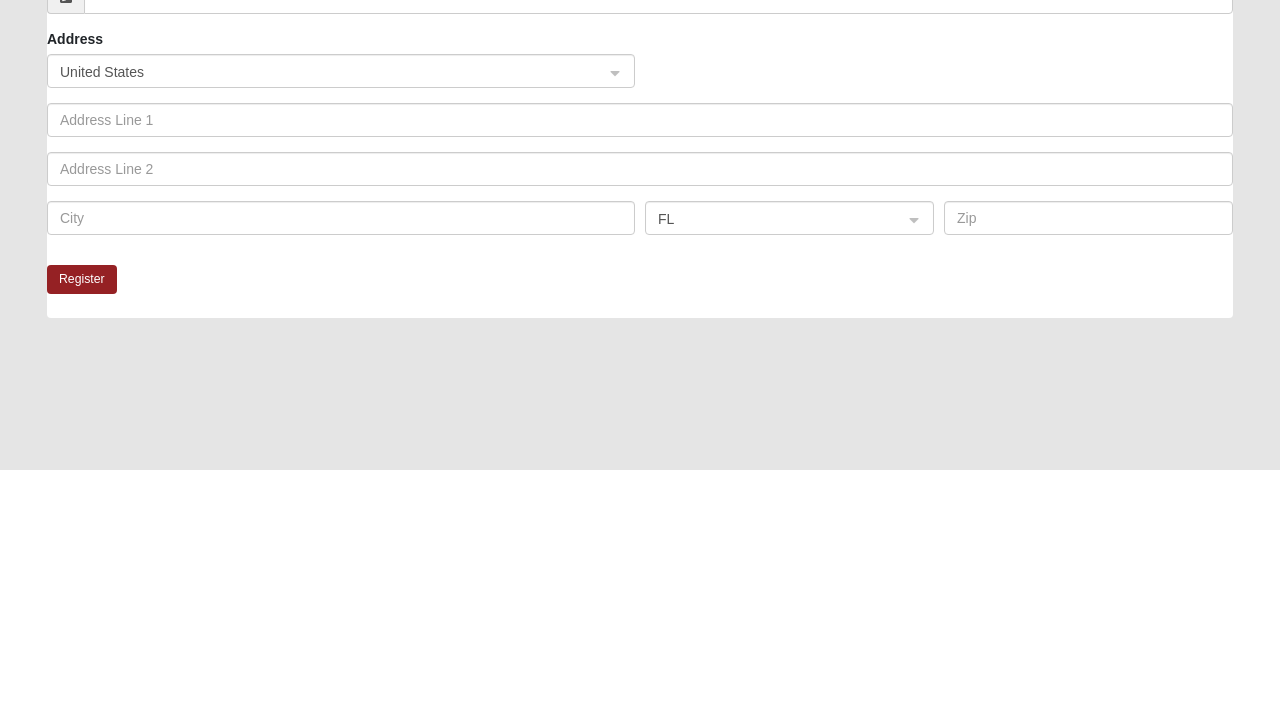 scroll, scrollTop: 380, scrollLeft: 0, axis: vertical 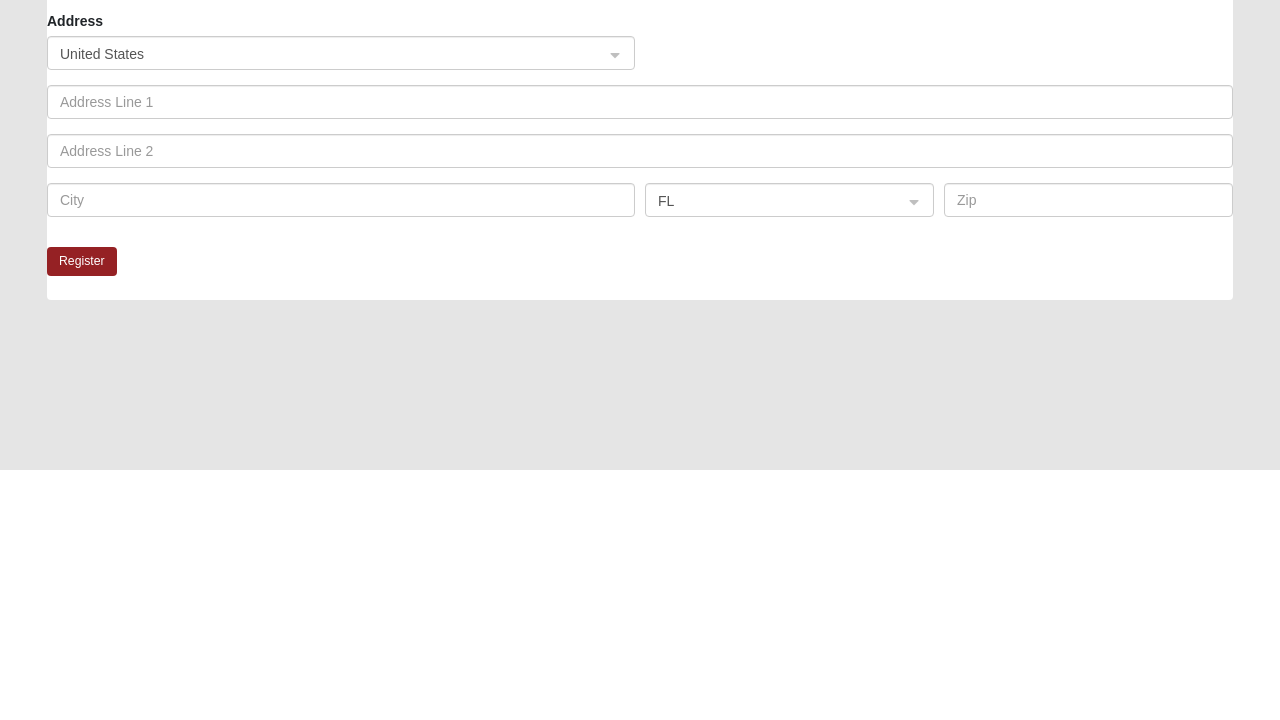 type on "(574) 329-2761" 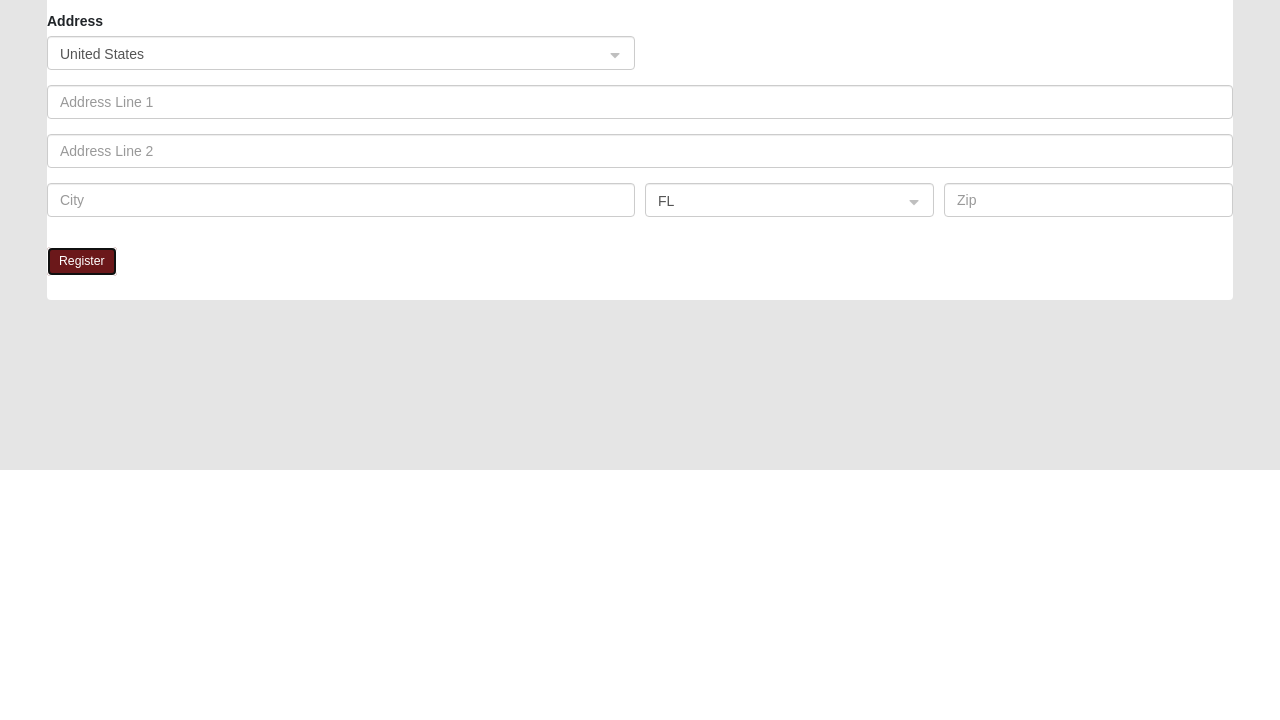 click on "Register" 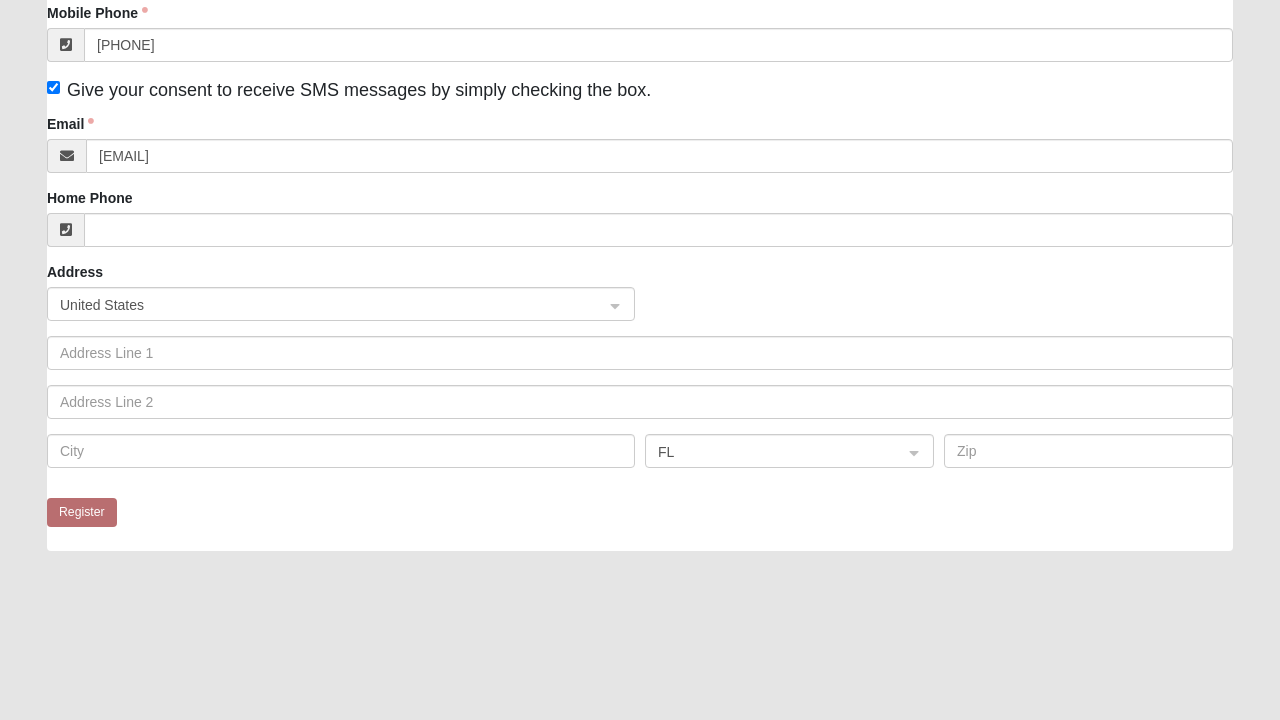 scroll, scrollTop: 0, scrollLeft: 0, axis: both 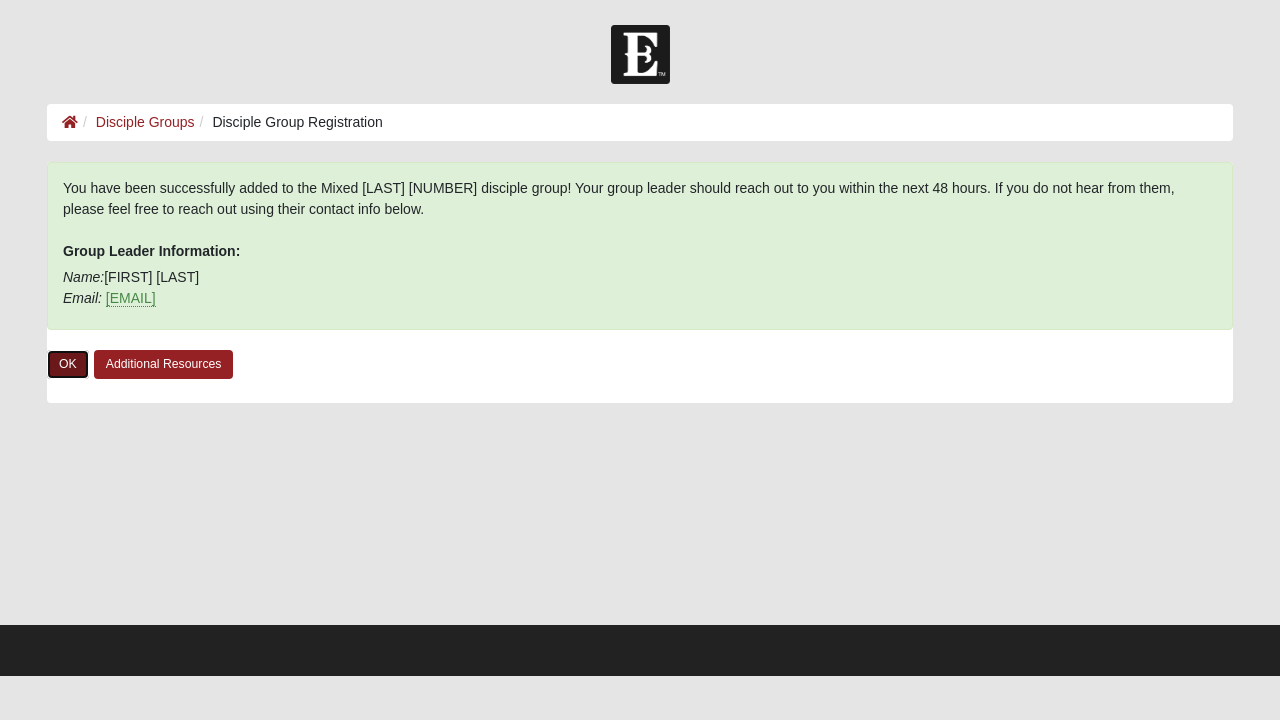 click on "OK" at bounding box center (68, 364) 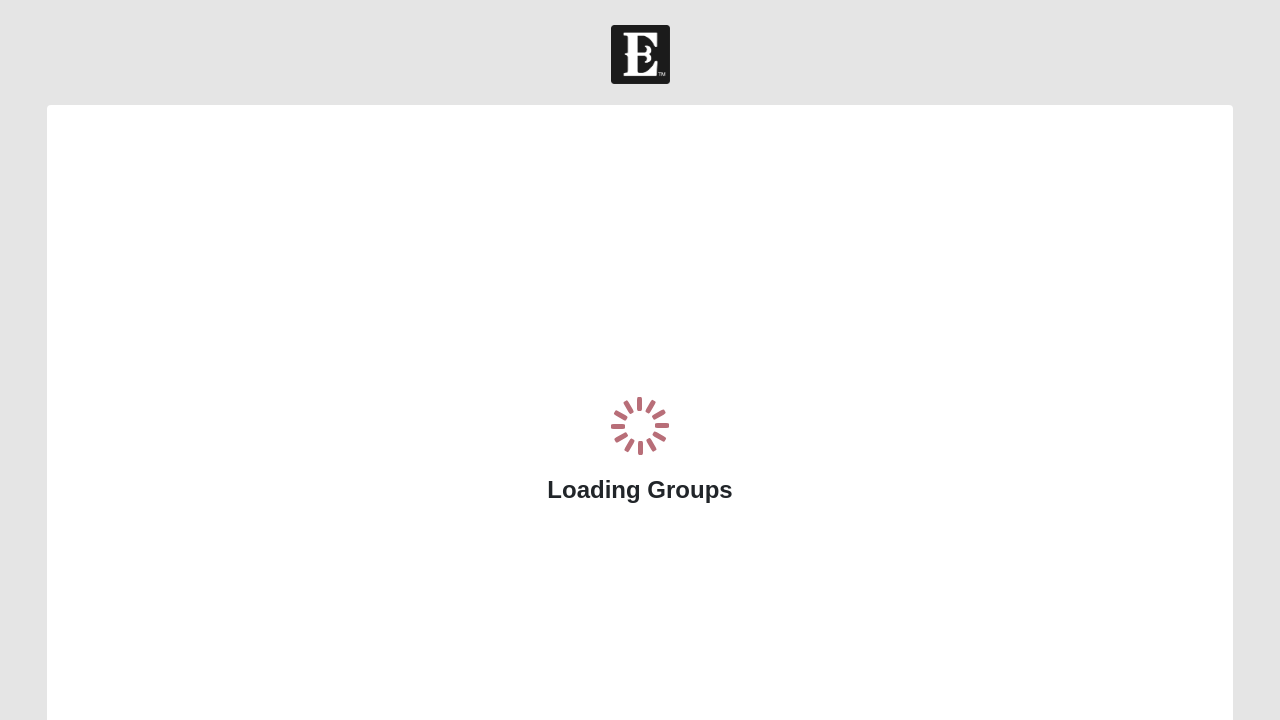 scroll, scrollTop: 0, scrollLeft: 0, axis: both 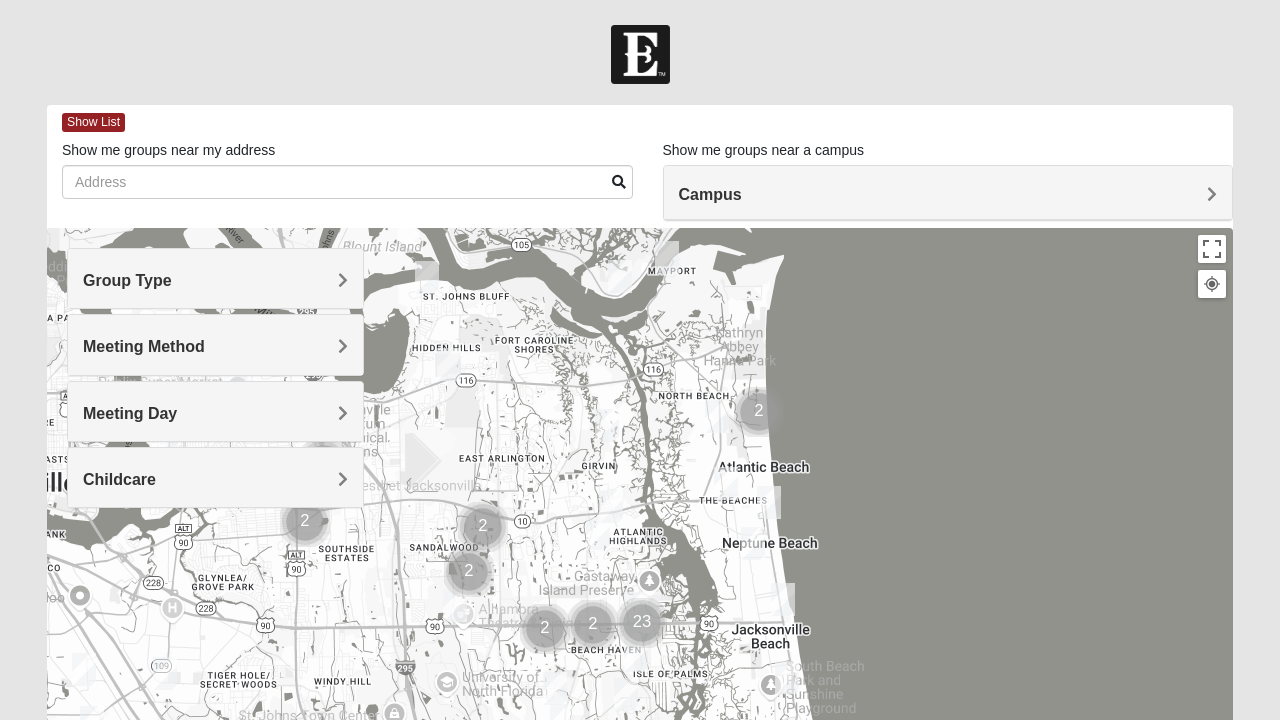 click on "Group Type" at bounding box center [215, 280] 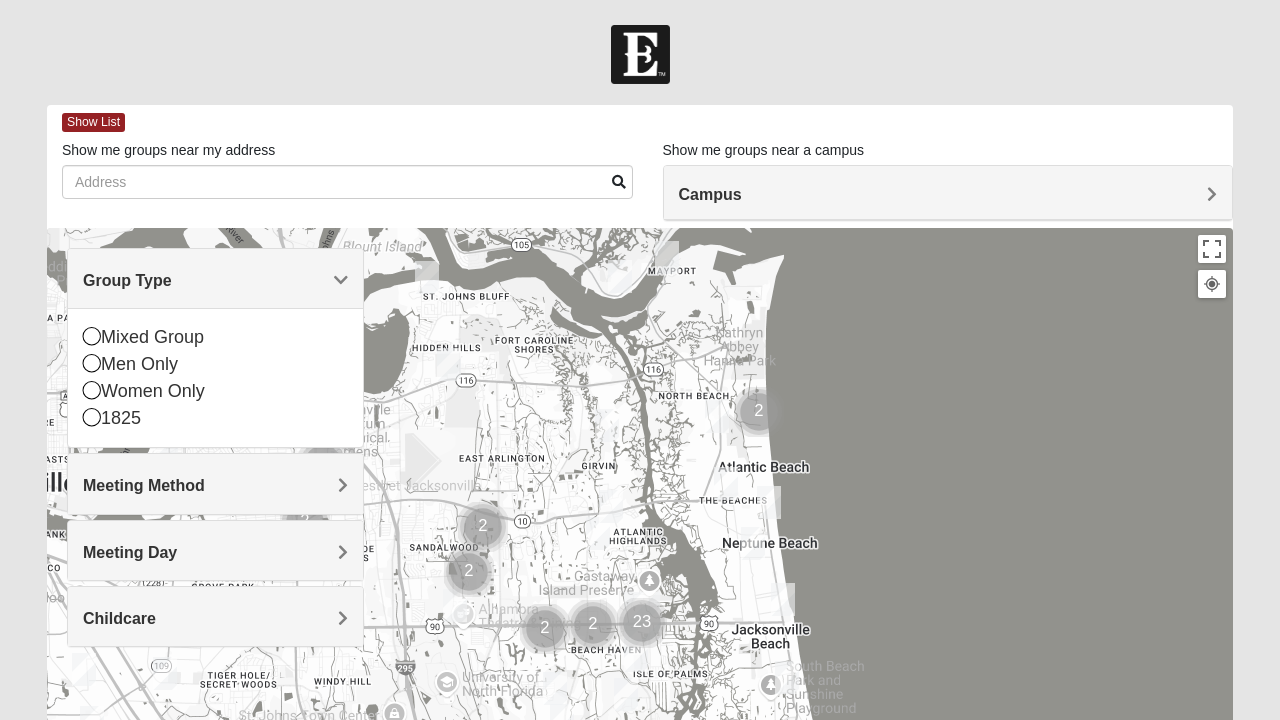 click at bounding box center [92, 363] 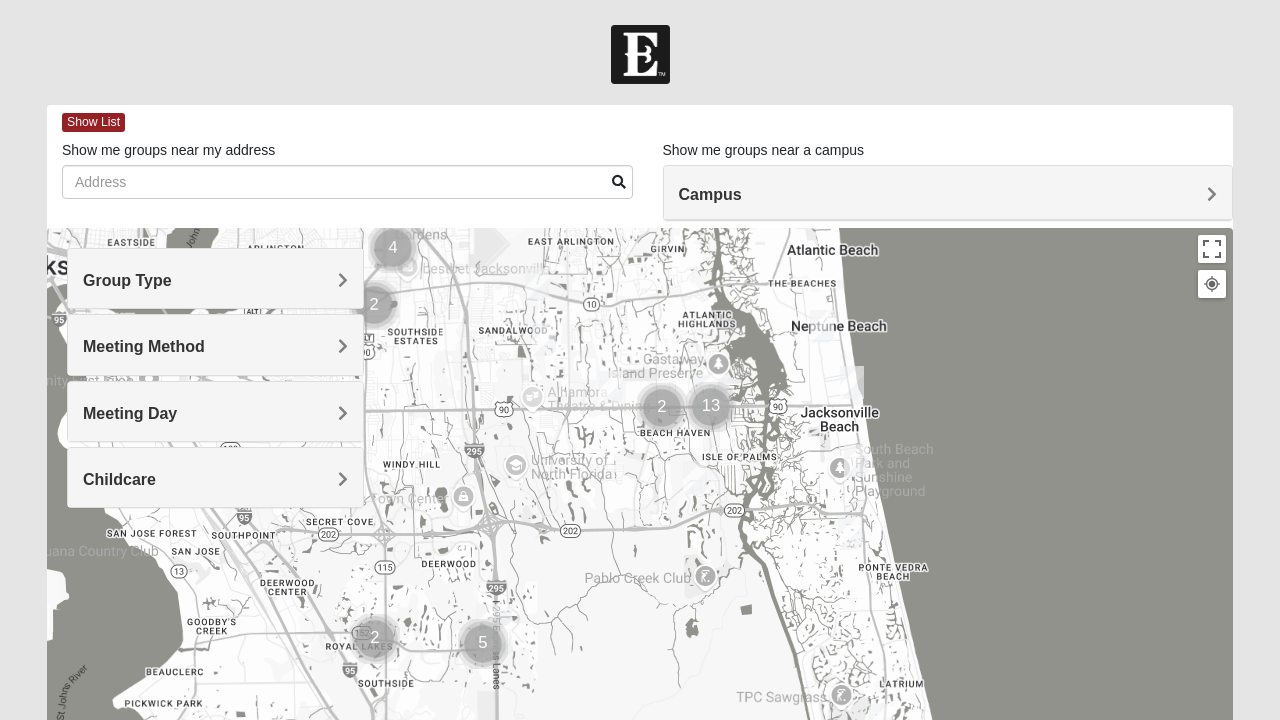 click at bounding box center [695, 477] 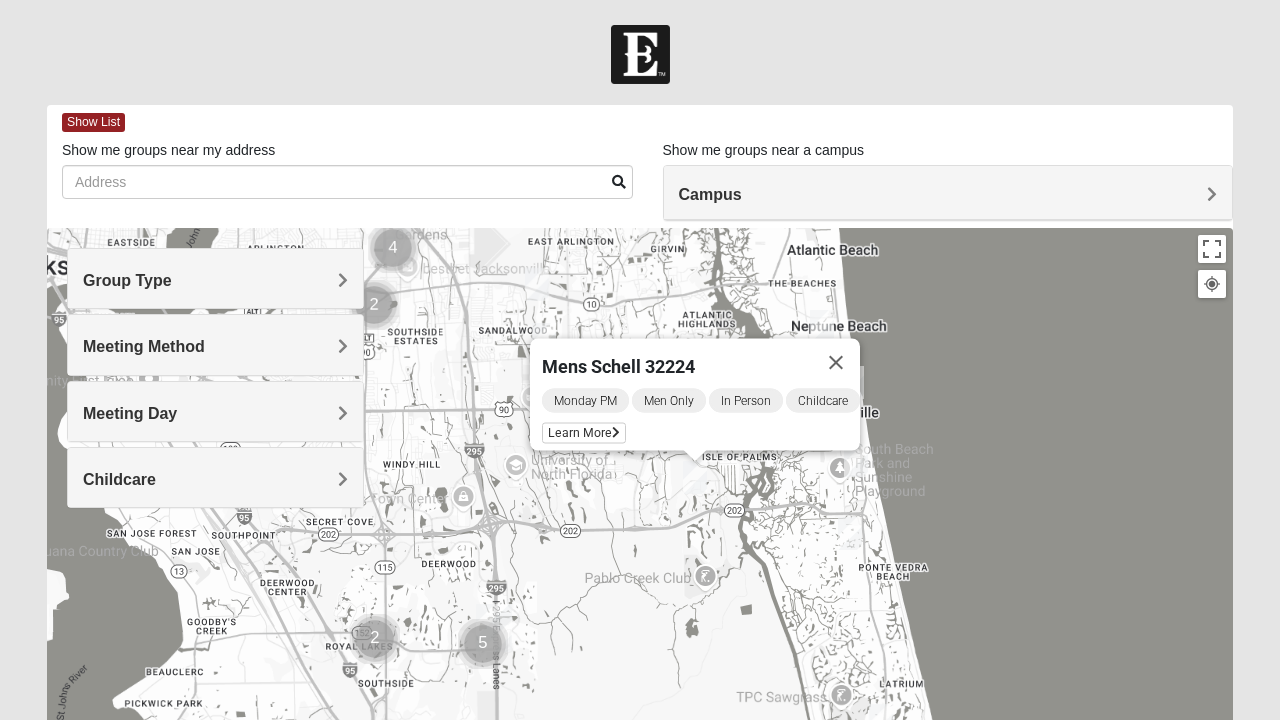 click on "Learn More" at bounding box center [584, 433] 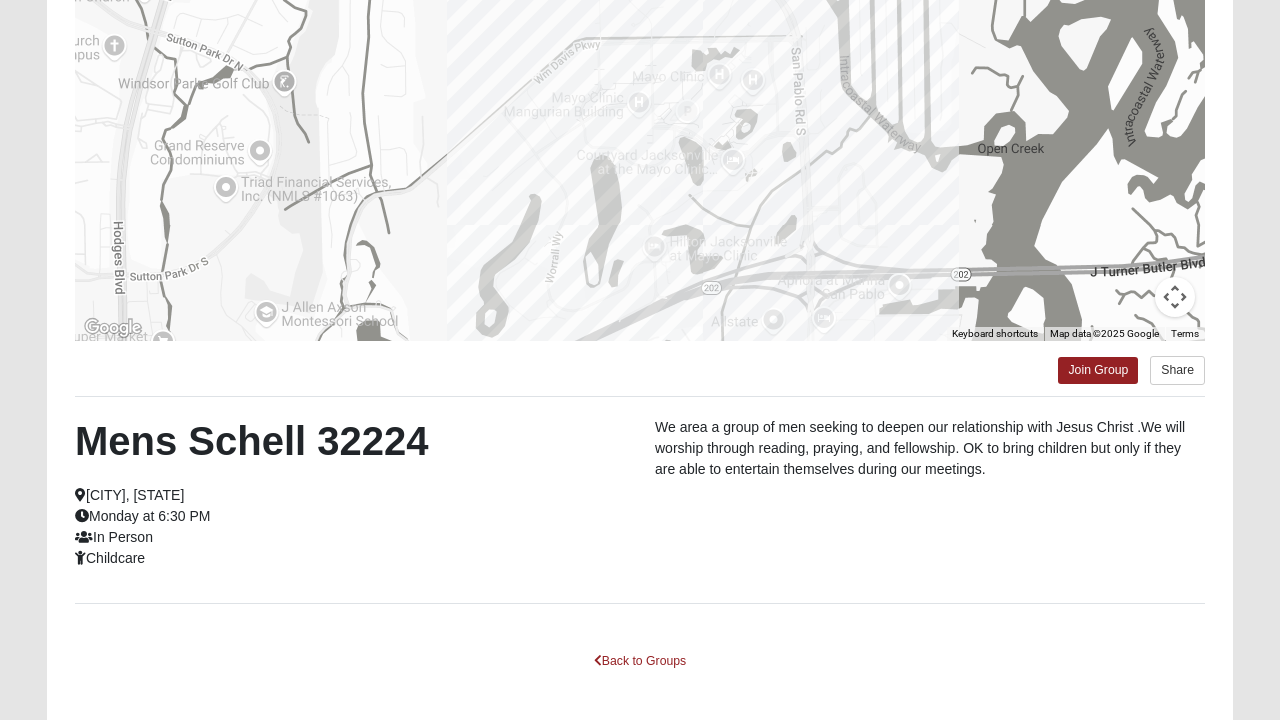scroll, scrollTop: 279, scrollLeft: 0, axis: vertical 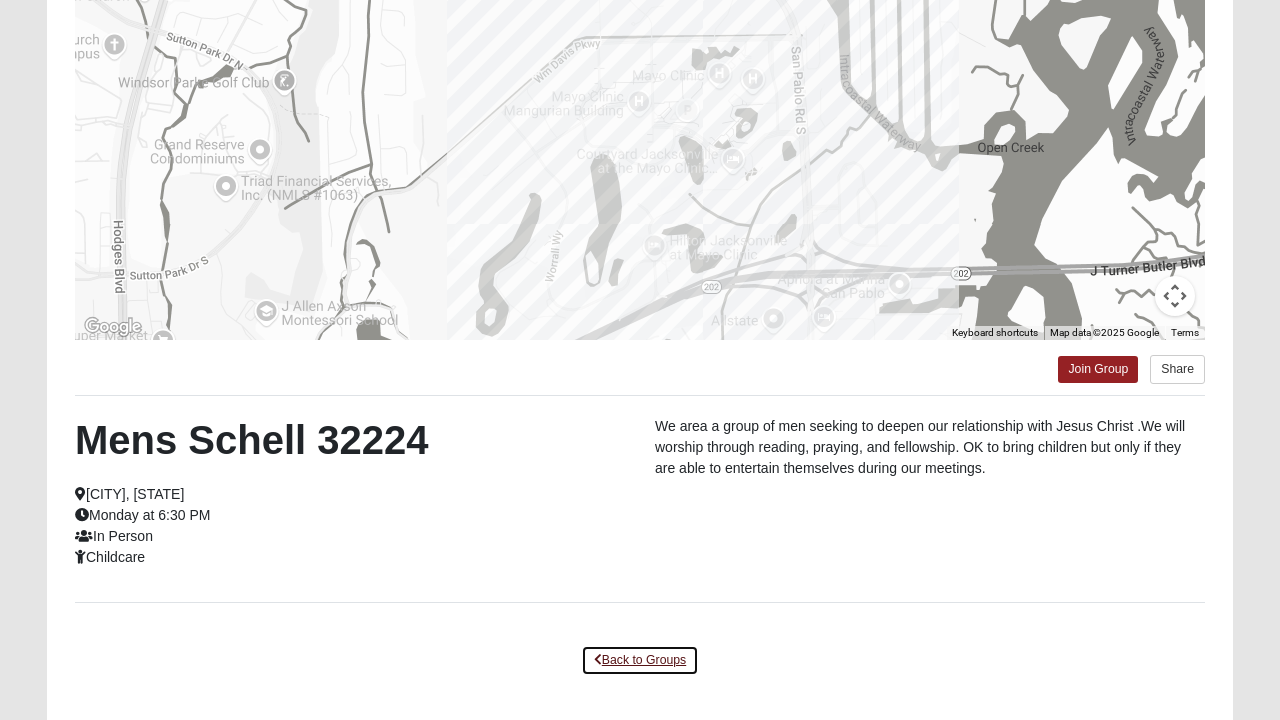 click on "Back to Groups" at bounding box center [640, 660] 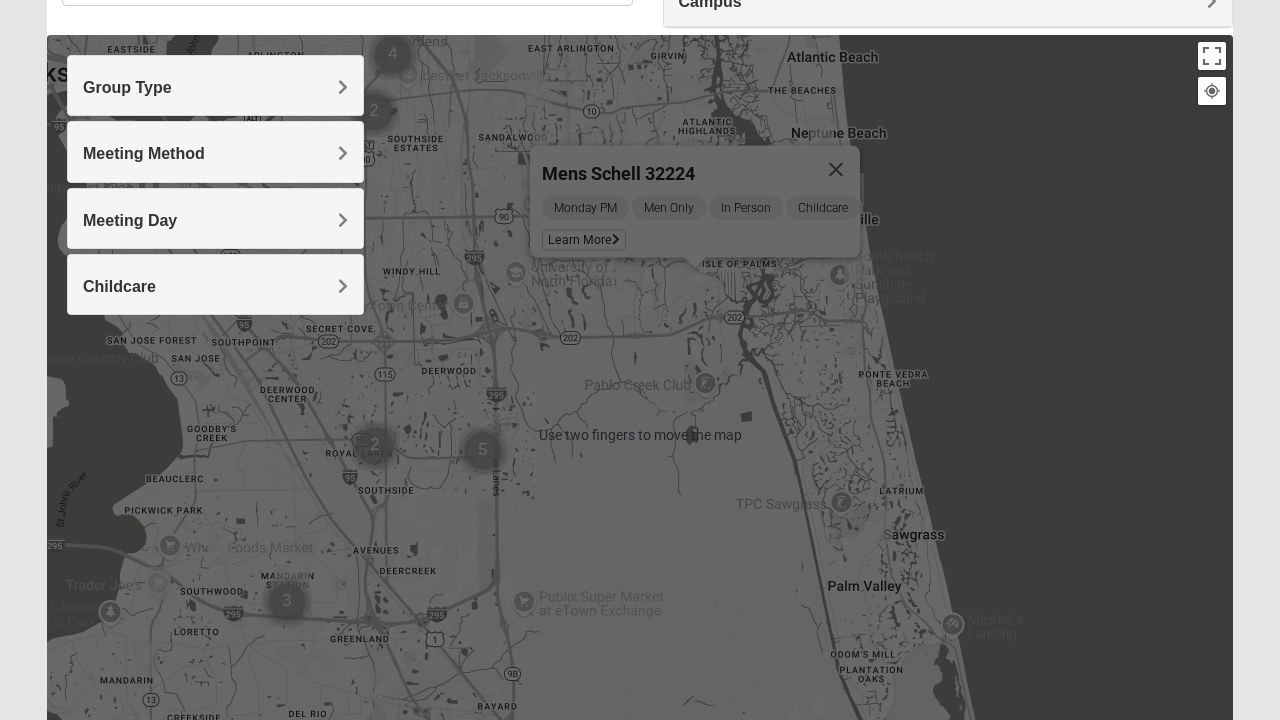 scroll, scrollTop: 192, scrollLeft: 0, axis: vertical 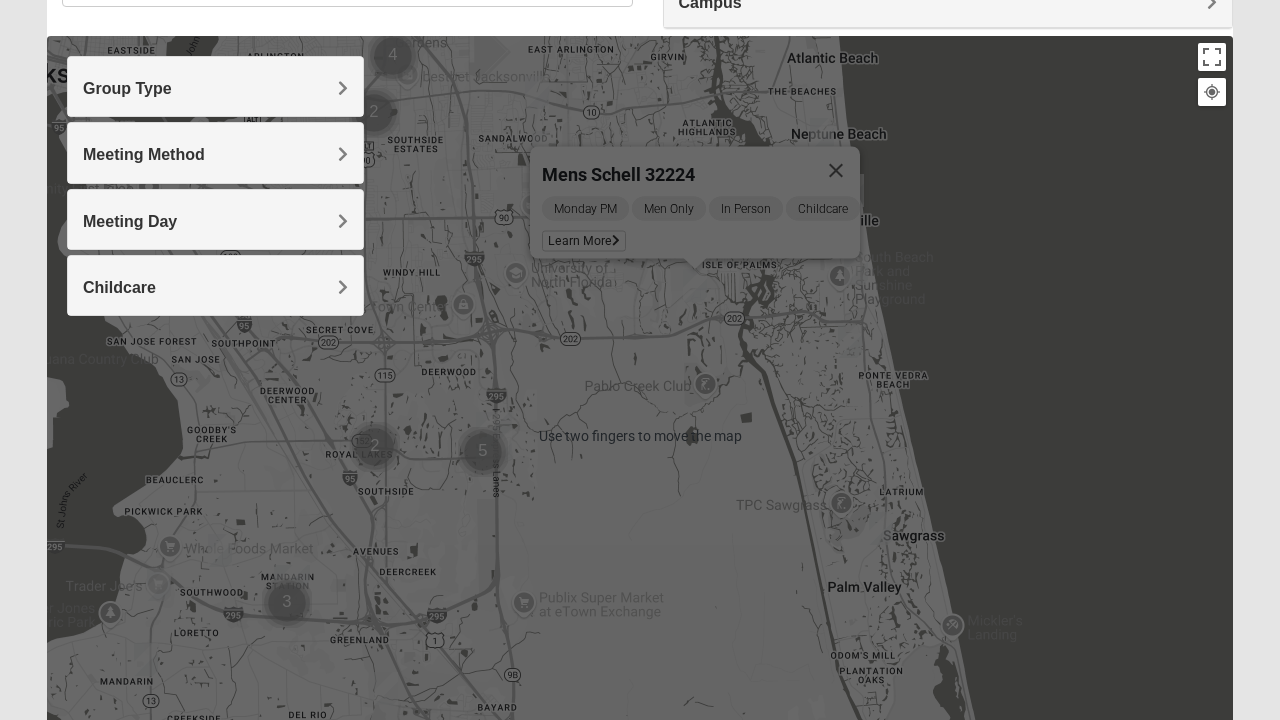 click on "Group Type" at bounding box center [215, 88] 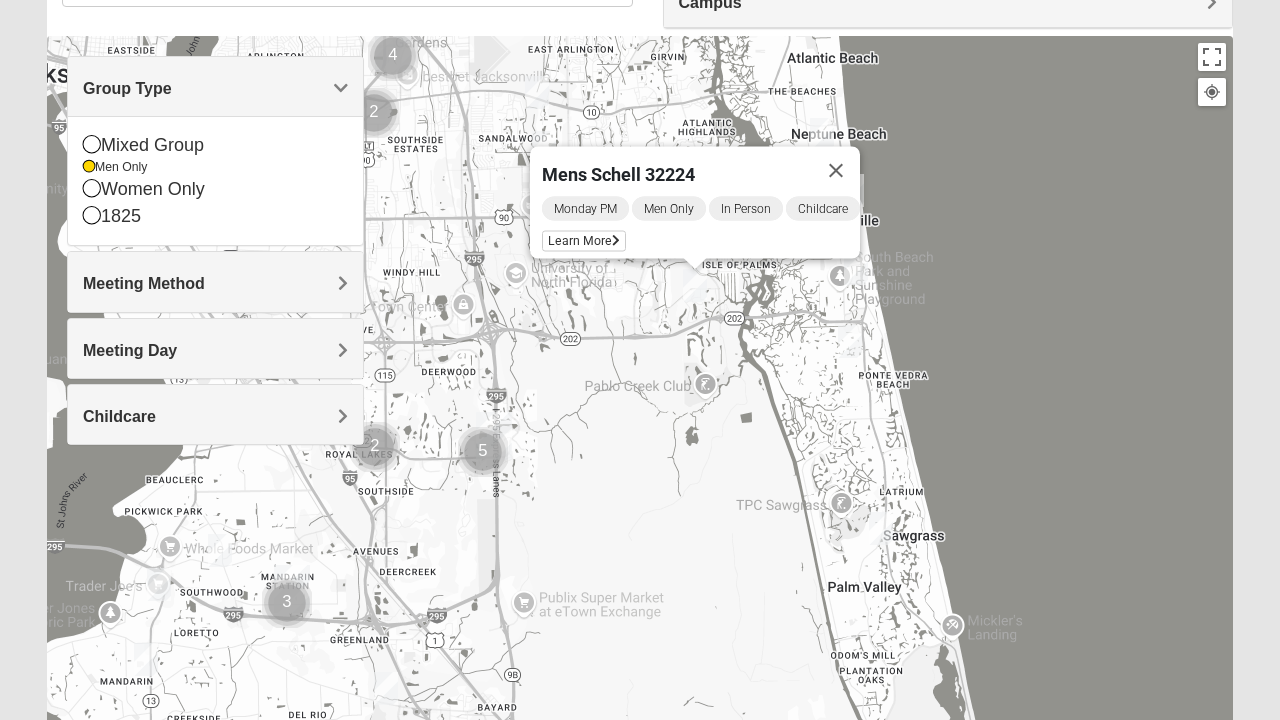 click at bounding box center [92, 144] 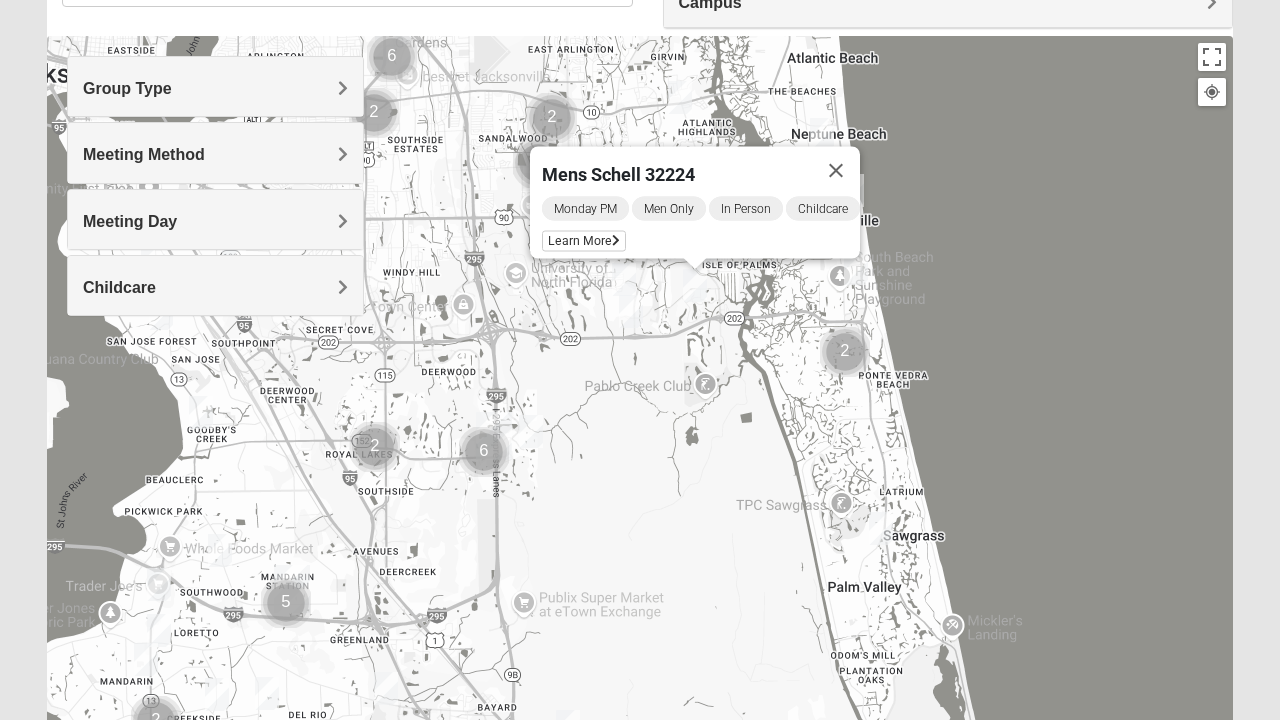 click at bounding box center (836, 171) 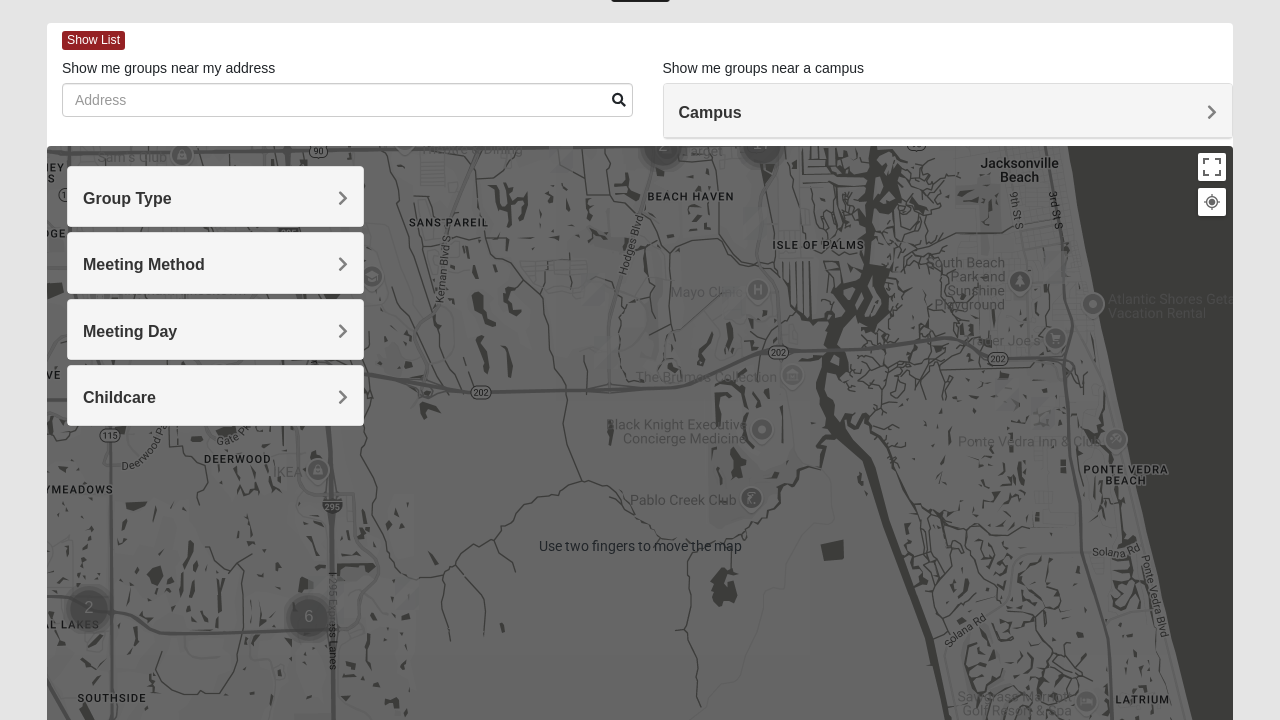 scroll, scrollTop: 82, scrollLeft: 0, axis: vertical 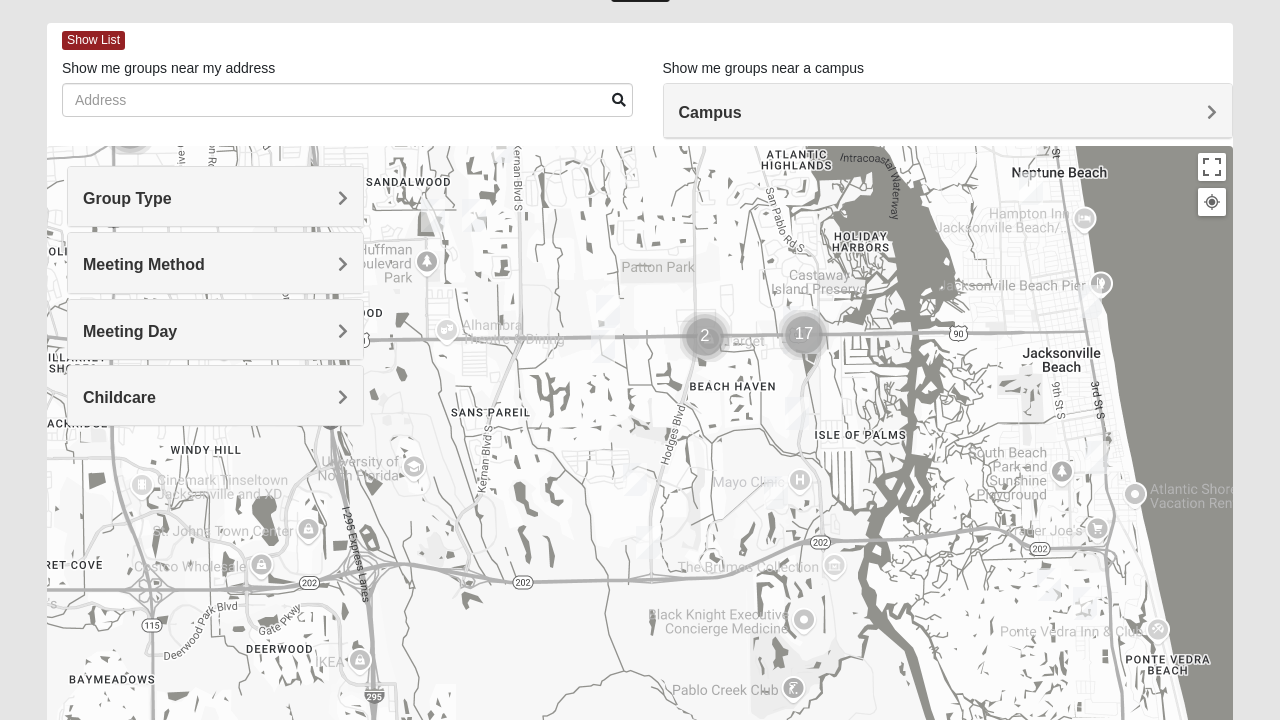click at bounding box center [603, 346] 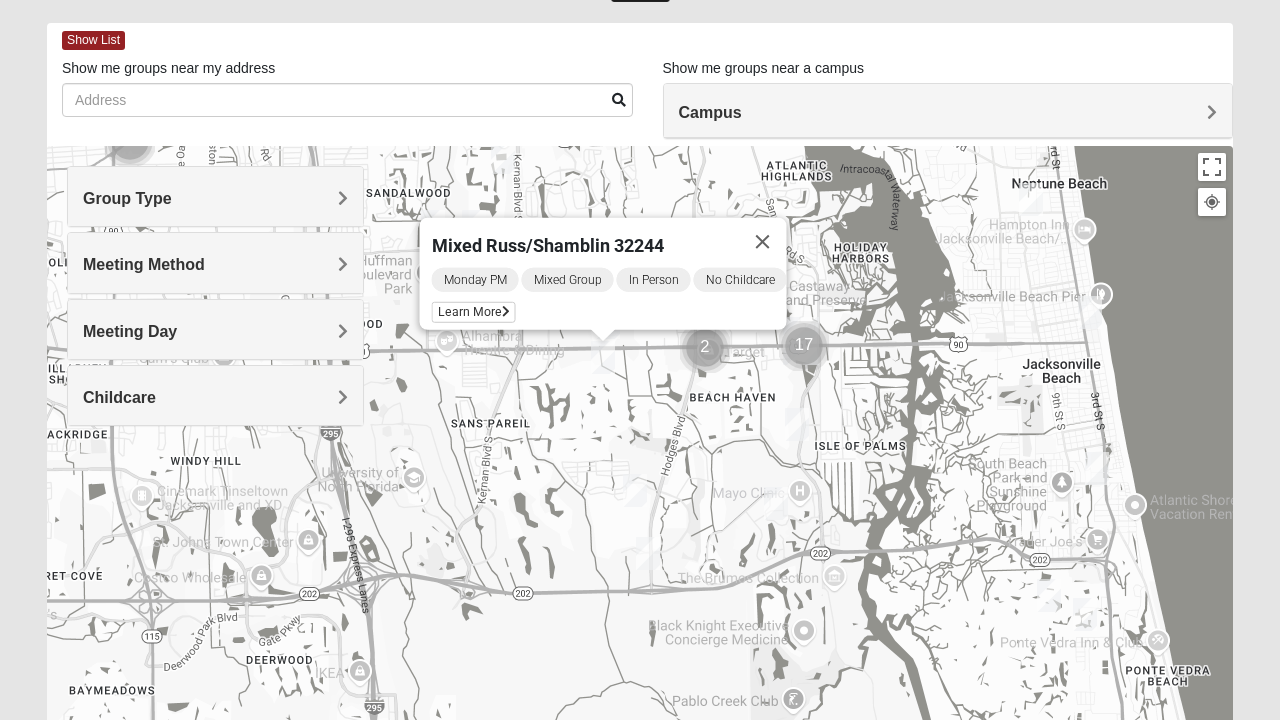 click at bounding box center (506, 312) 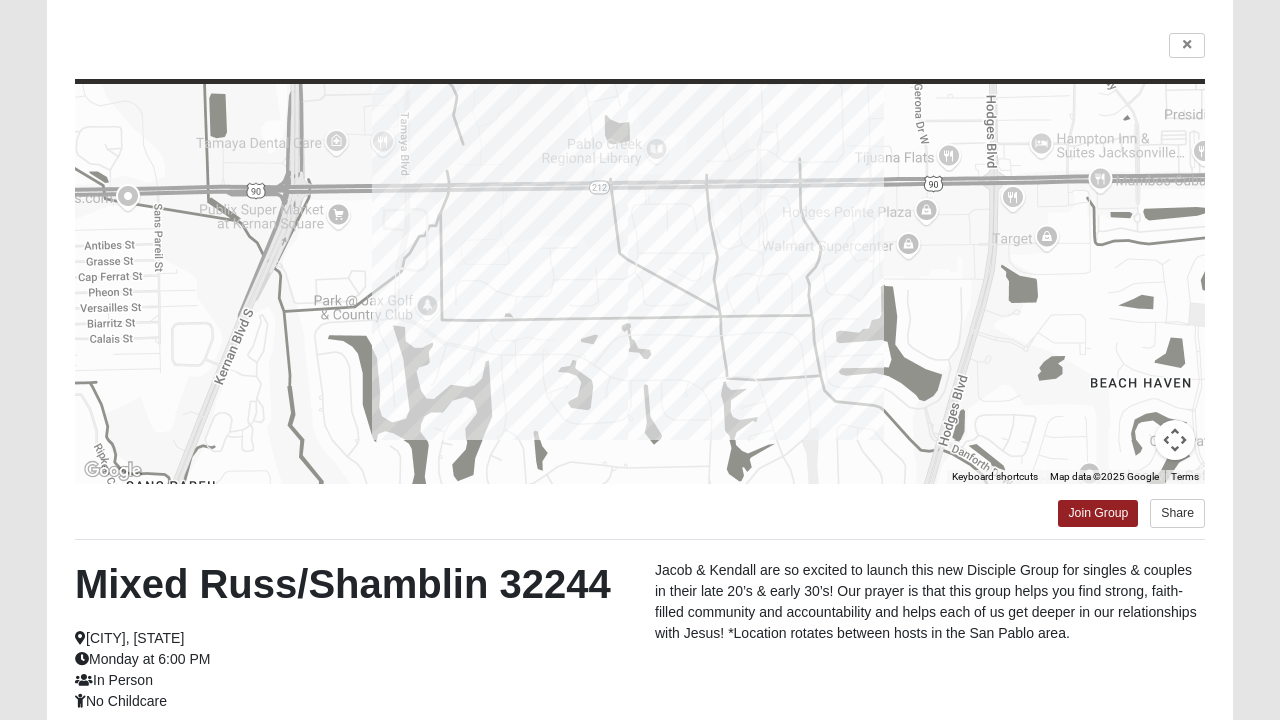 scroll, scrollTop: 136, scrollLeft: 0, axis: vertical 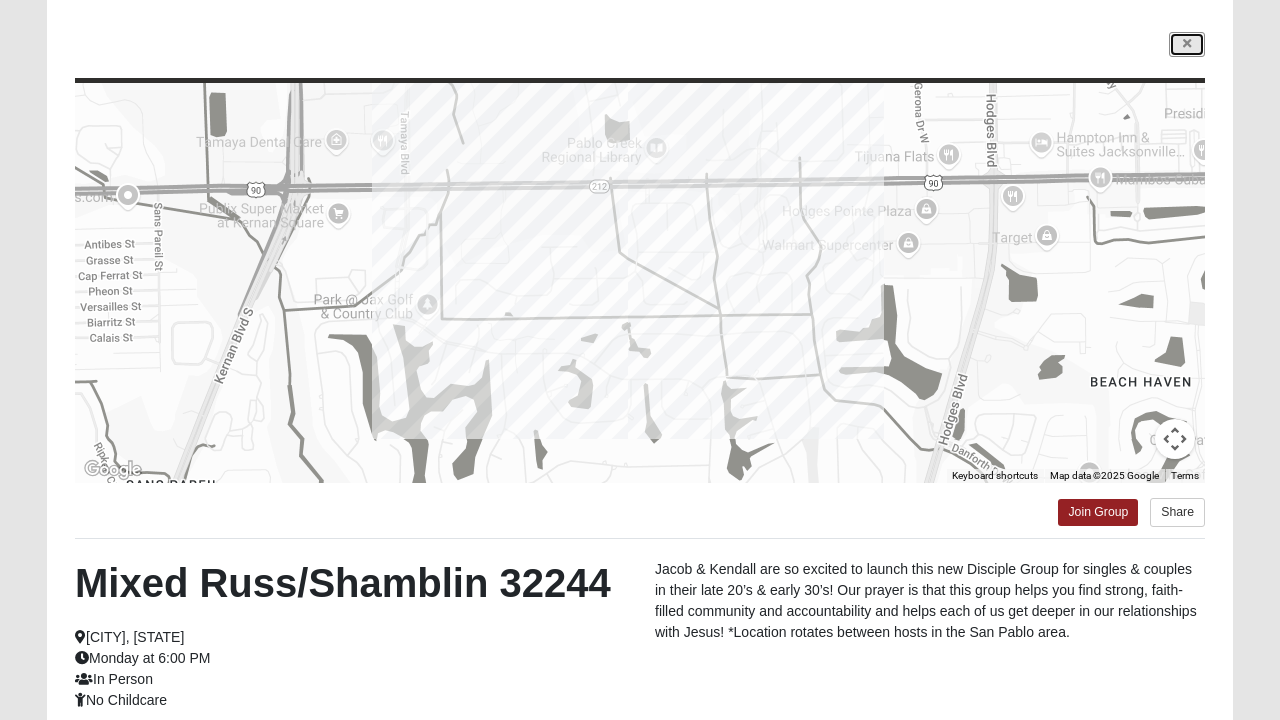 click at bounding box center (1187, 44) 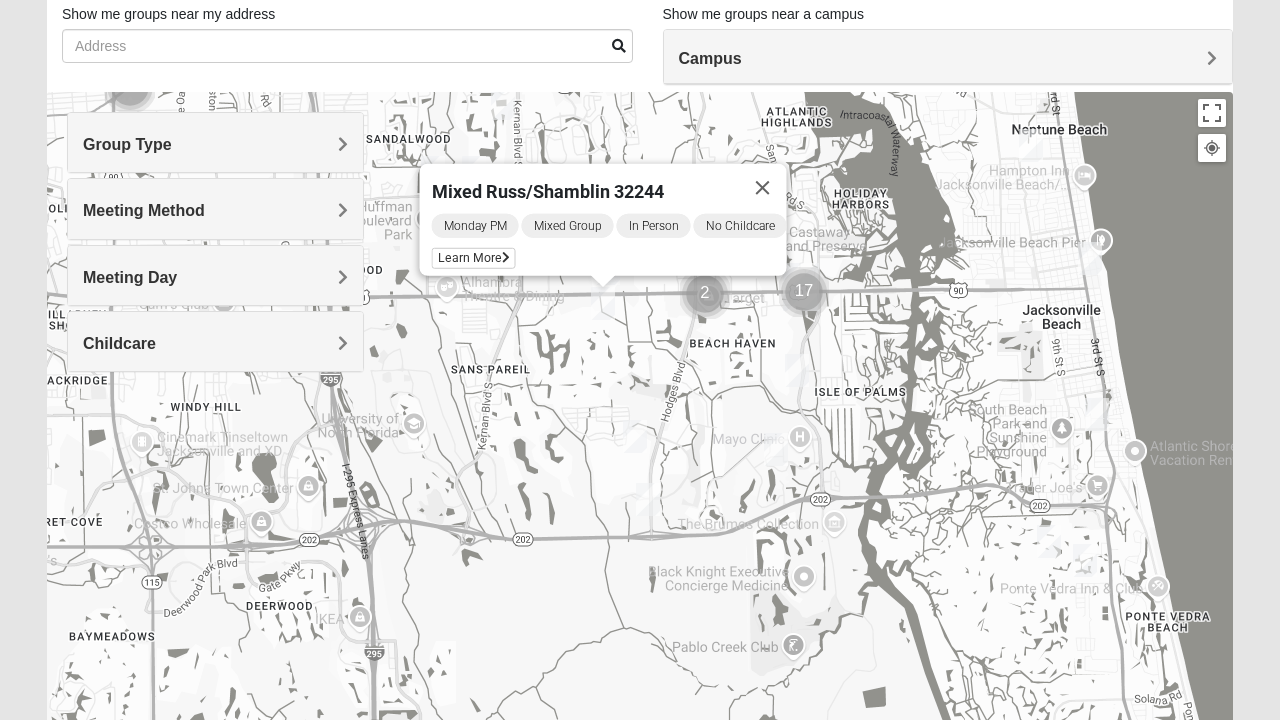 click at bounding box center [763, 188] 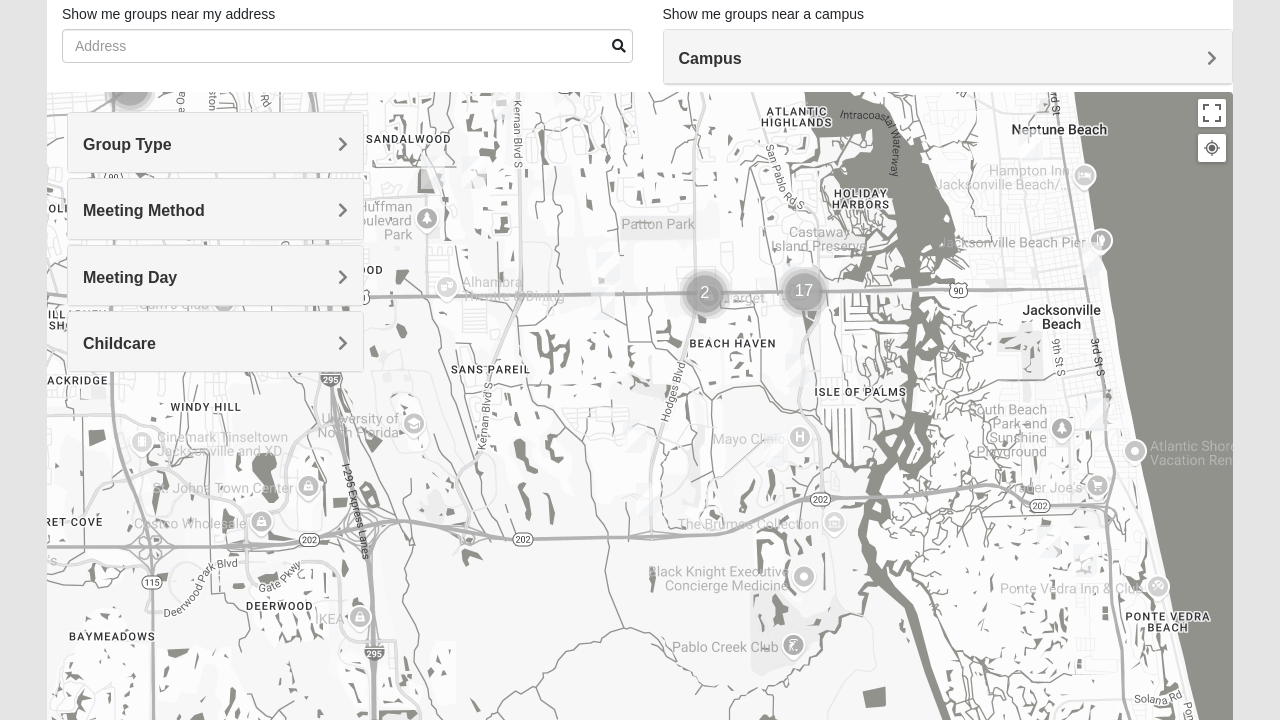 click on "Group Type" at bounding box center [215, 144] 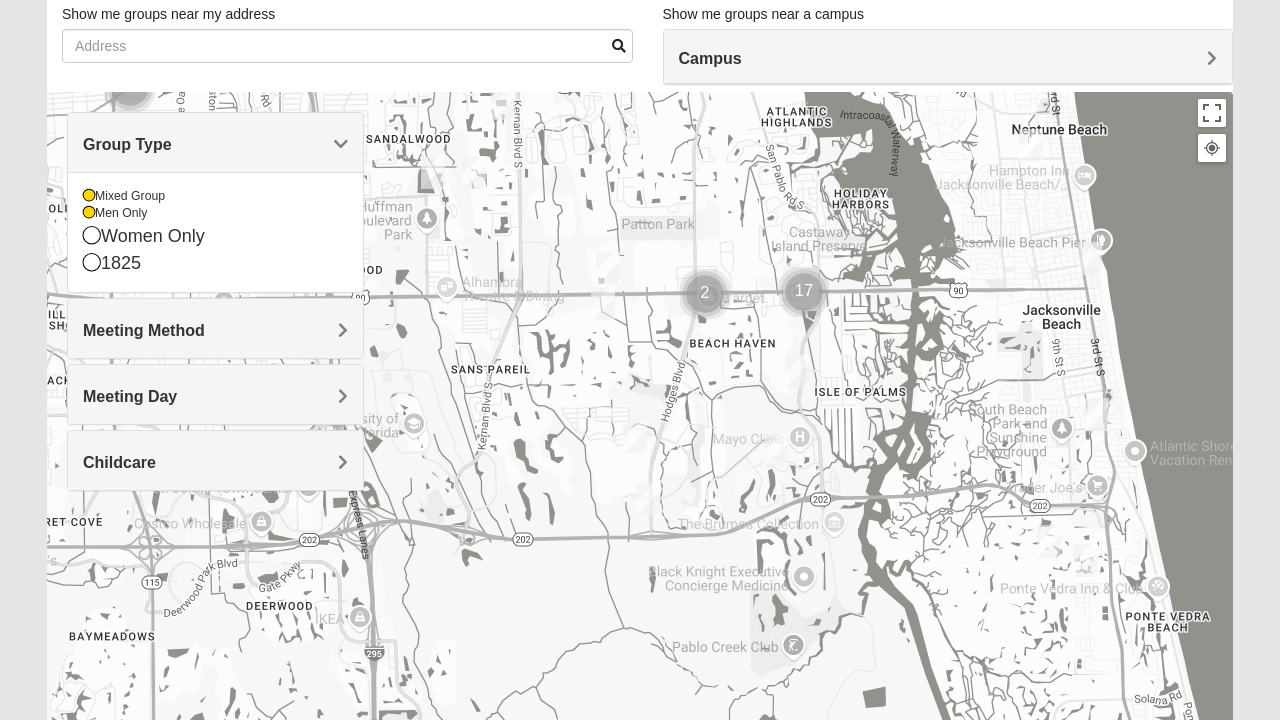 click on "Men Only" at bounding box center (215, 213) 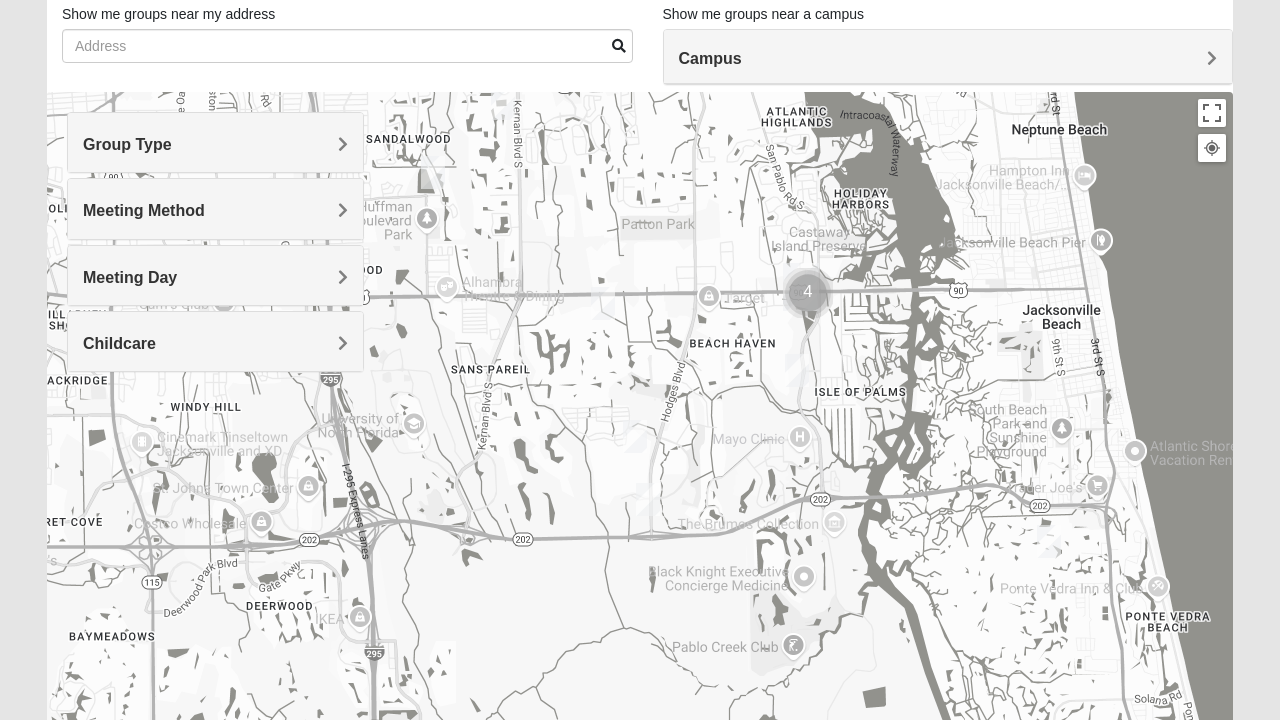 click on "Meeting Method" at bounding box center (215, 208) 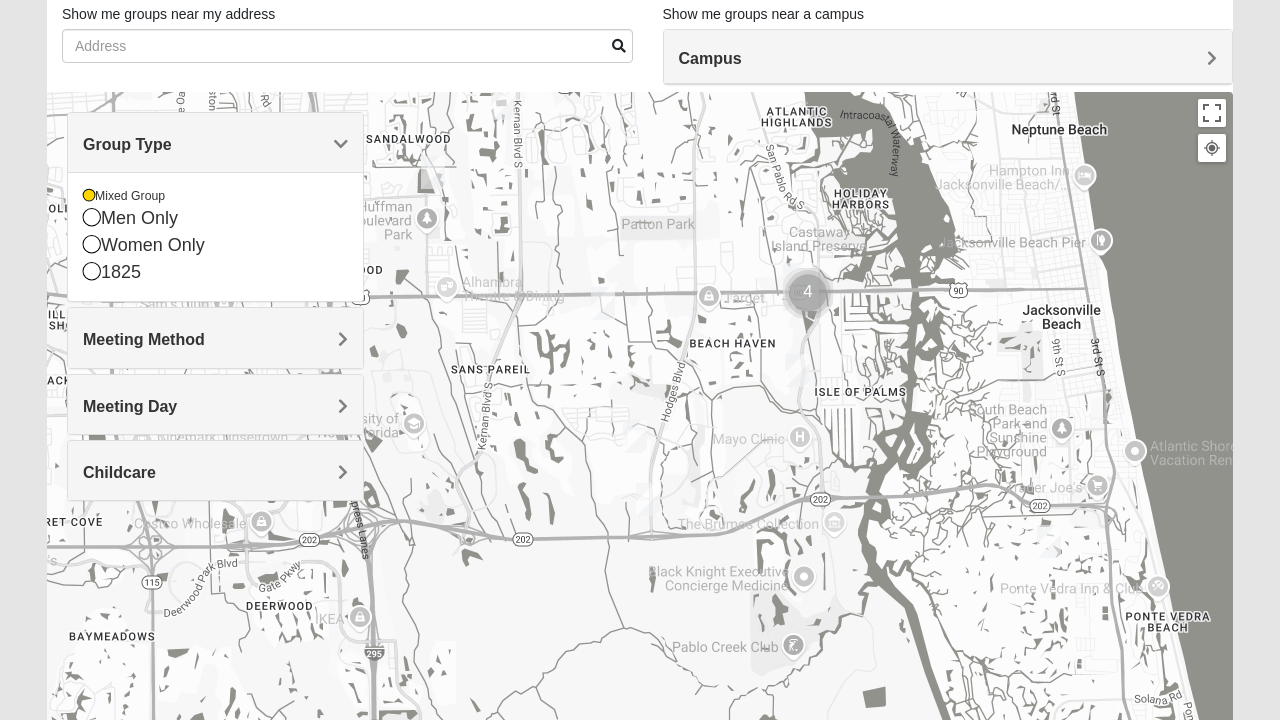 click on "Mixed Group" at bounding box center [215, 196] 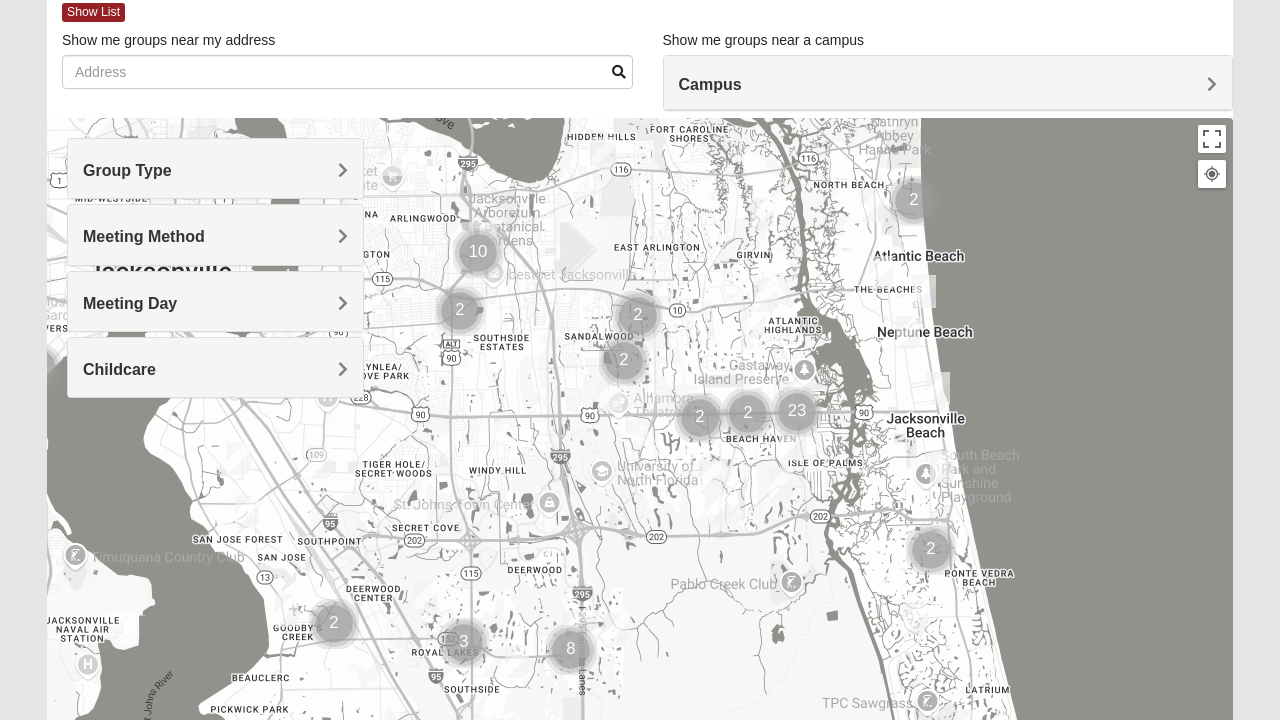 scroll, scrollTop: 0, scrollLeft: 0, axis: both 